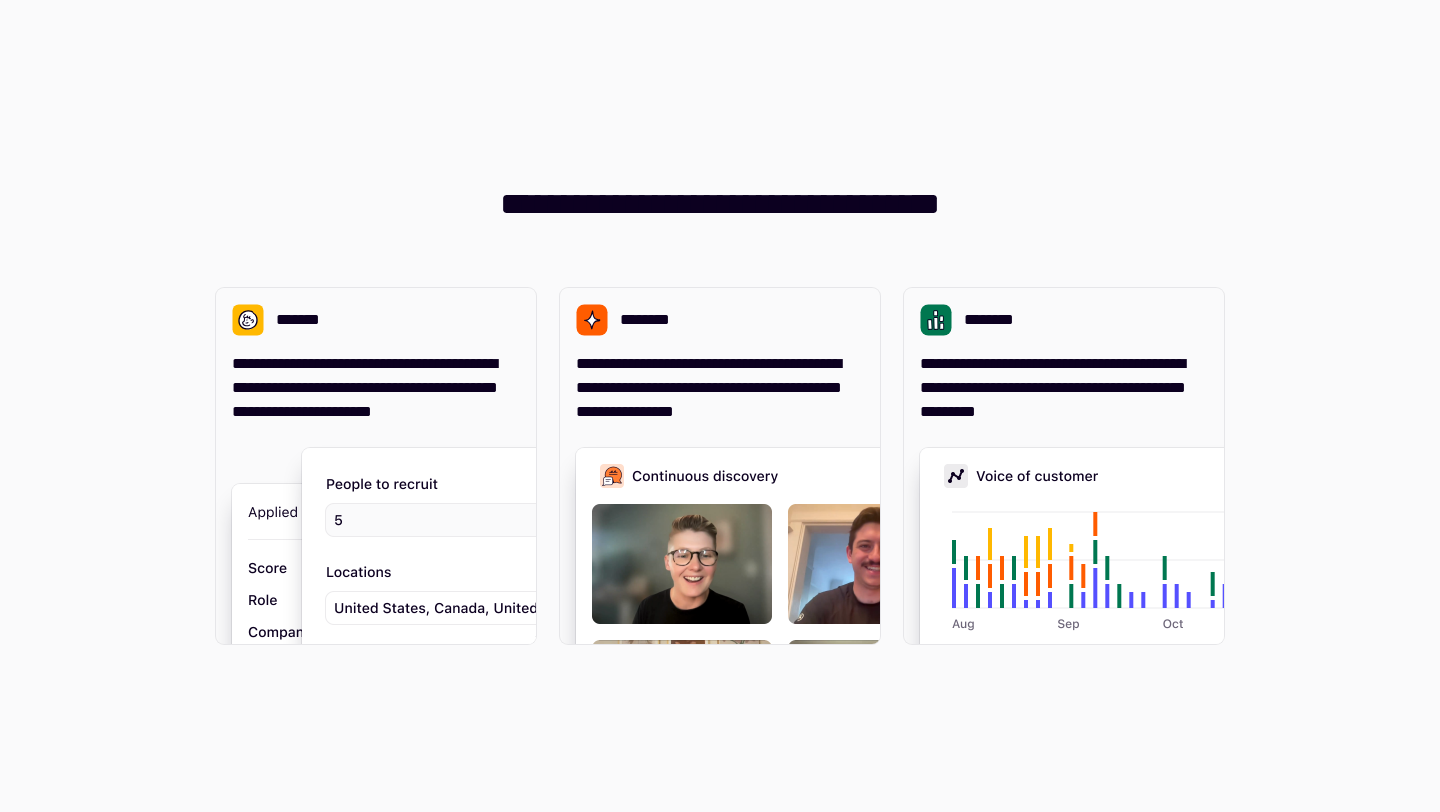 scroll, scrollTop: 0, scrollLeft: 0, axis: both 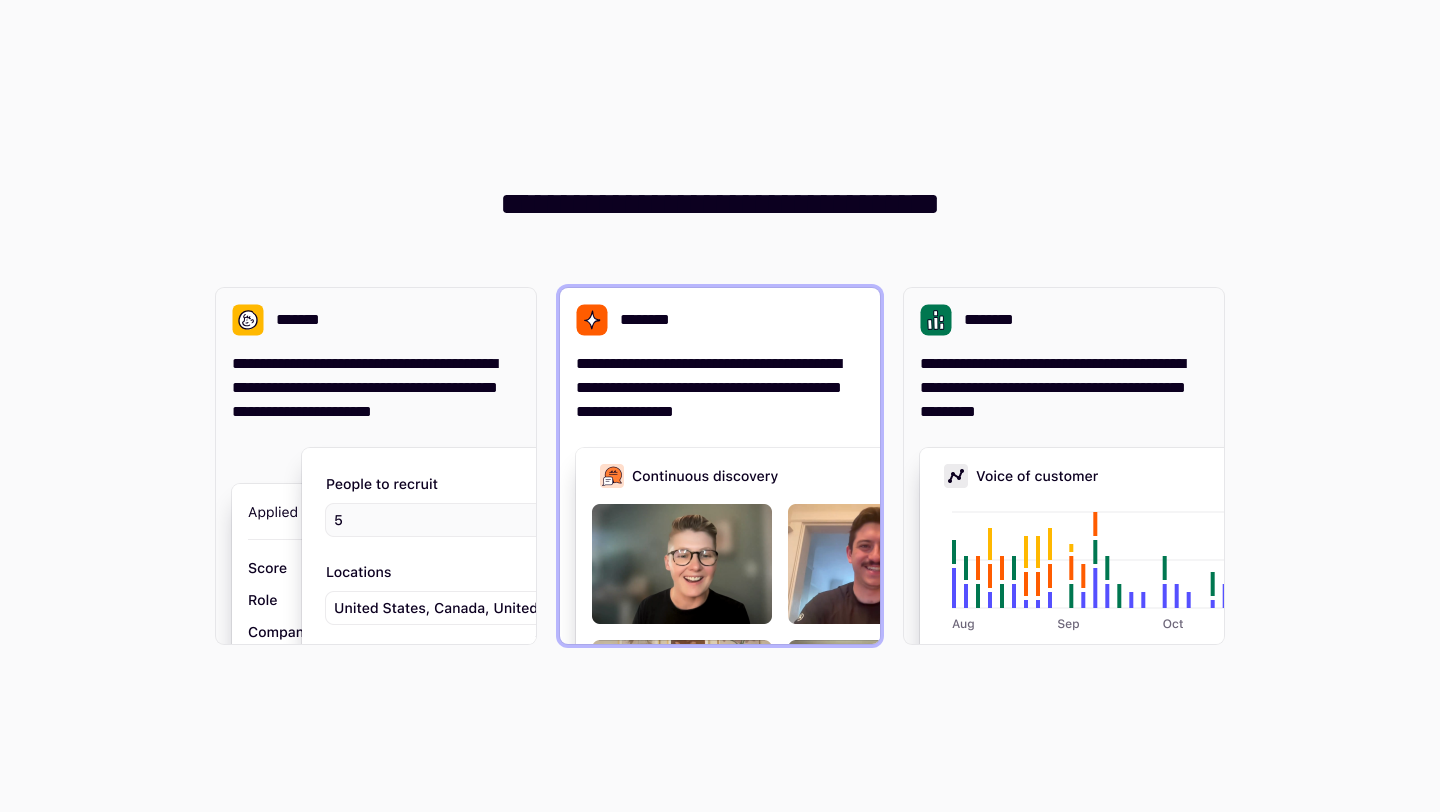 click on "**********" at bounding box center [720, 388] 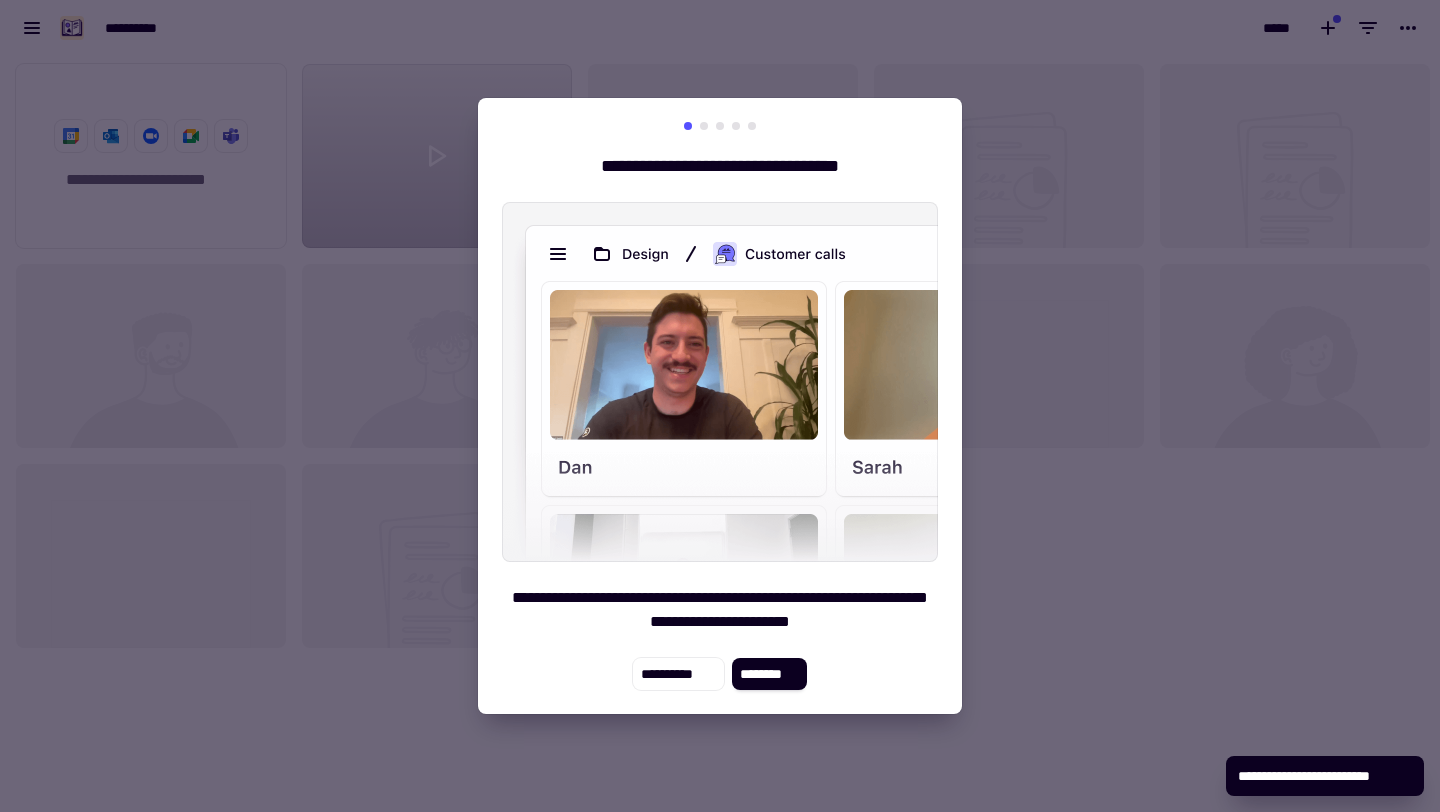 scroll, scrollTop: 16, scrollLeft: 16, axis: both 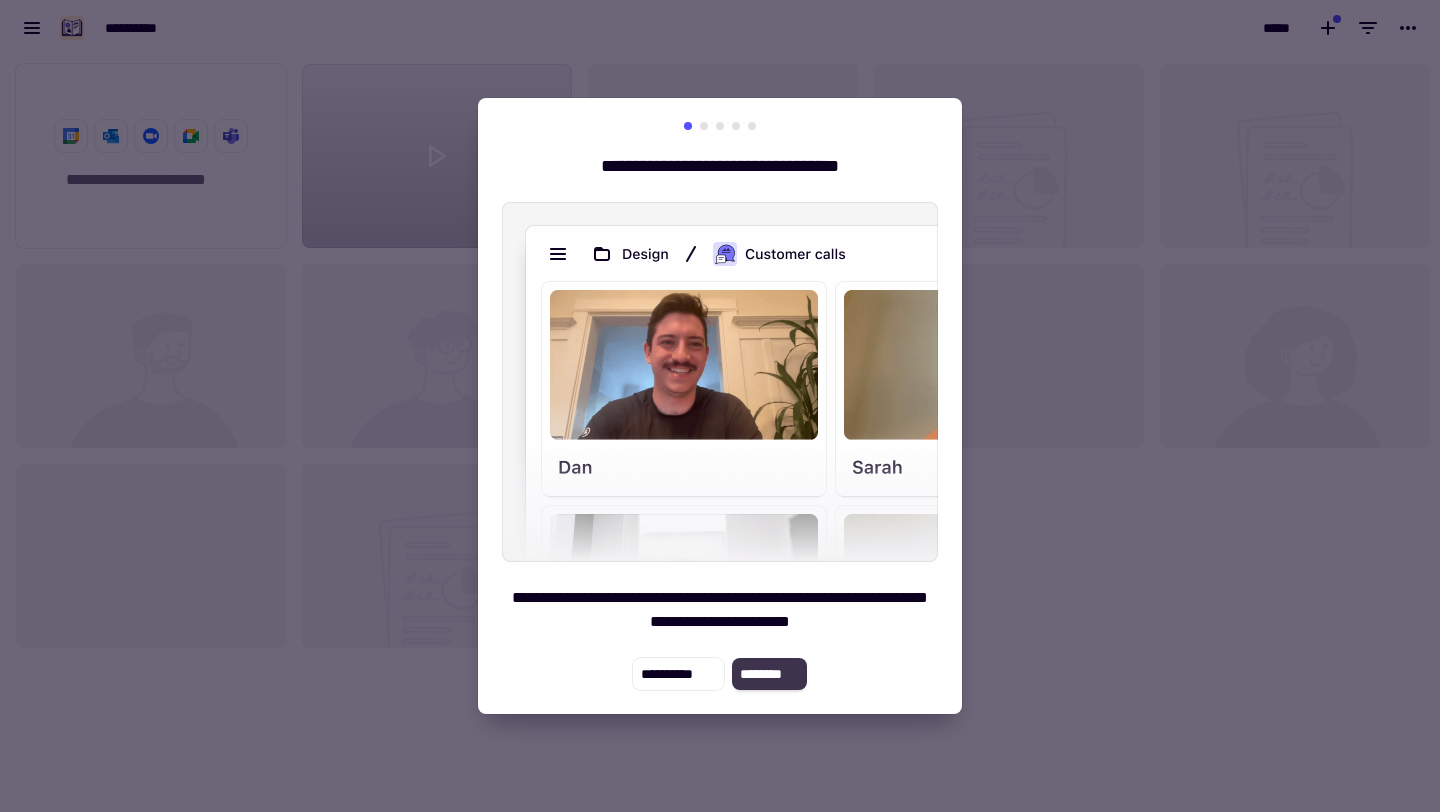 click on "********" 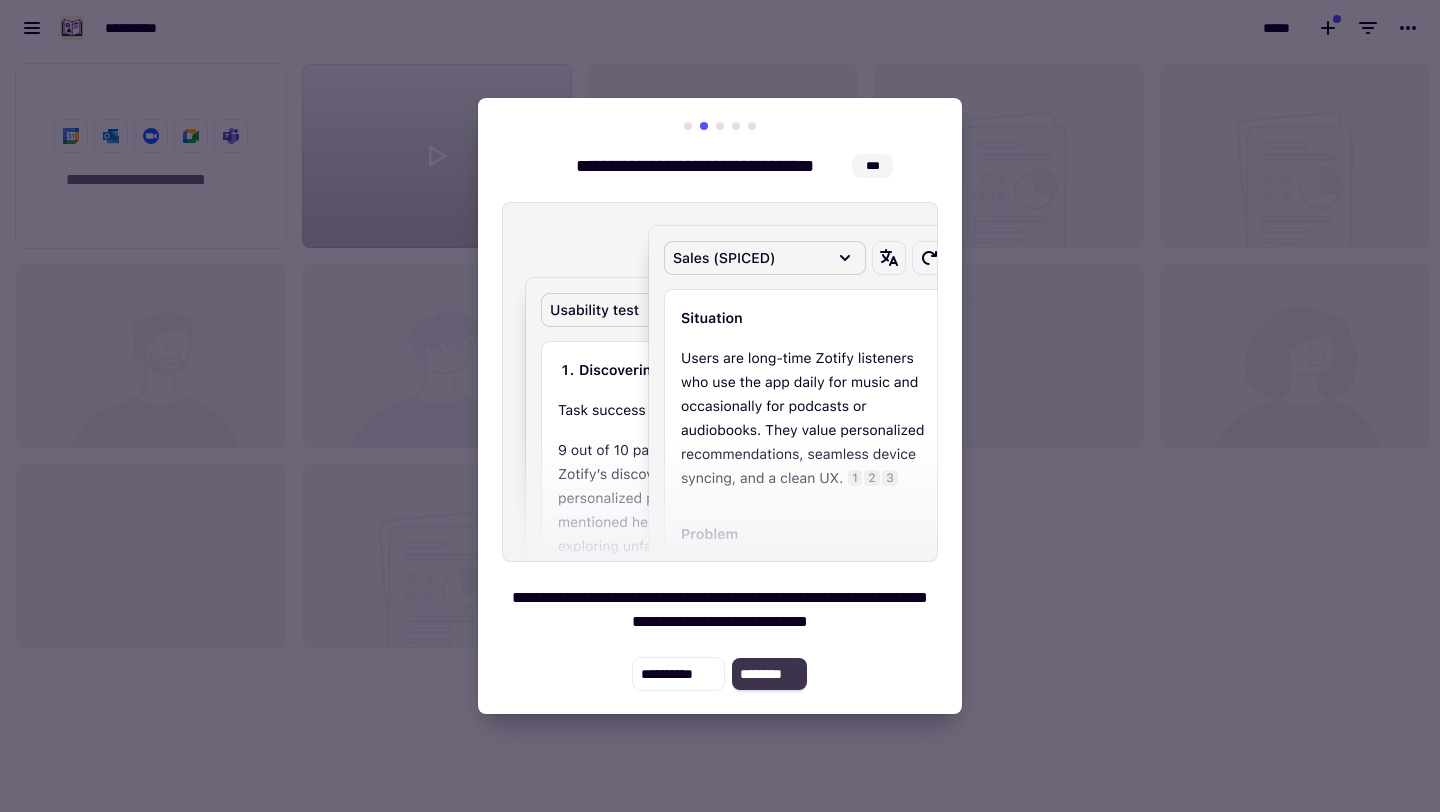 click on "********" 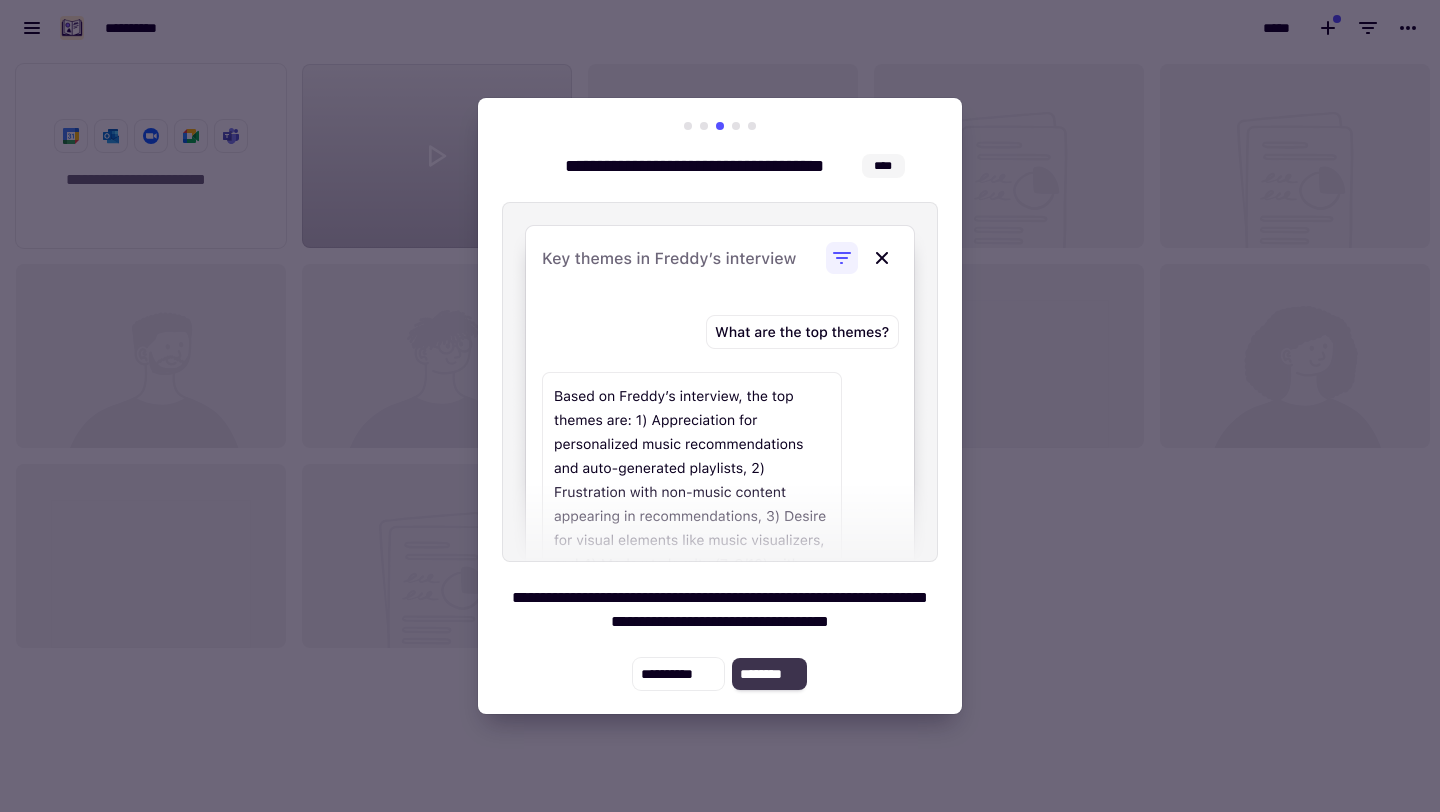 click on "********" 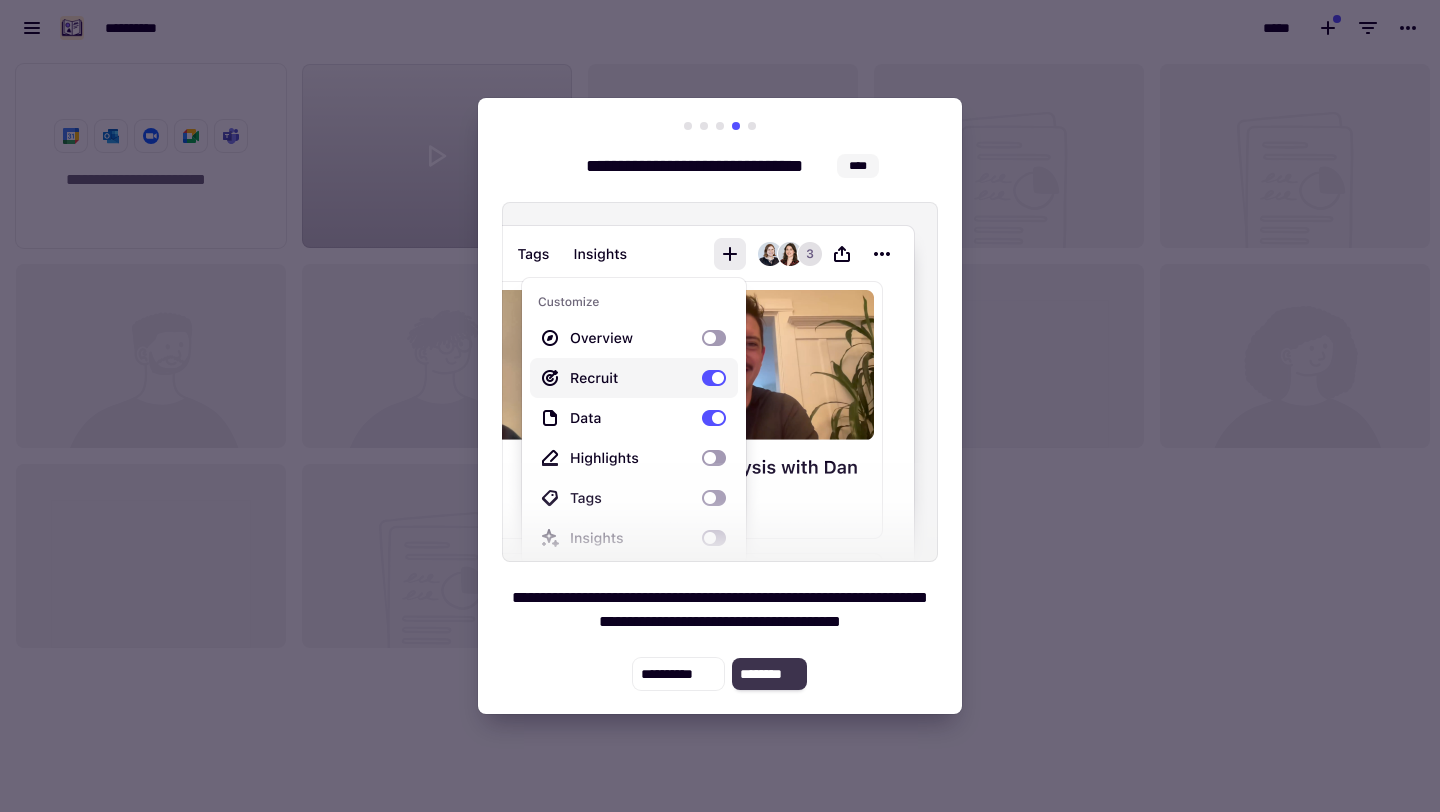 click on "********" 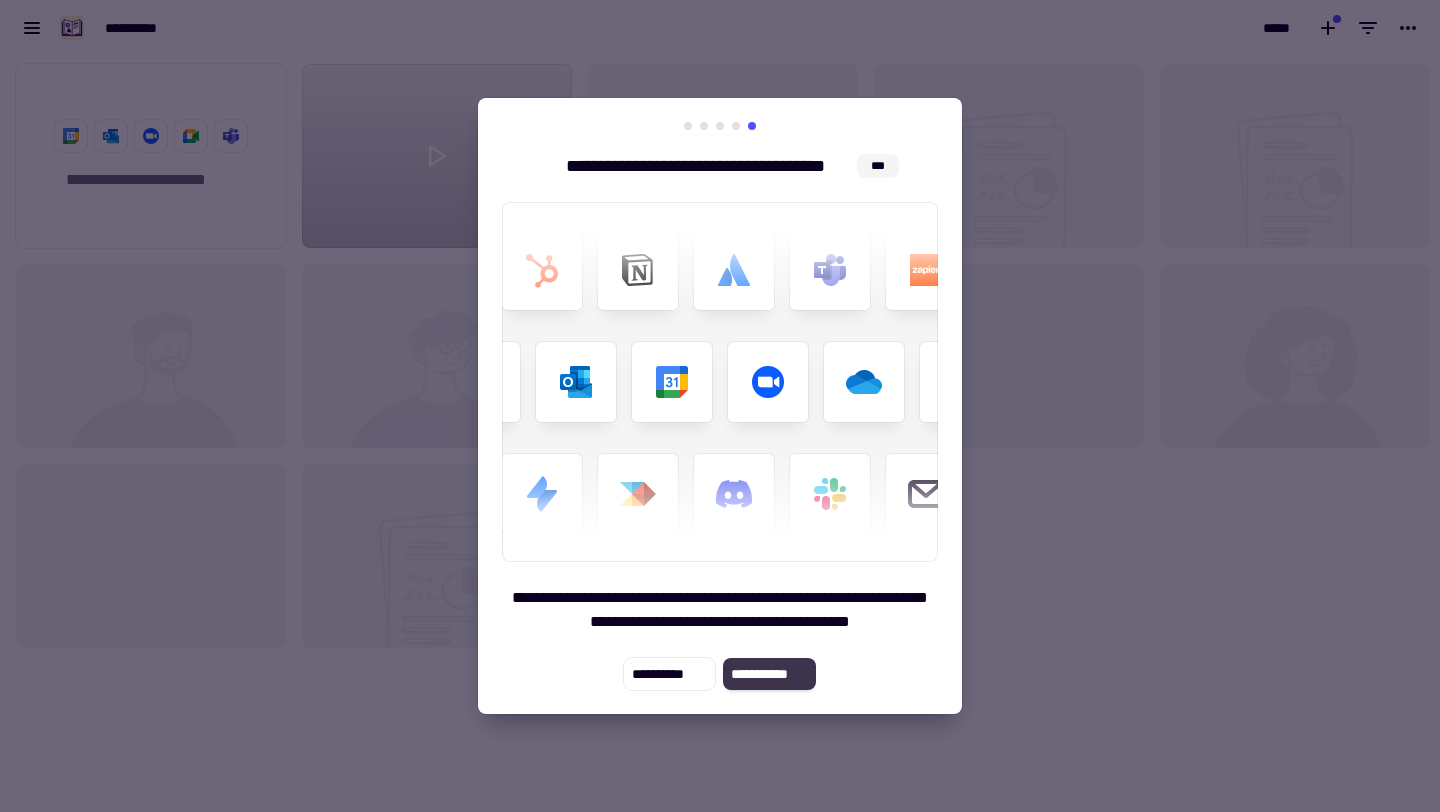 click on "**********" 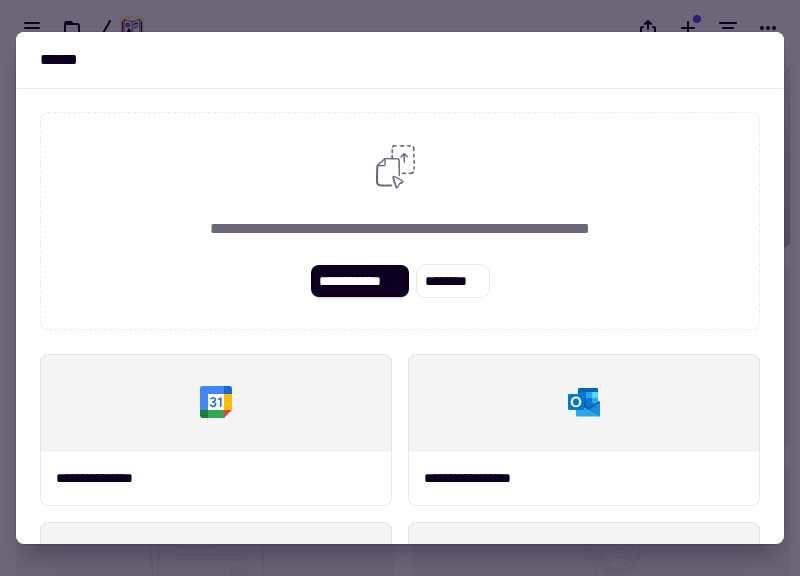 scroll, scrollTop: 505, scrollLeft: 785, axis: both 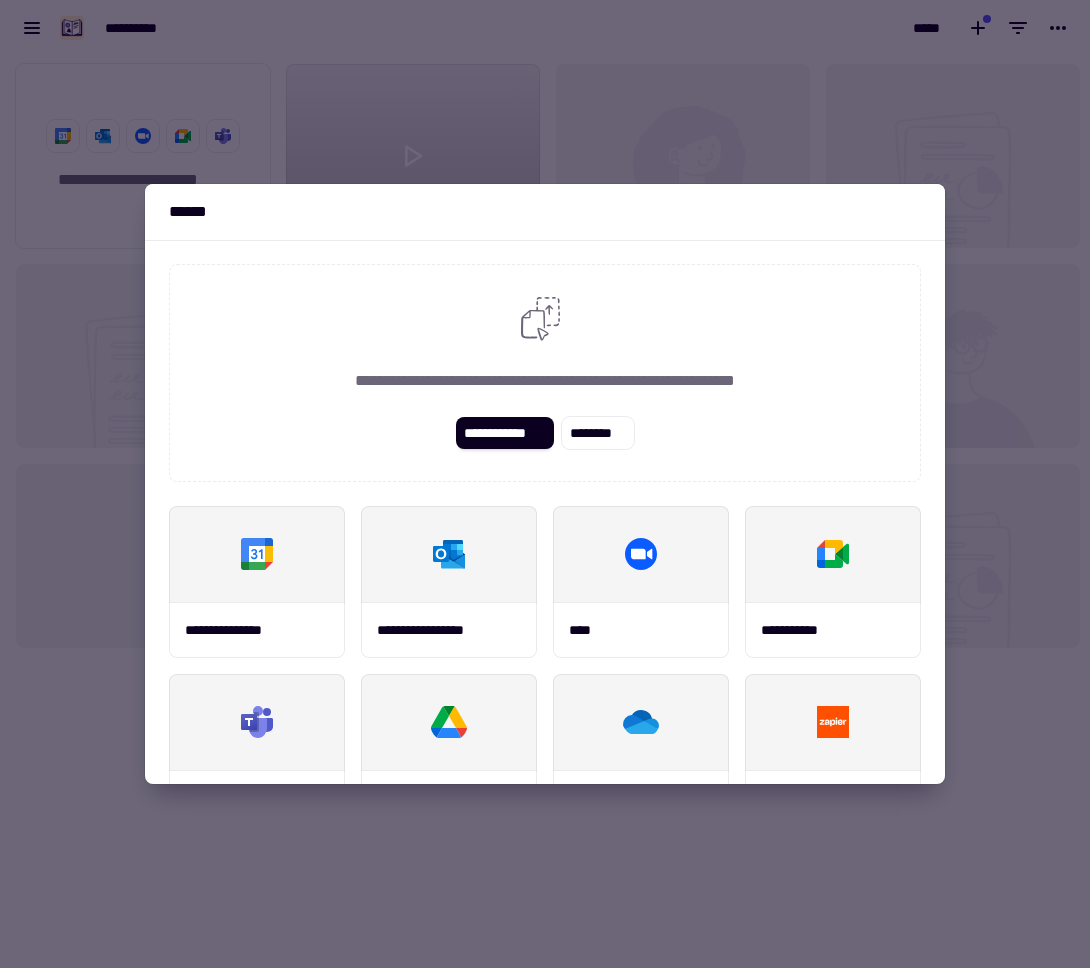 click at bounding box center [545, 484] 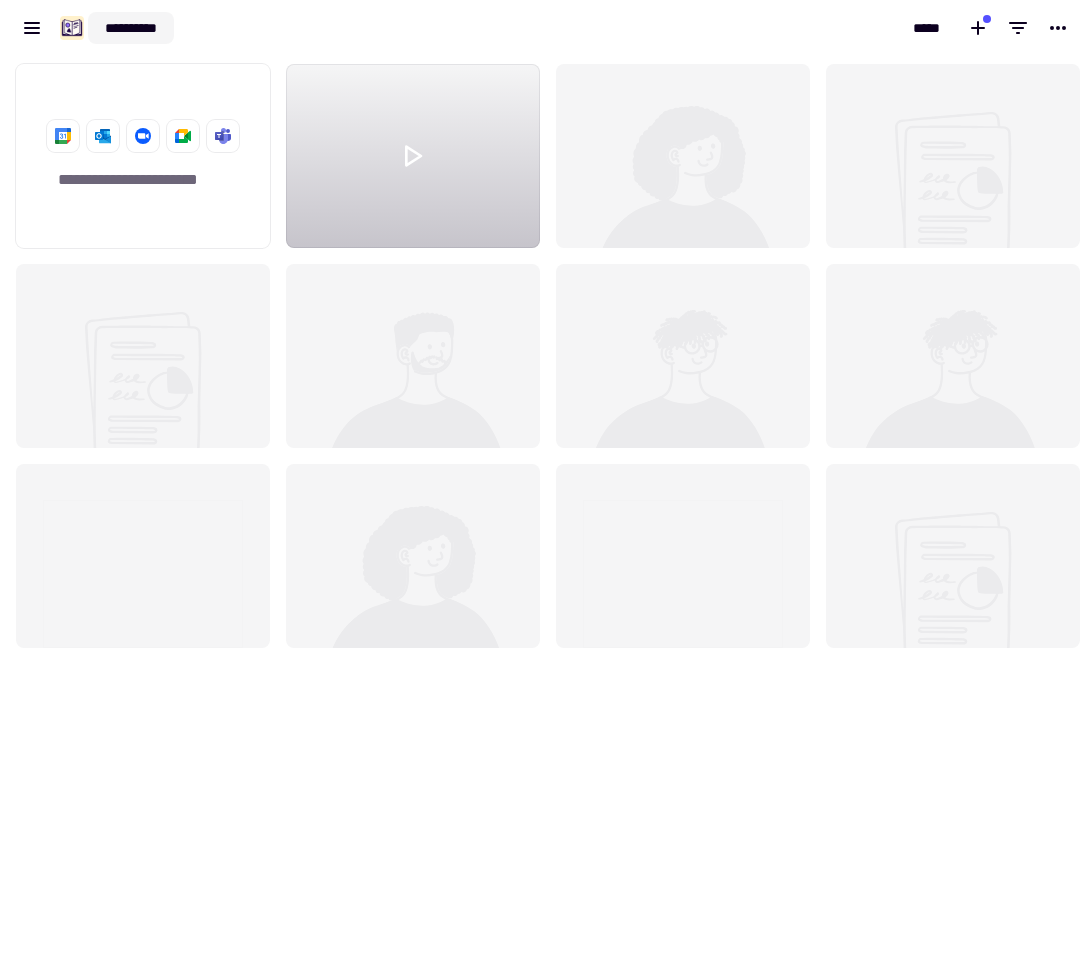click on "**********" 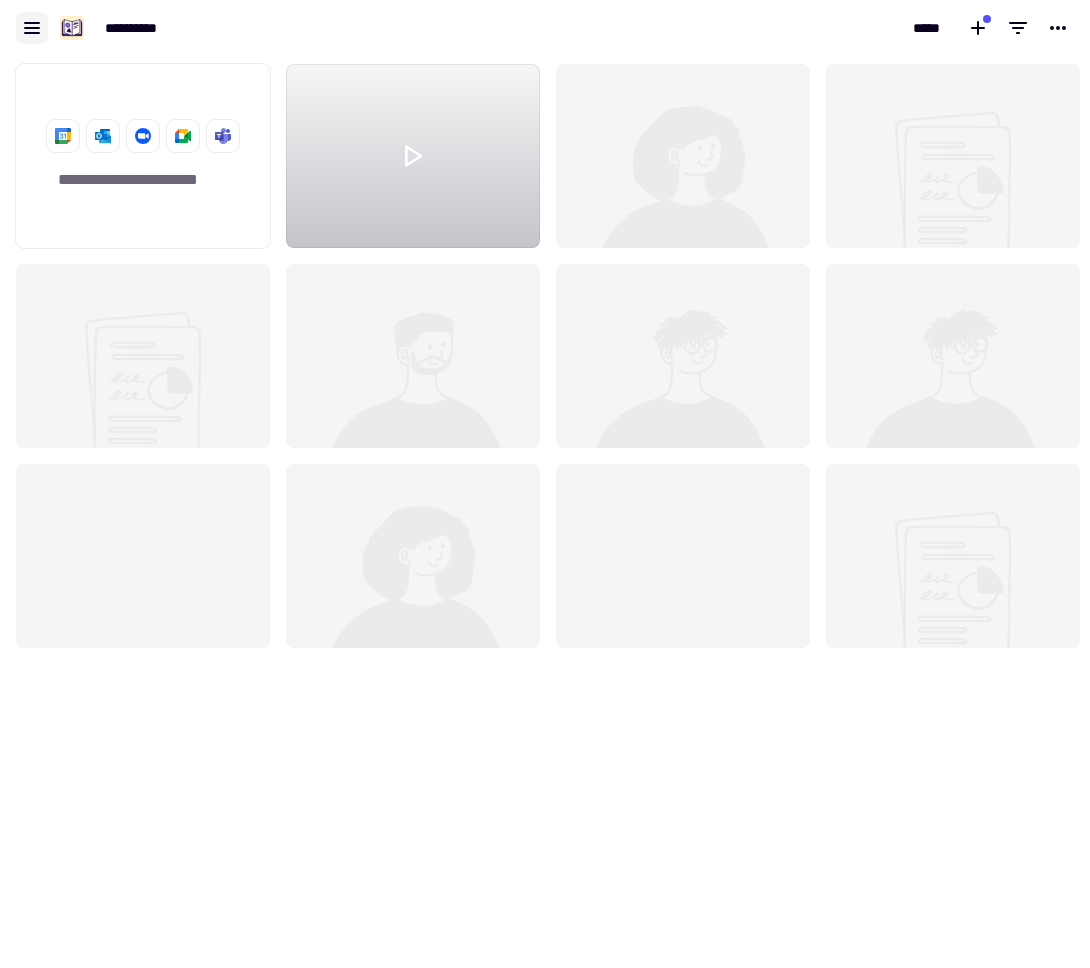 click 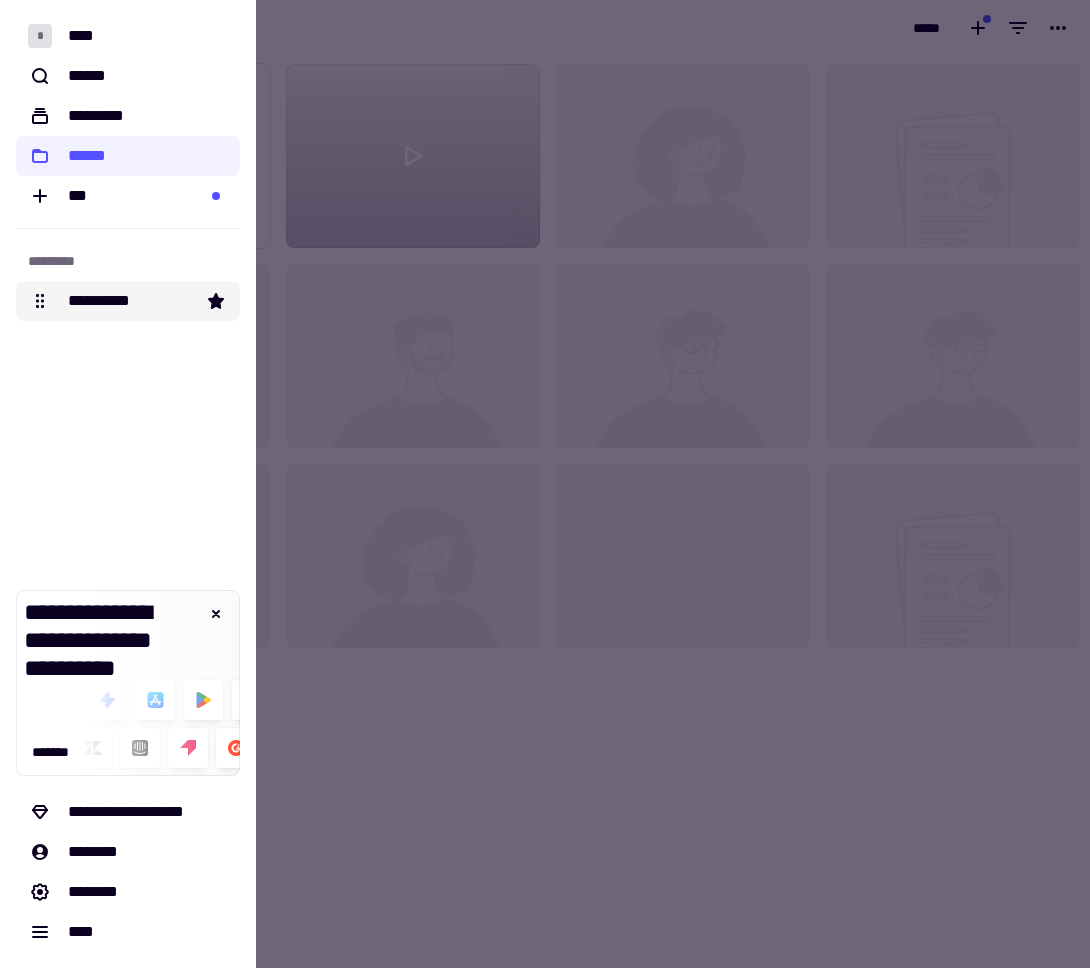 click on "**********" 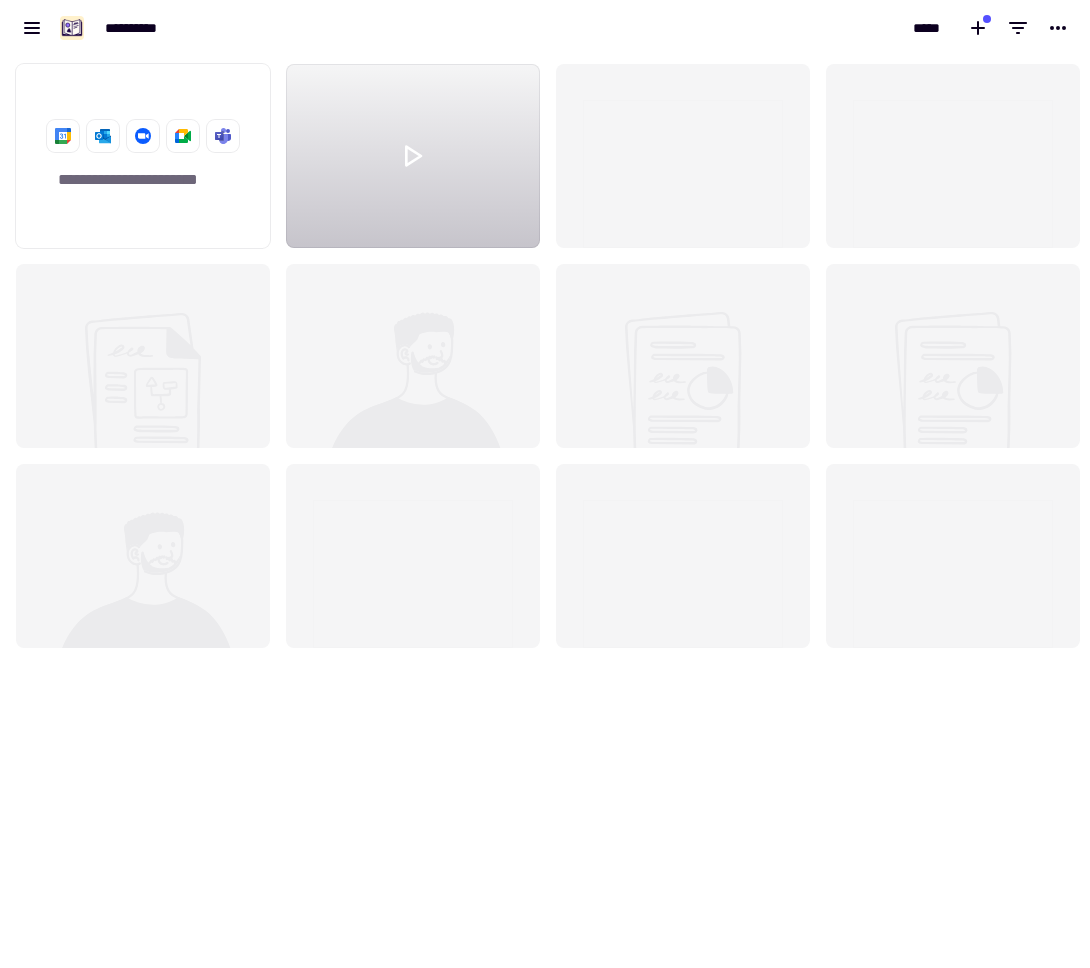 scroll, scrollTop: 16, scrollLeft: 16, axis: both 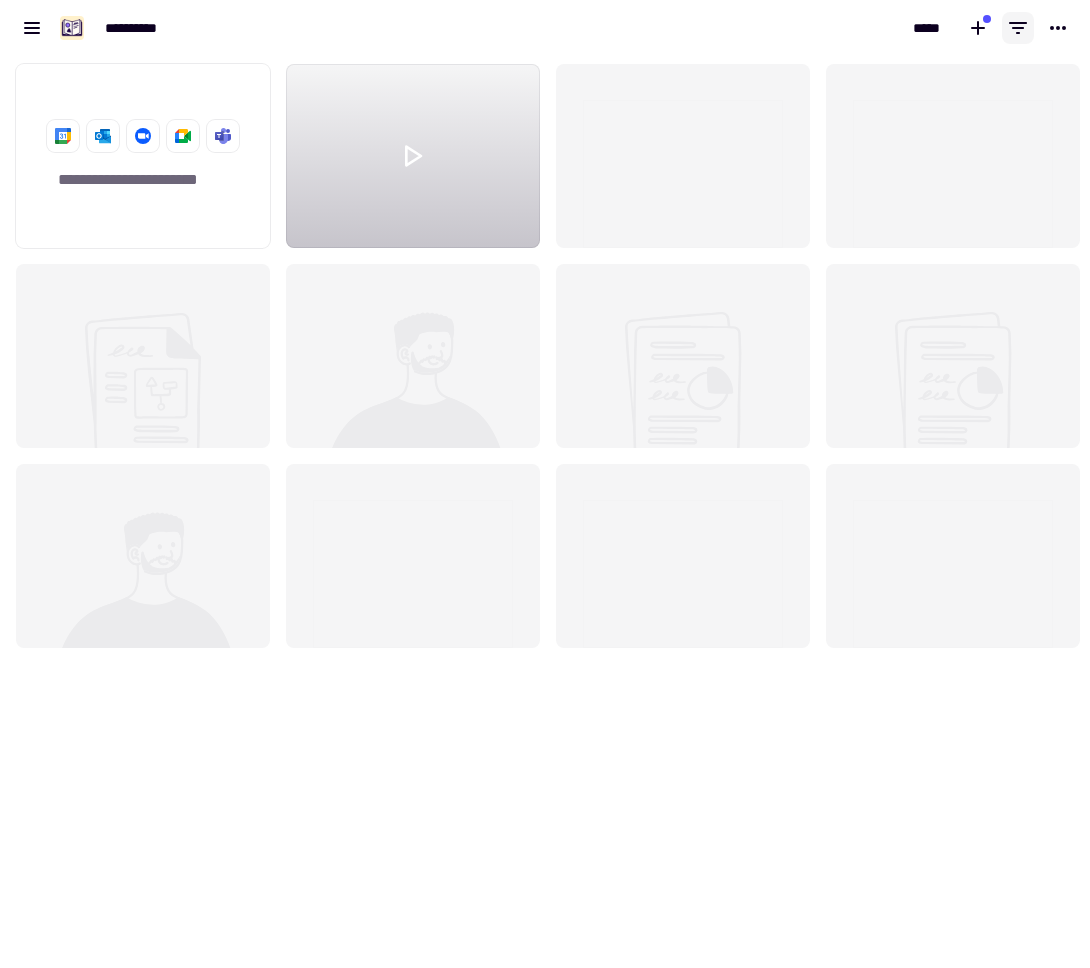 click 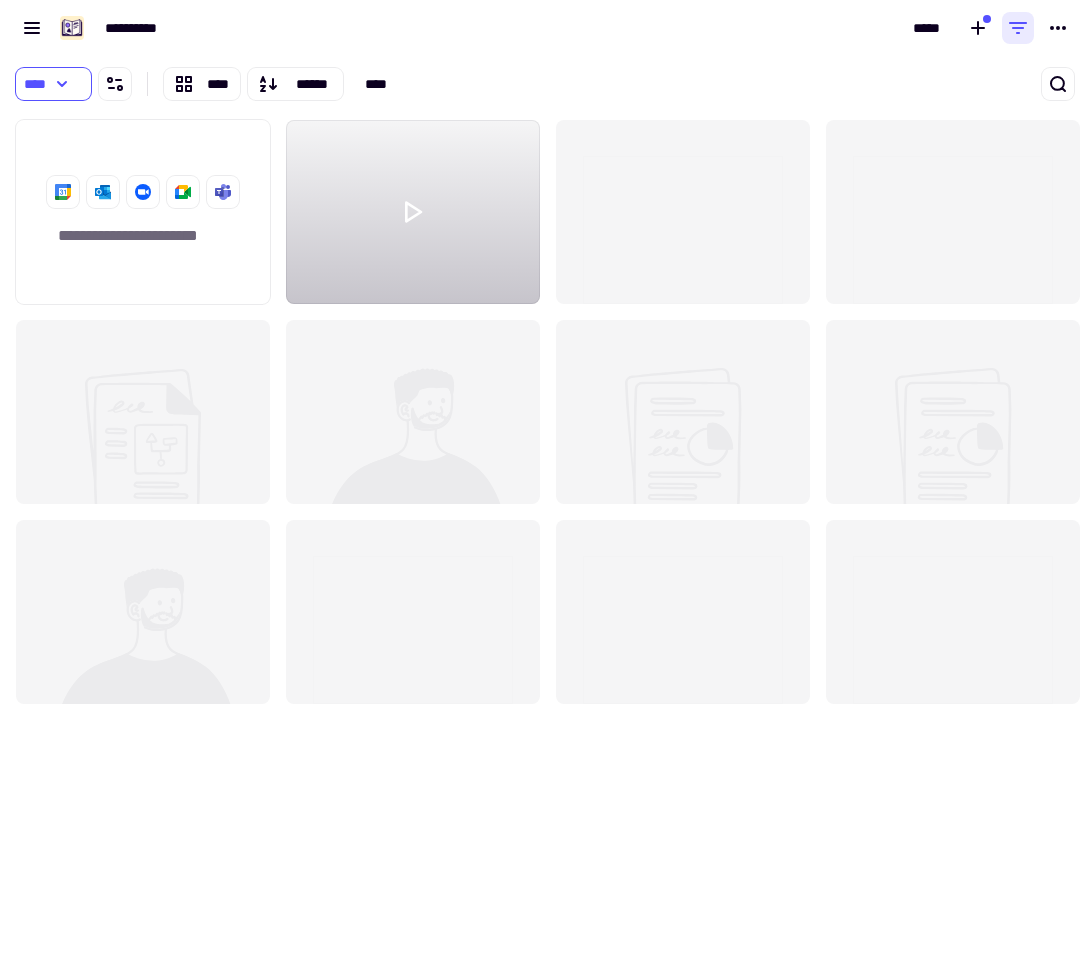 scroll, scrollTop: 841, scrollLeft: 1075, axis: both 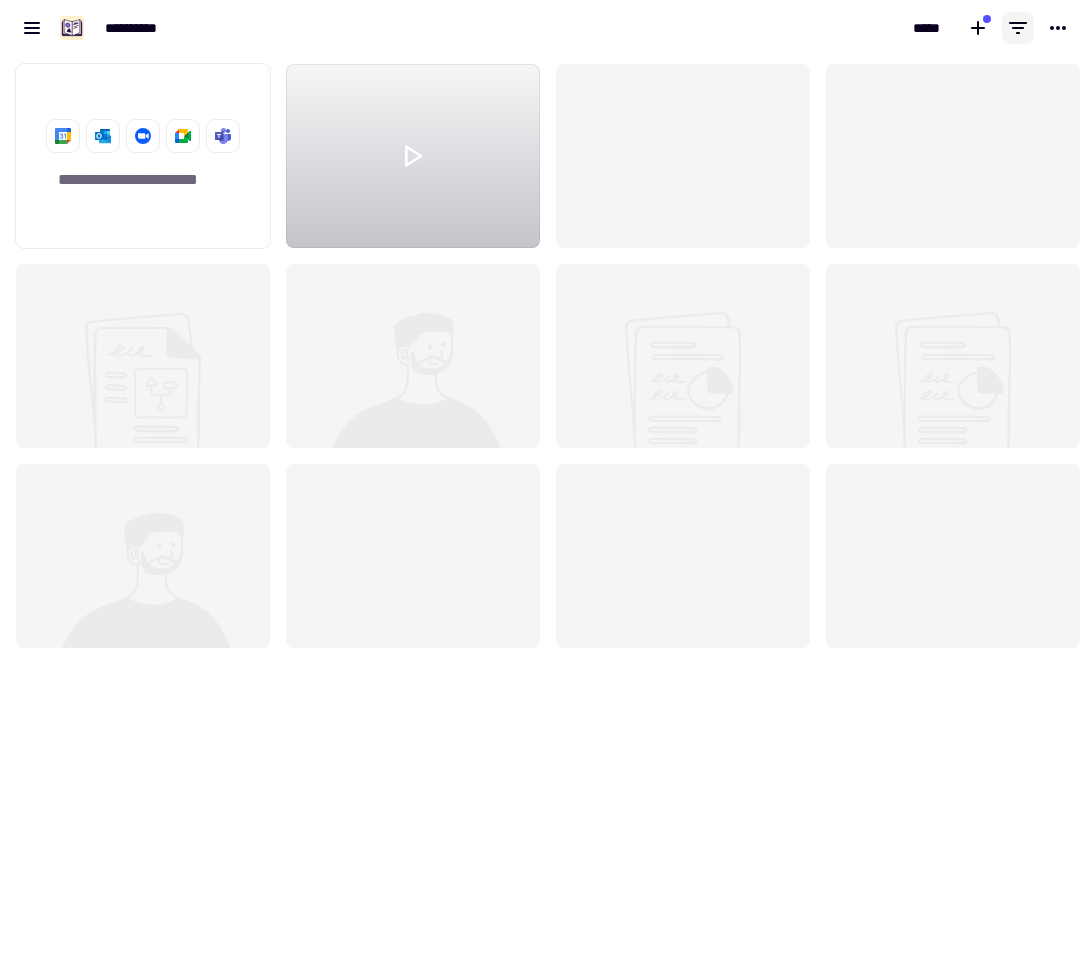click 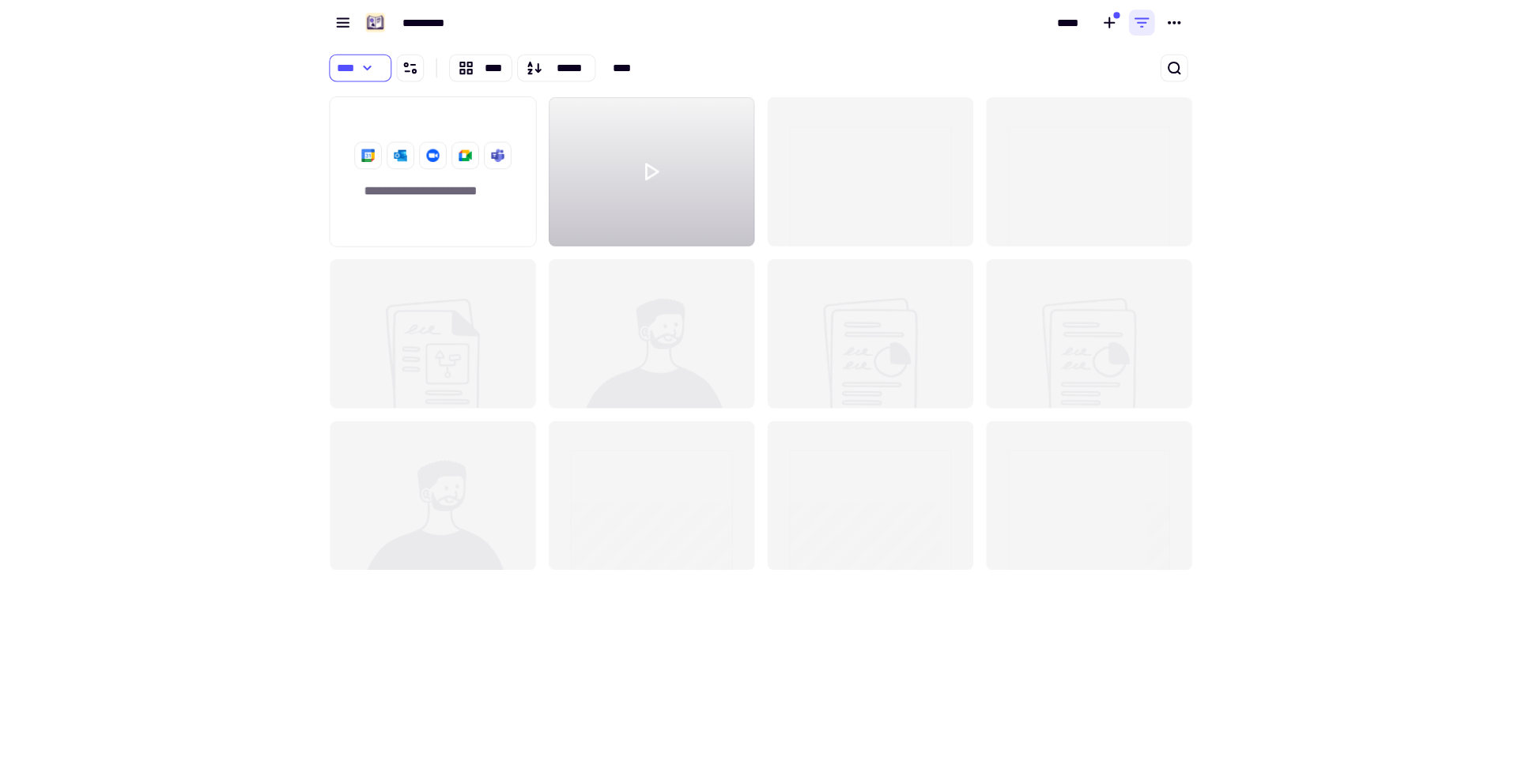 scroll, scrollTop: 665, scrollLeft: 850, axis: both 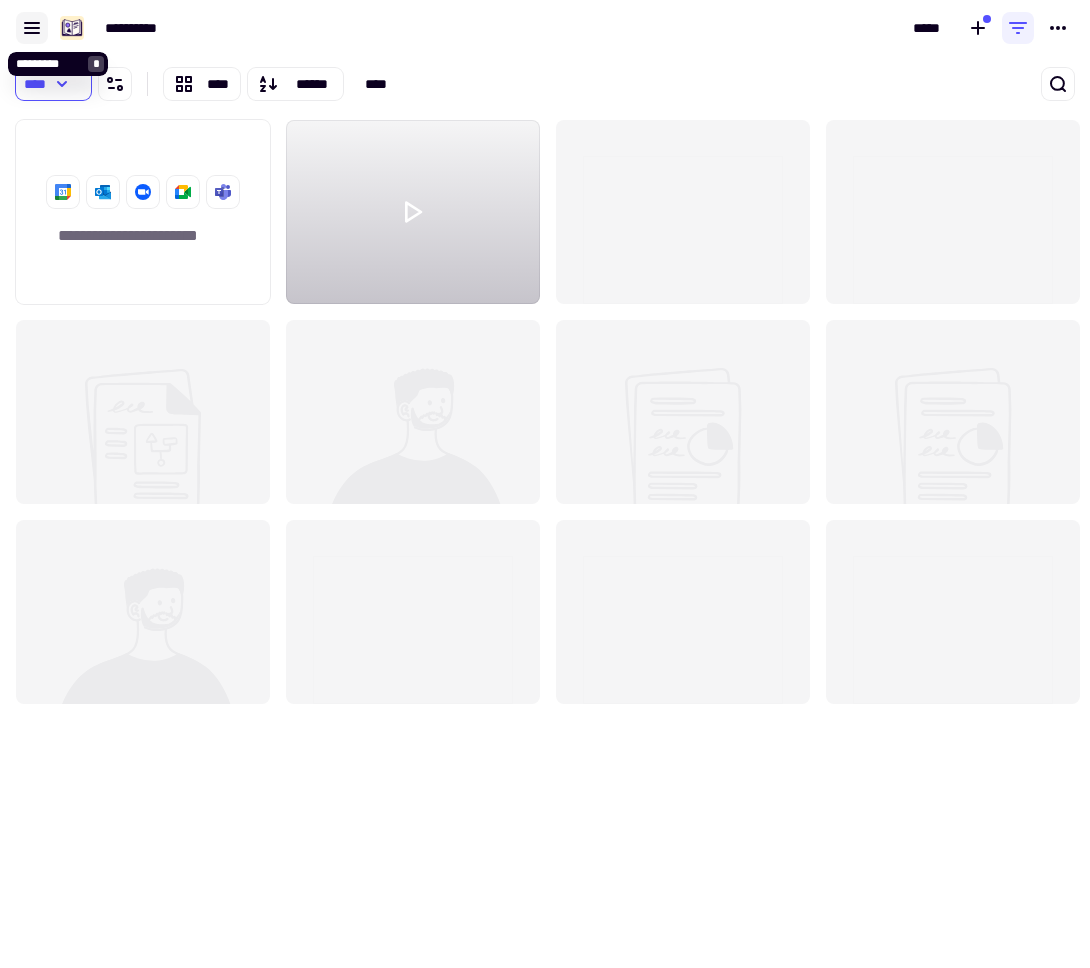 click 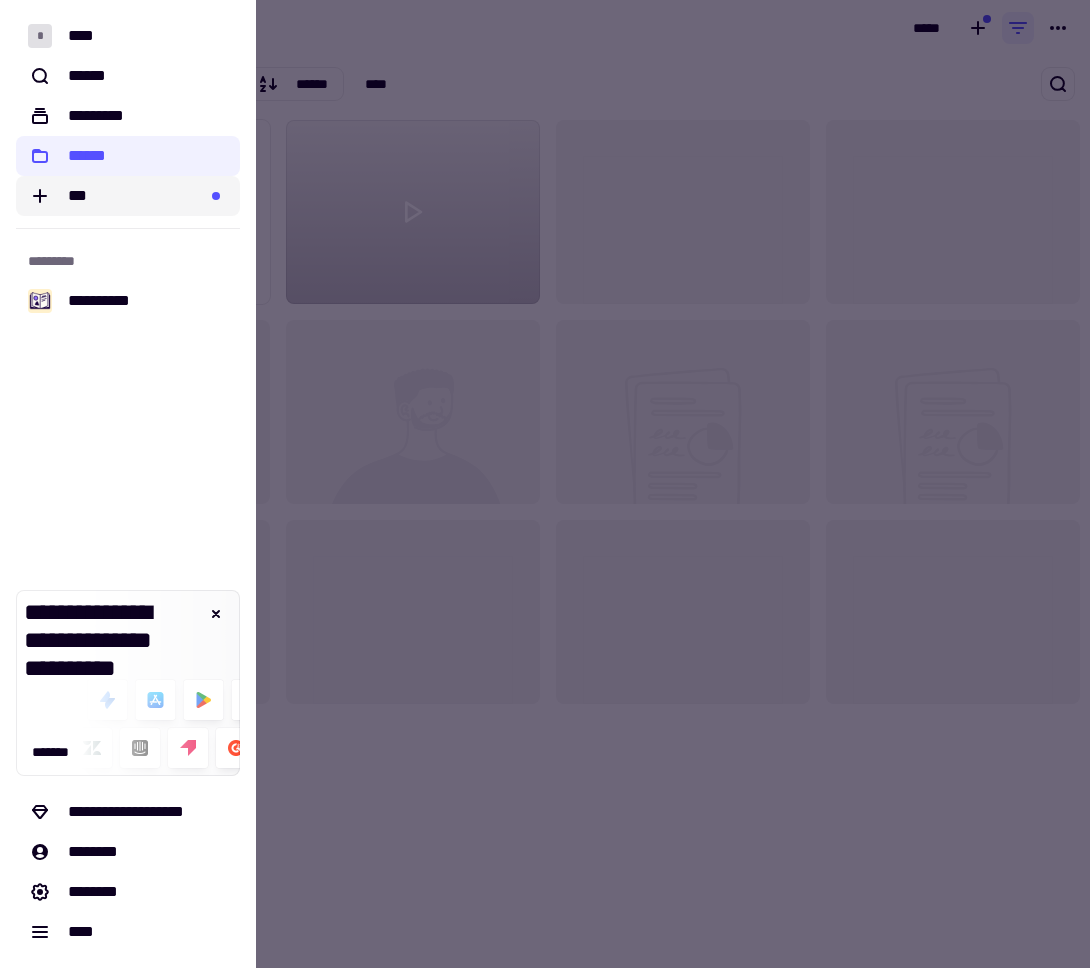 click on "***" 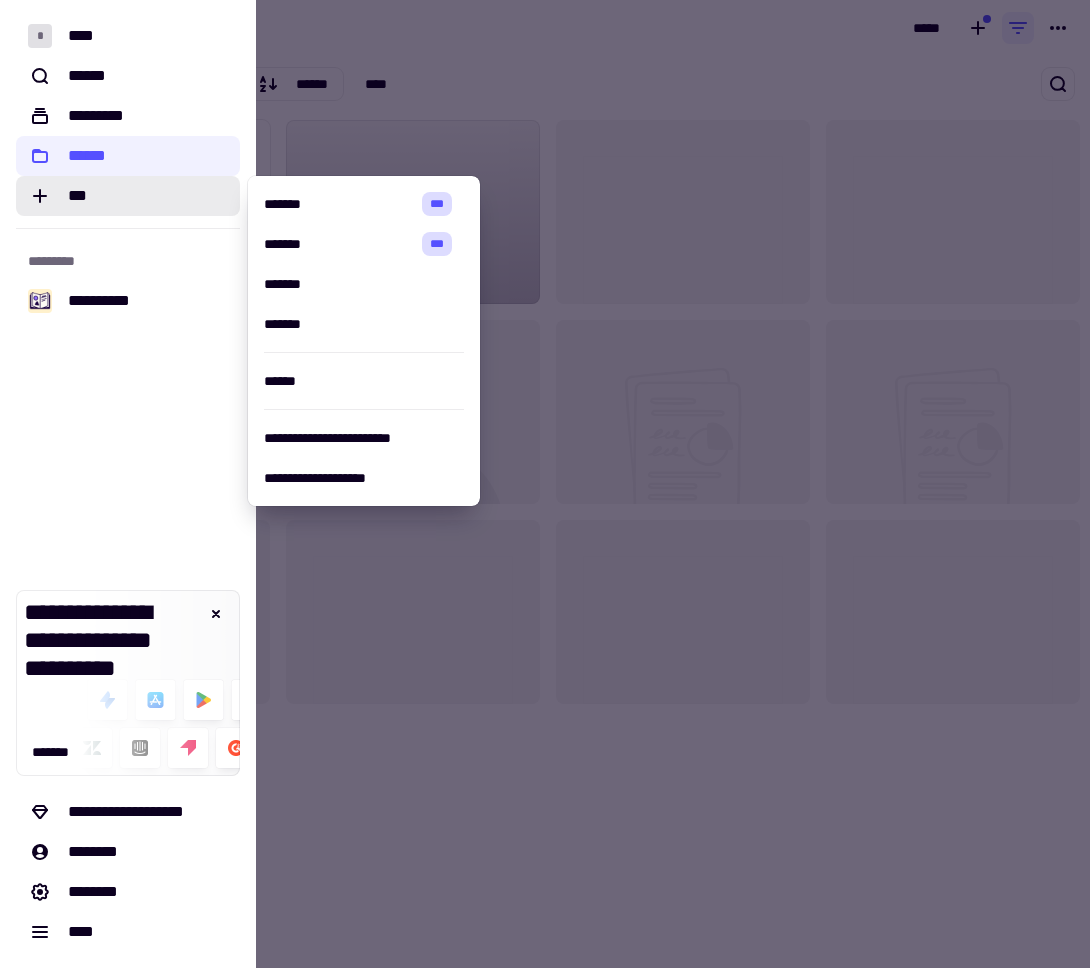 click on "[FIRST] [LAST] [STREET] [CITY], [STATE] [ZIP]" 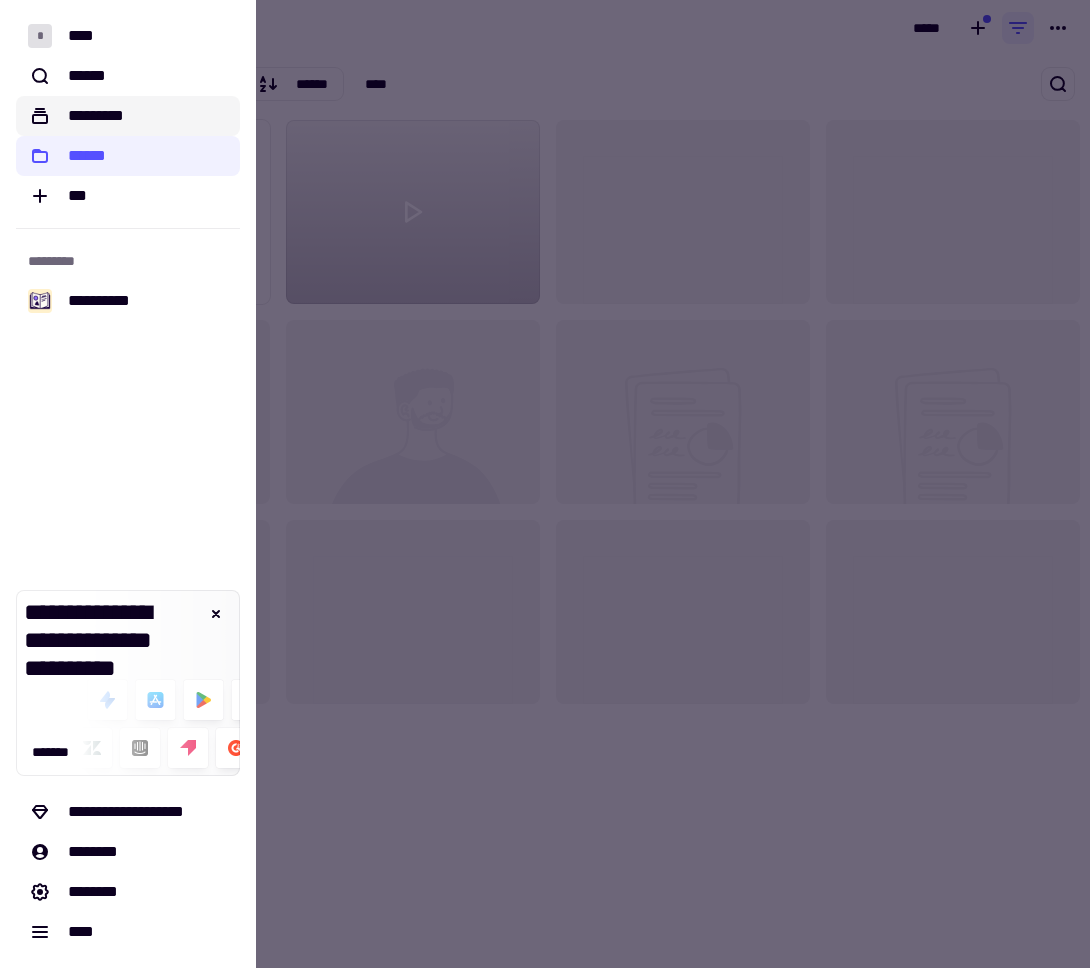 click on "*********" 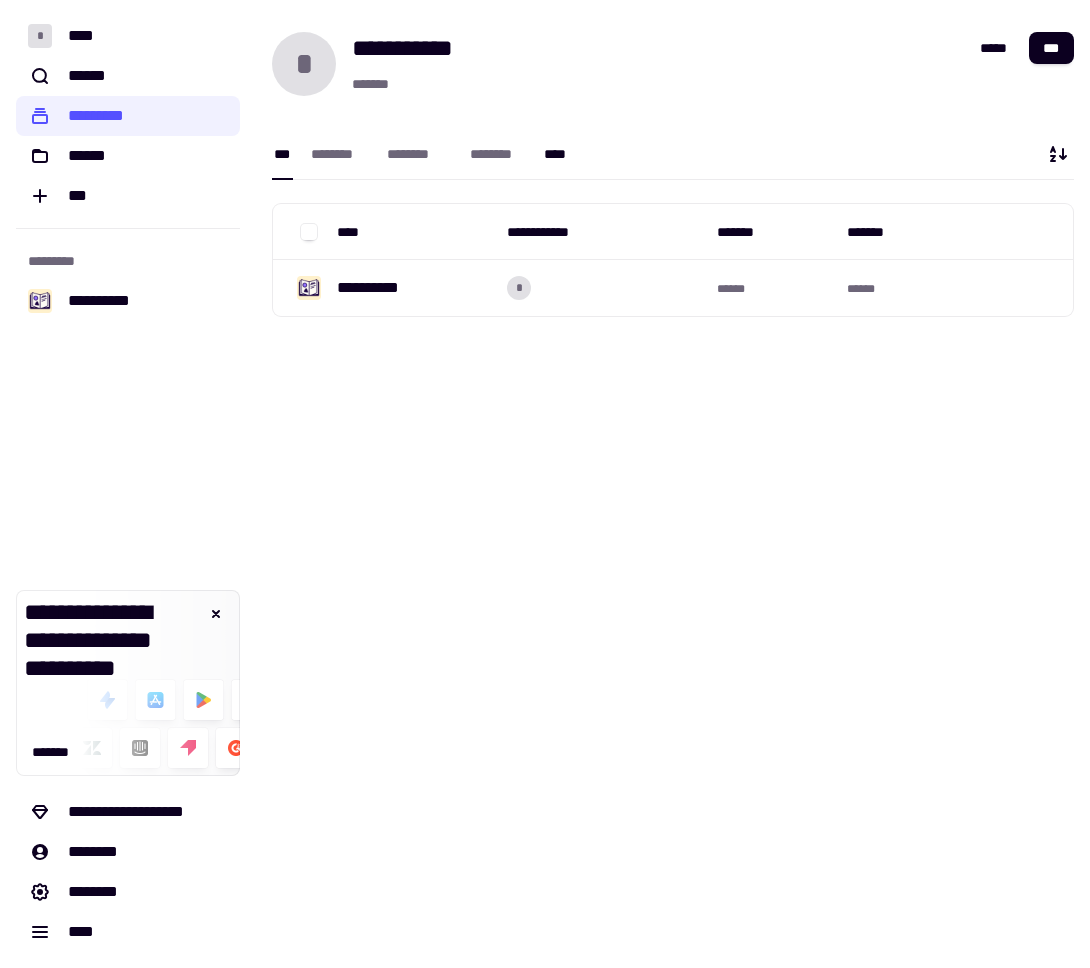 click on "****" at bounding box center [559, 154] 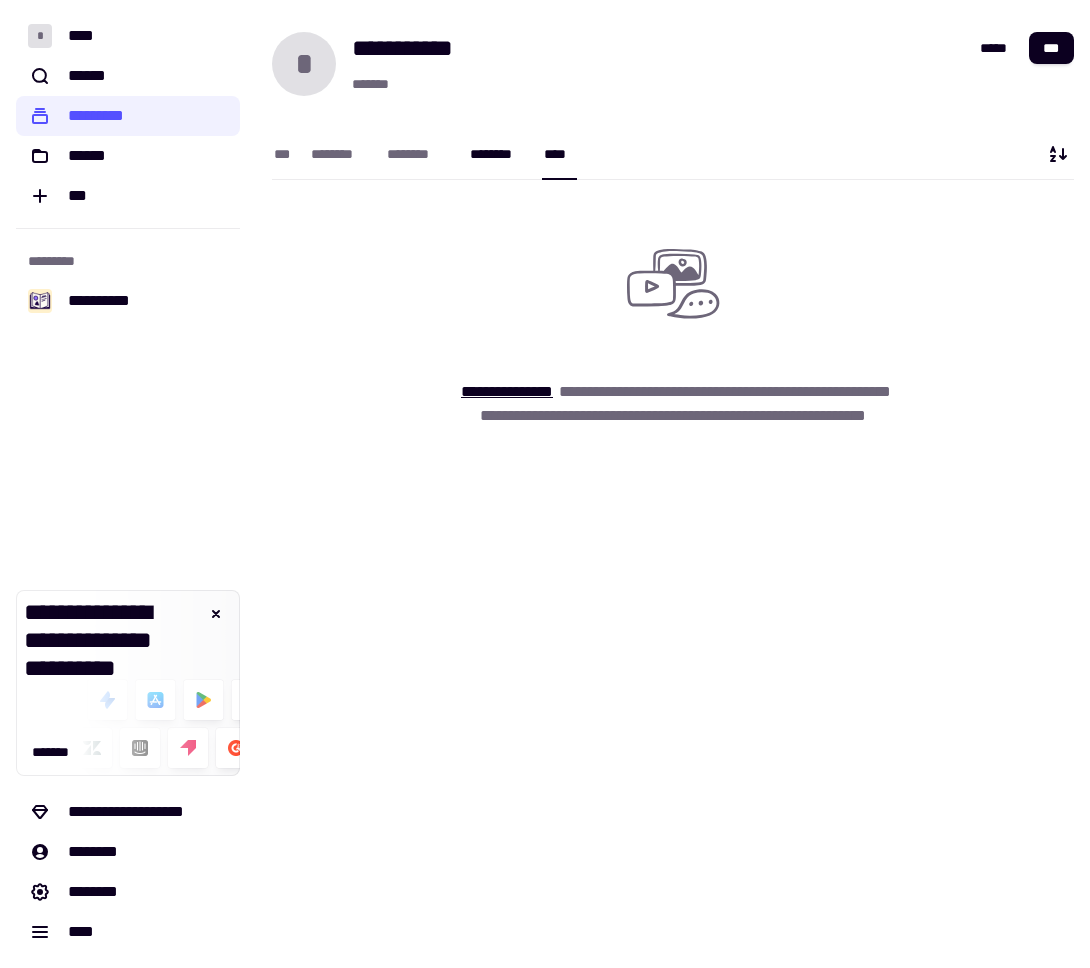 click on "********" at bounding box center [497, 154] 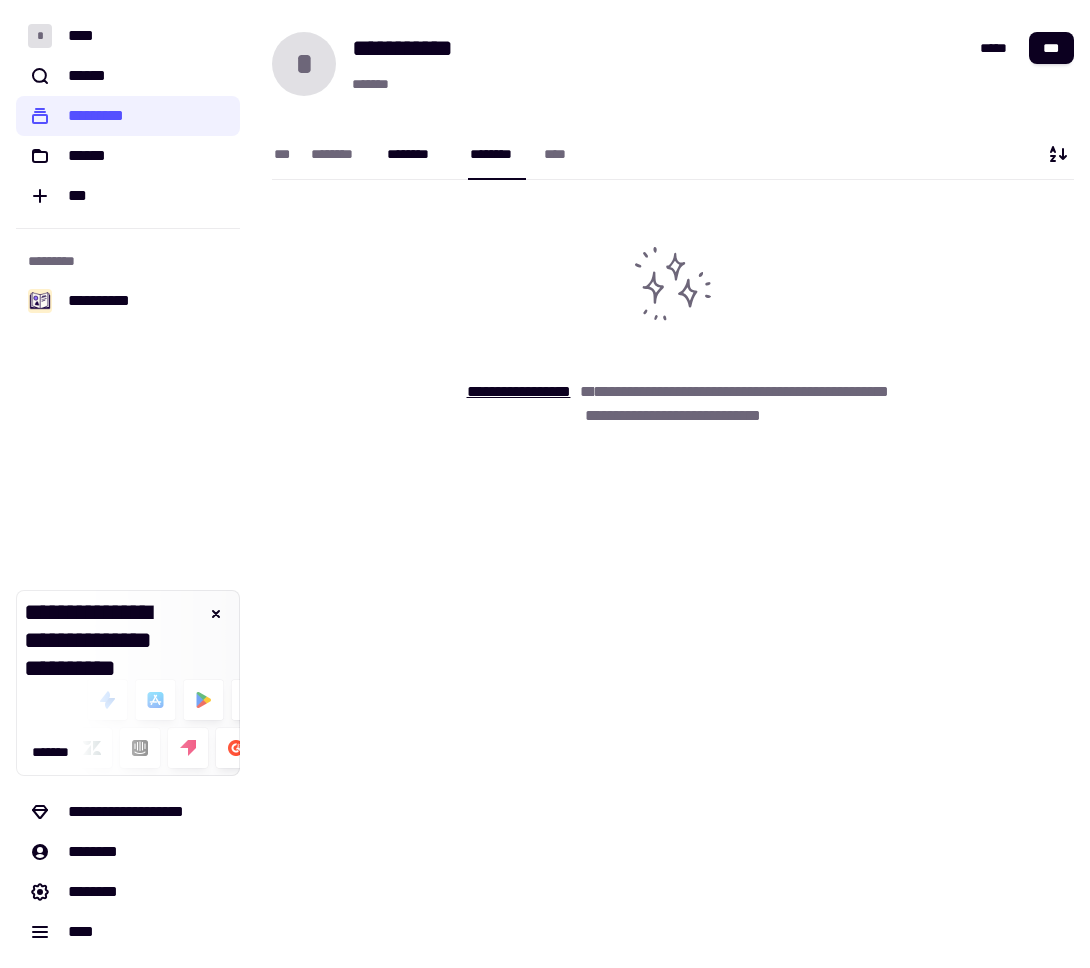 click on "********" at bounding box center (418, 154) 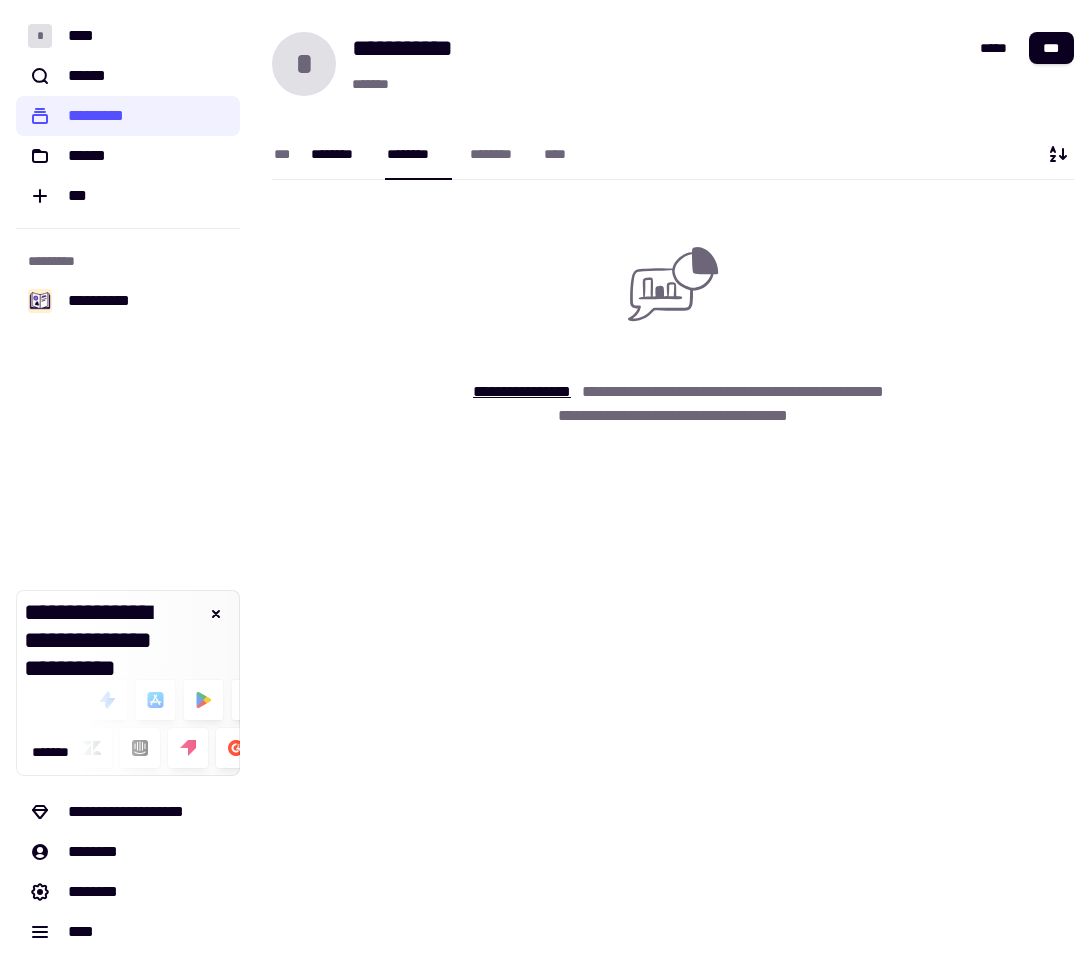click on "********" at bounding box center (339, 154) 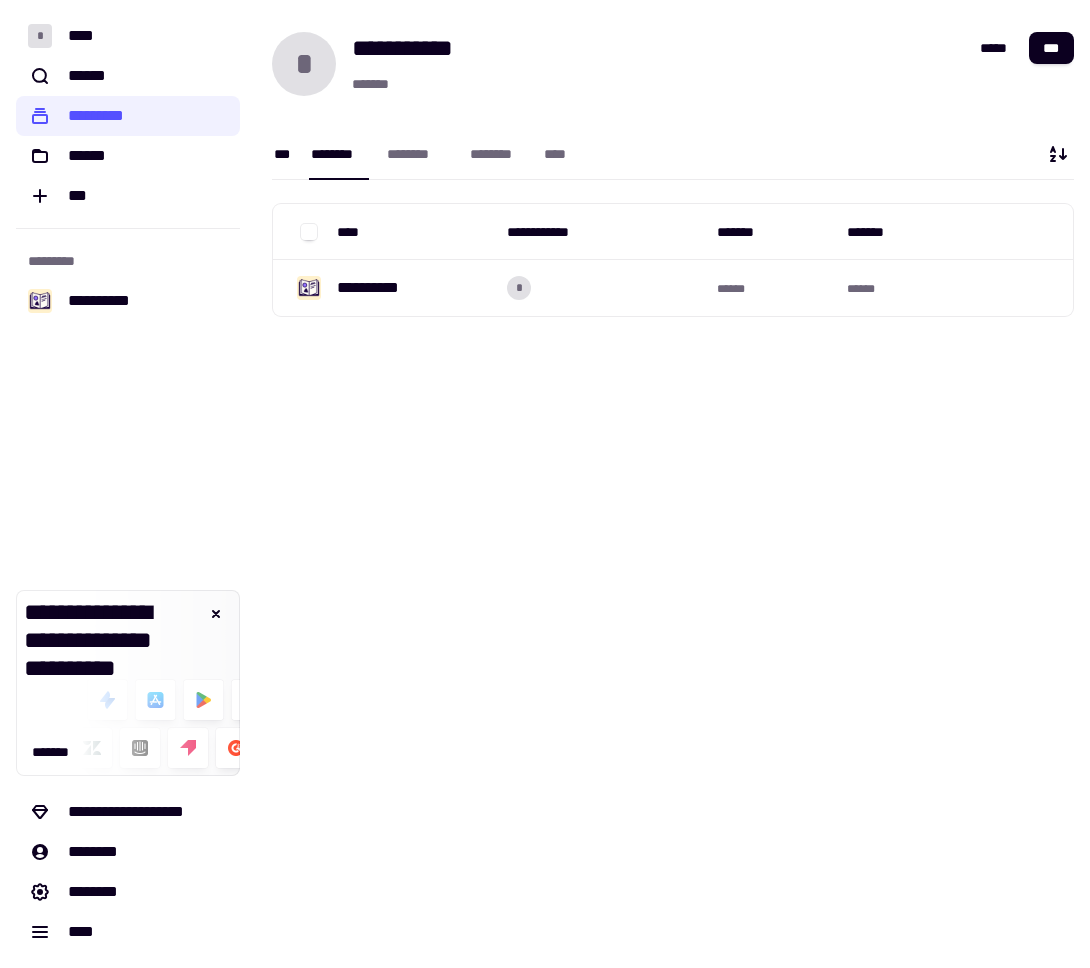 click on "***" at bounding box center [282, 154] 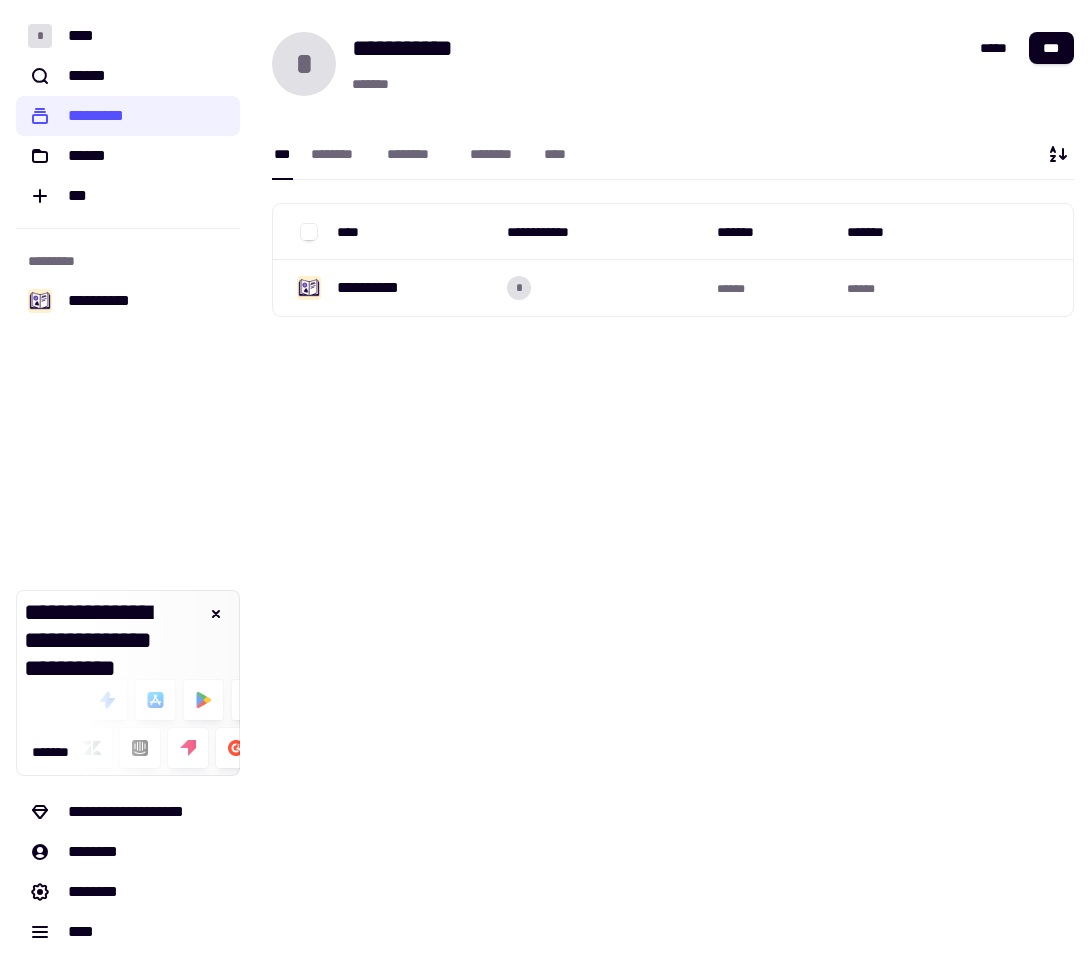 click on "***" at bounding box center (282, 154) 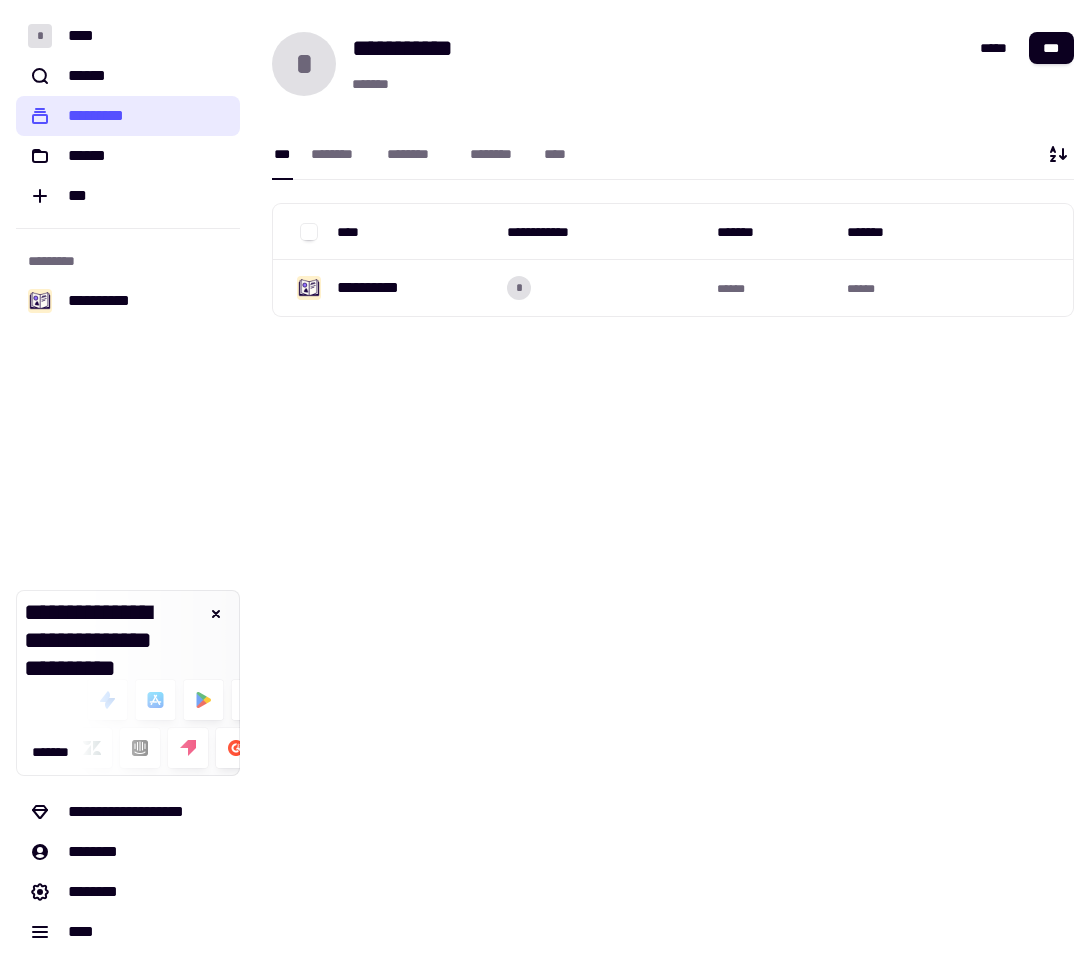 click on "*********" 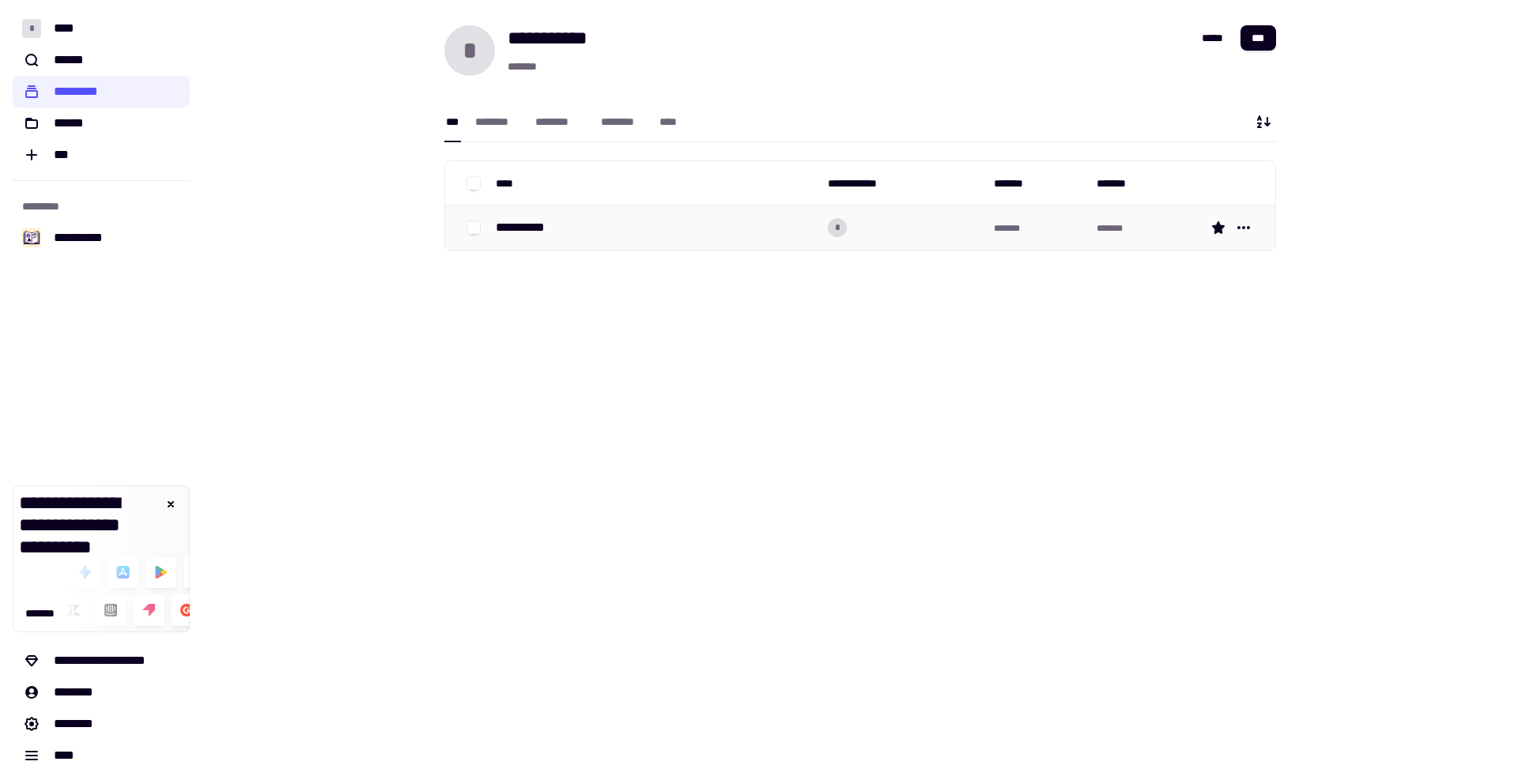 click on "**********" at bounding box center (527, 228) 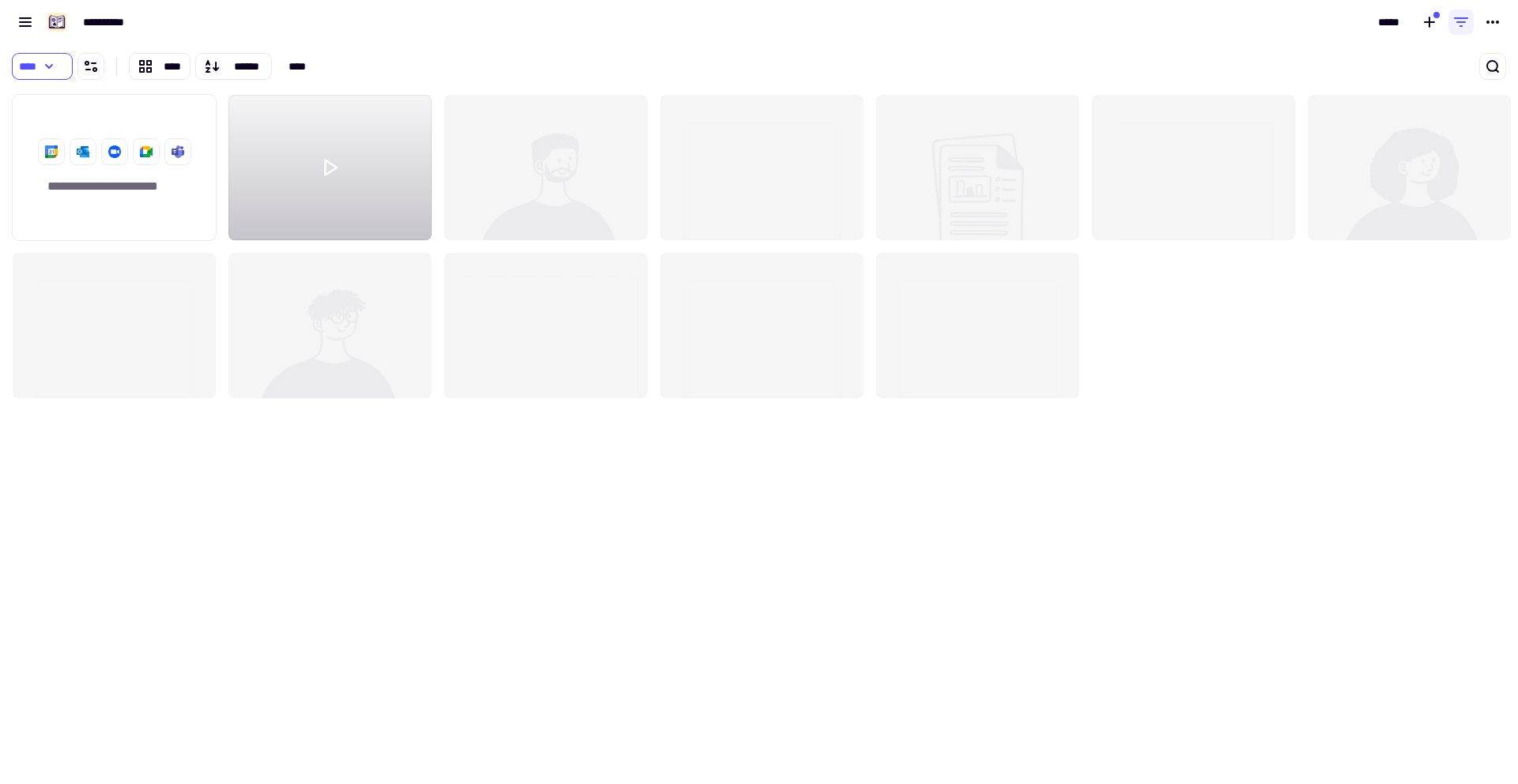 scroll, scrollTop: 13, scrollLeft: 13, axis: both 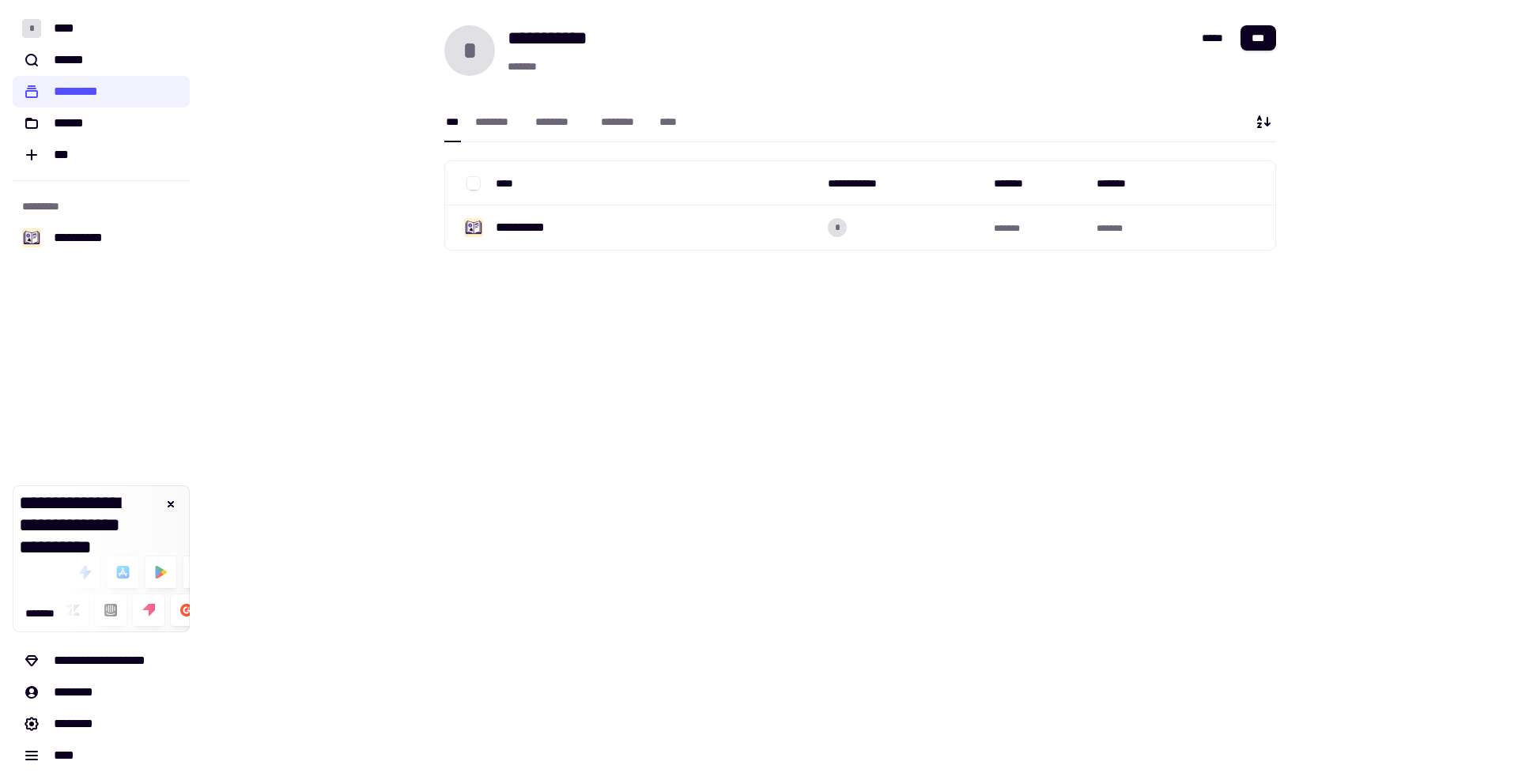 click on "[FIRST] [LAST] [STREET] [CITY], [STATE] [ZIP]" at bounding box center (860, 392) 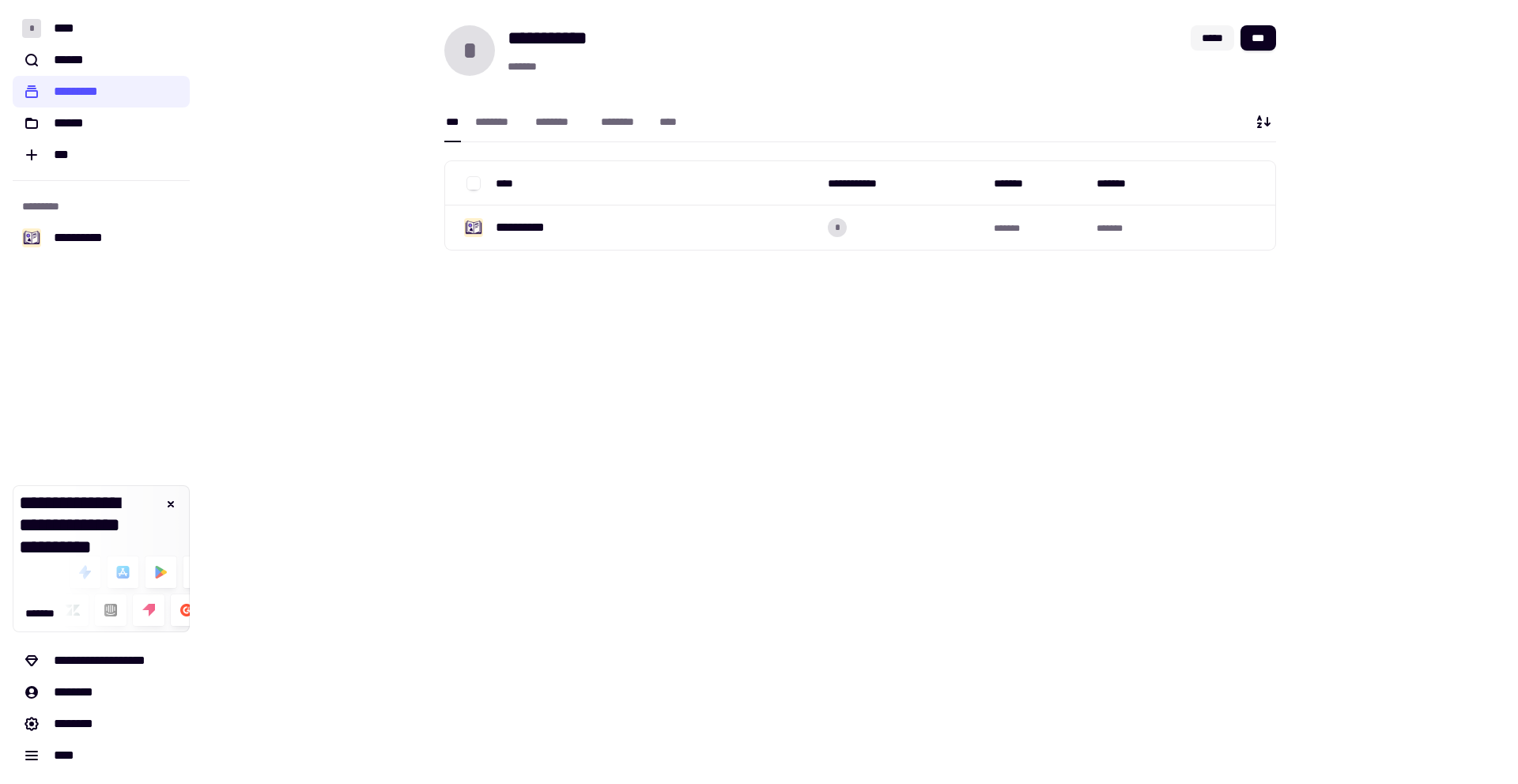 click on "*****" 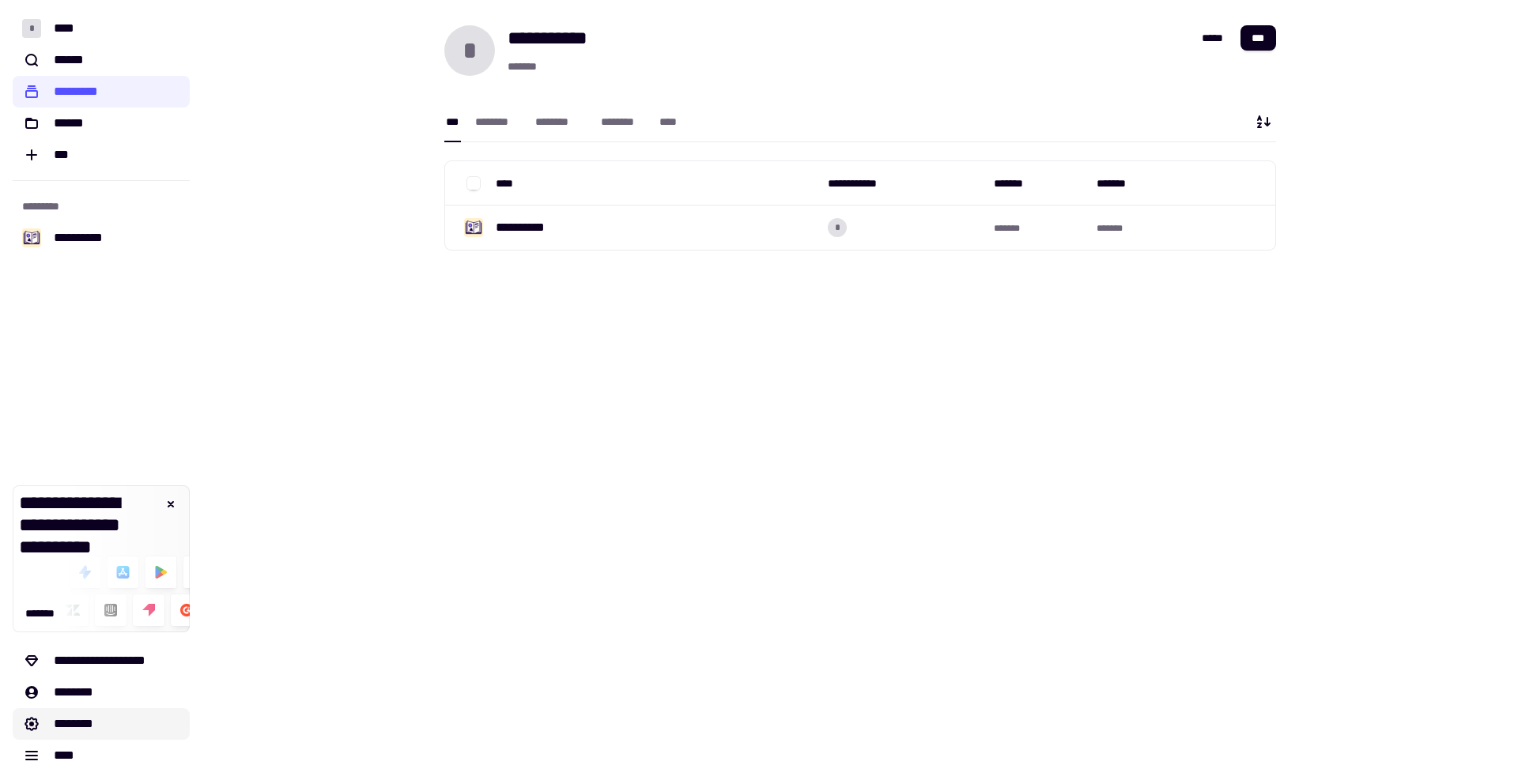 click on "********" 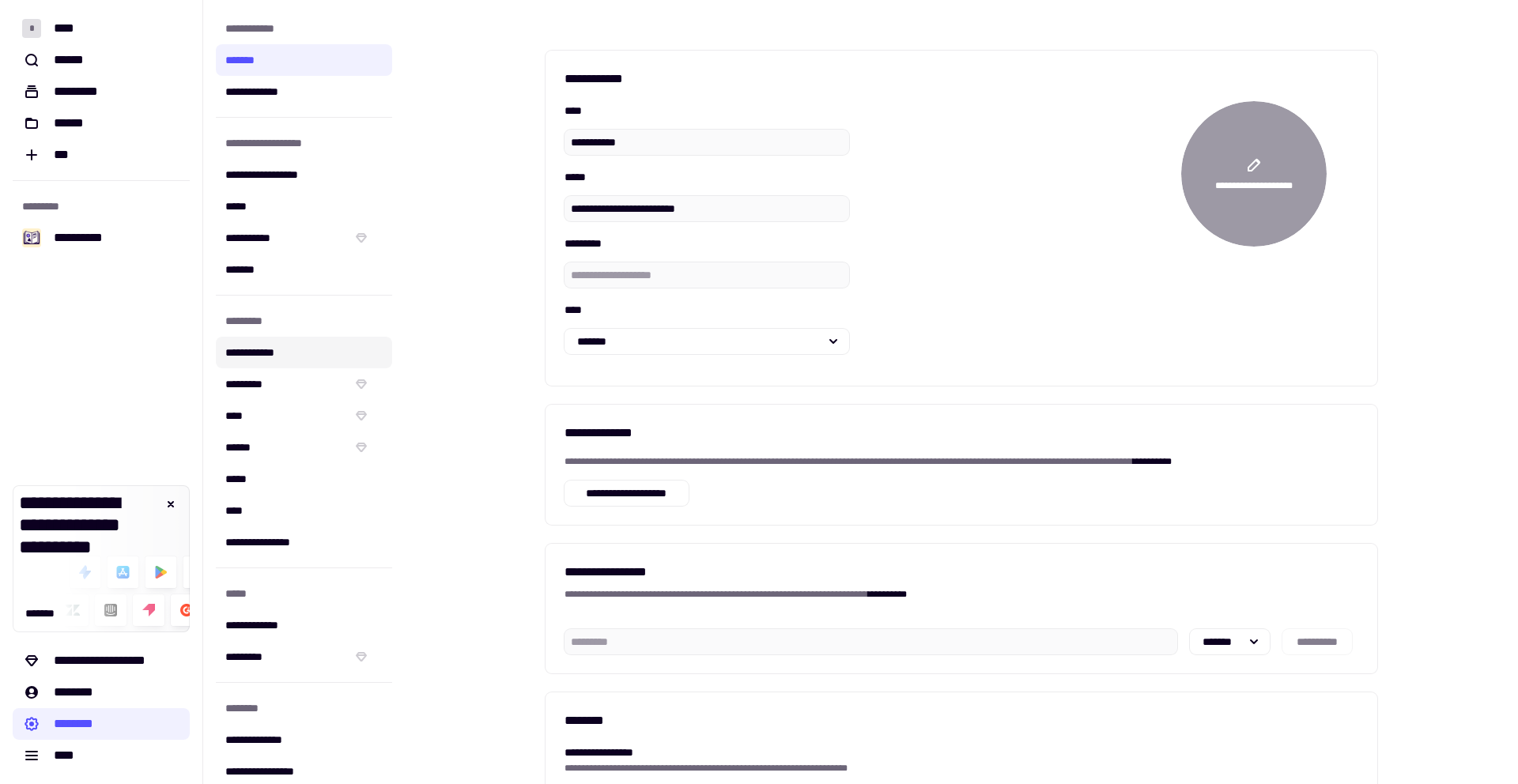 click on "**********" 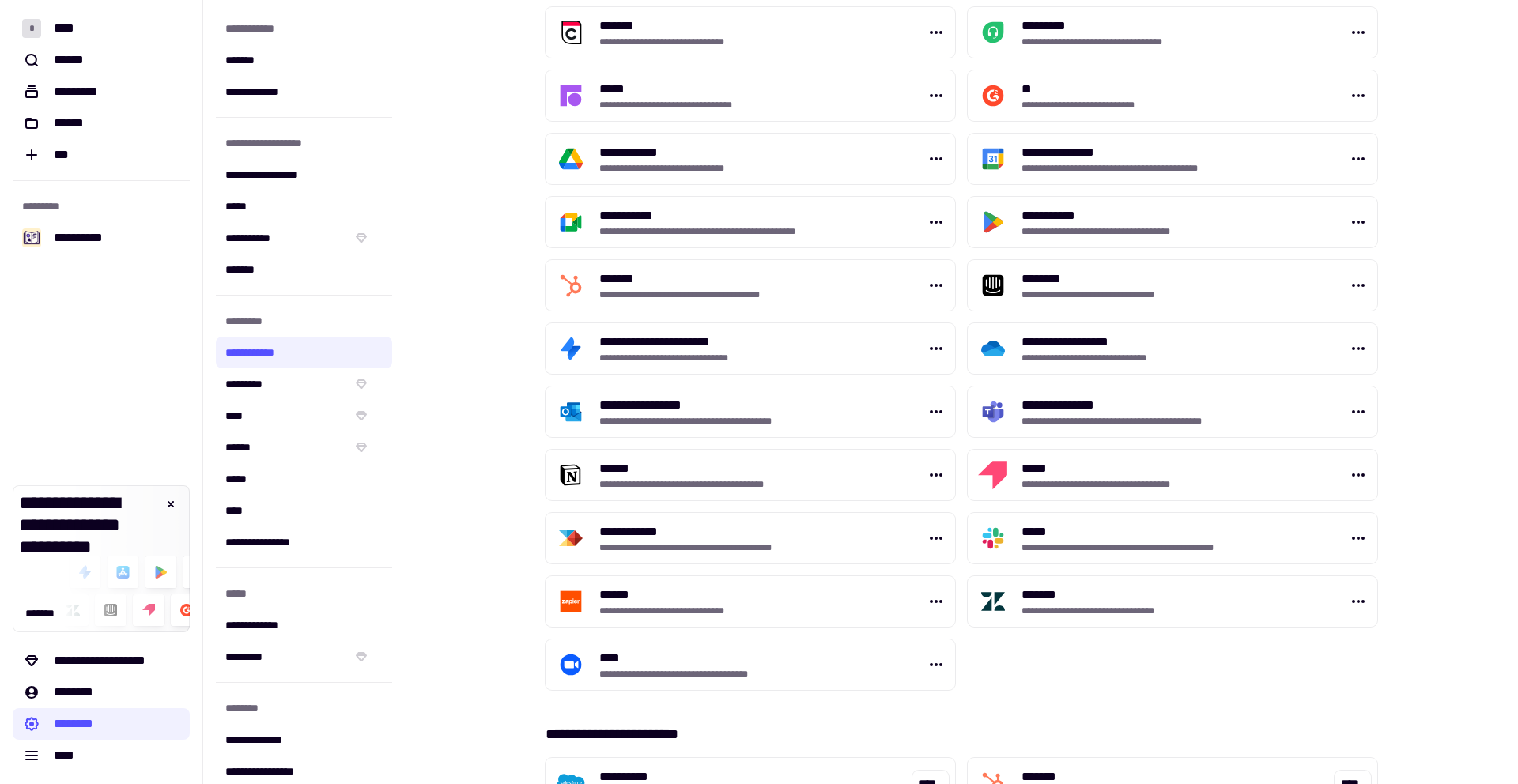scroll, scrollTop: 574, scrollLeft: 0, axis: vertical 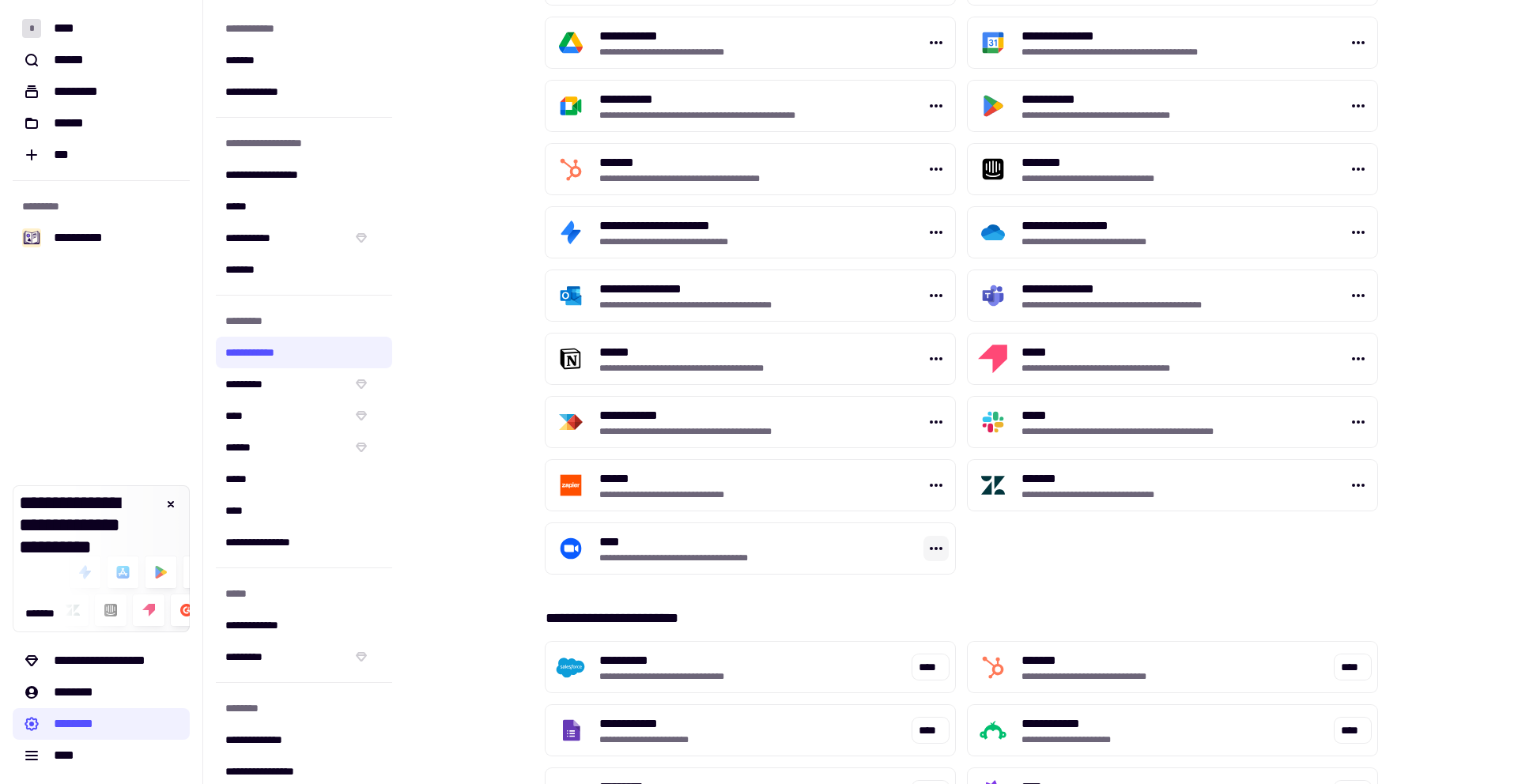 click 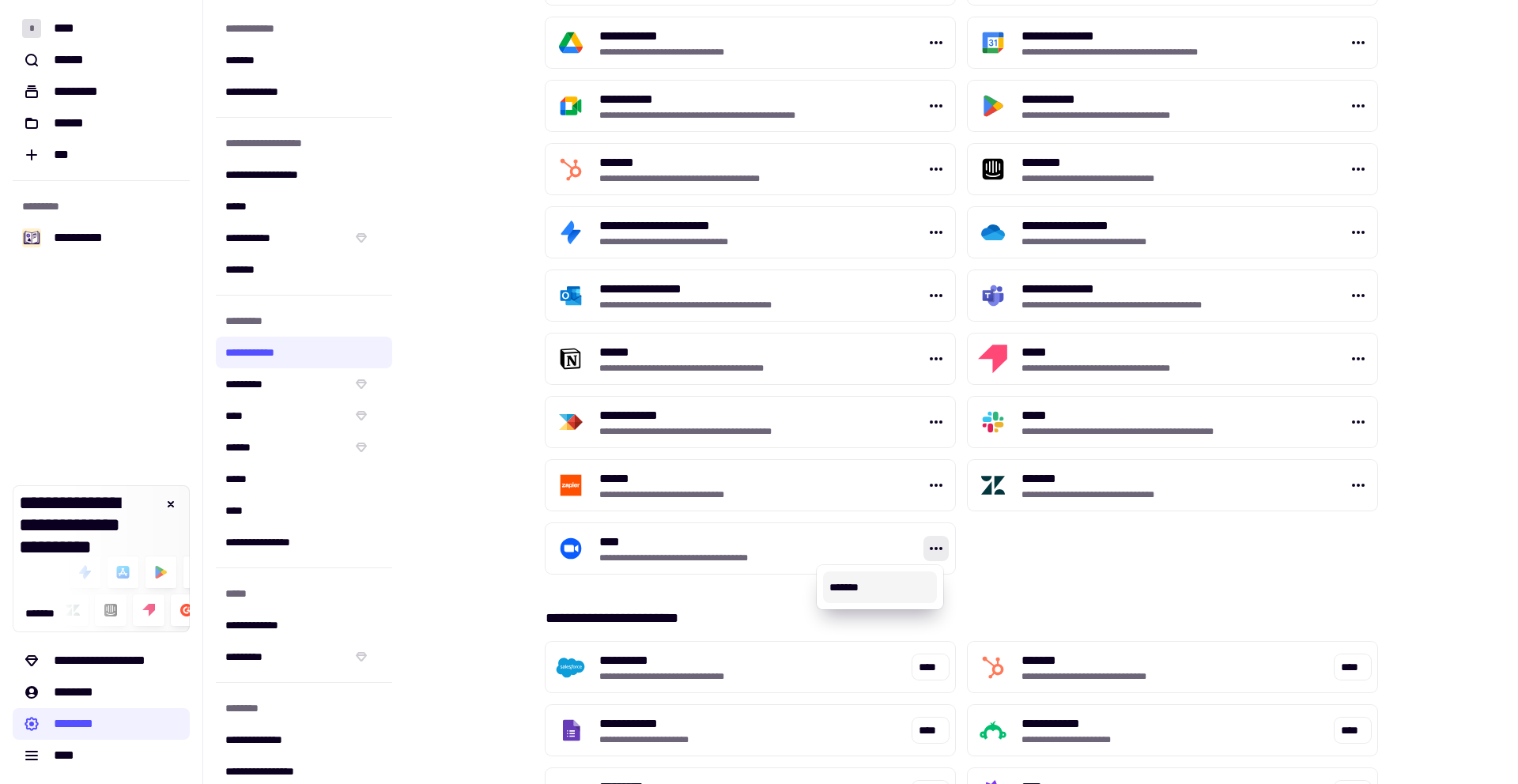 click on "[FIRST] [LAST] [STREET] [CITY], [STATE] [ZIP]" at bounding box center [961, 201] 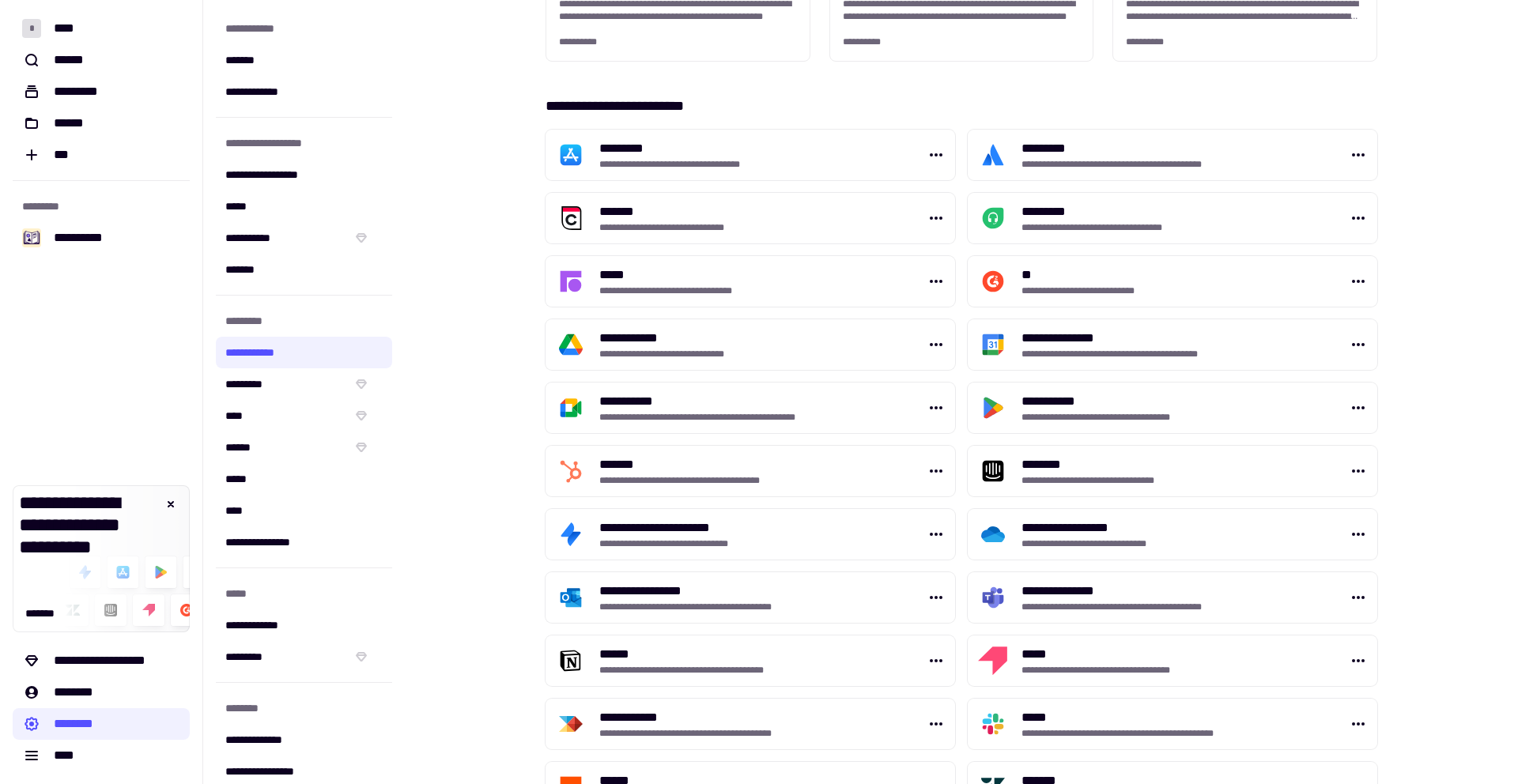 scroll, scrollTop: 0, scrollLeft: 0, axis: both 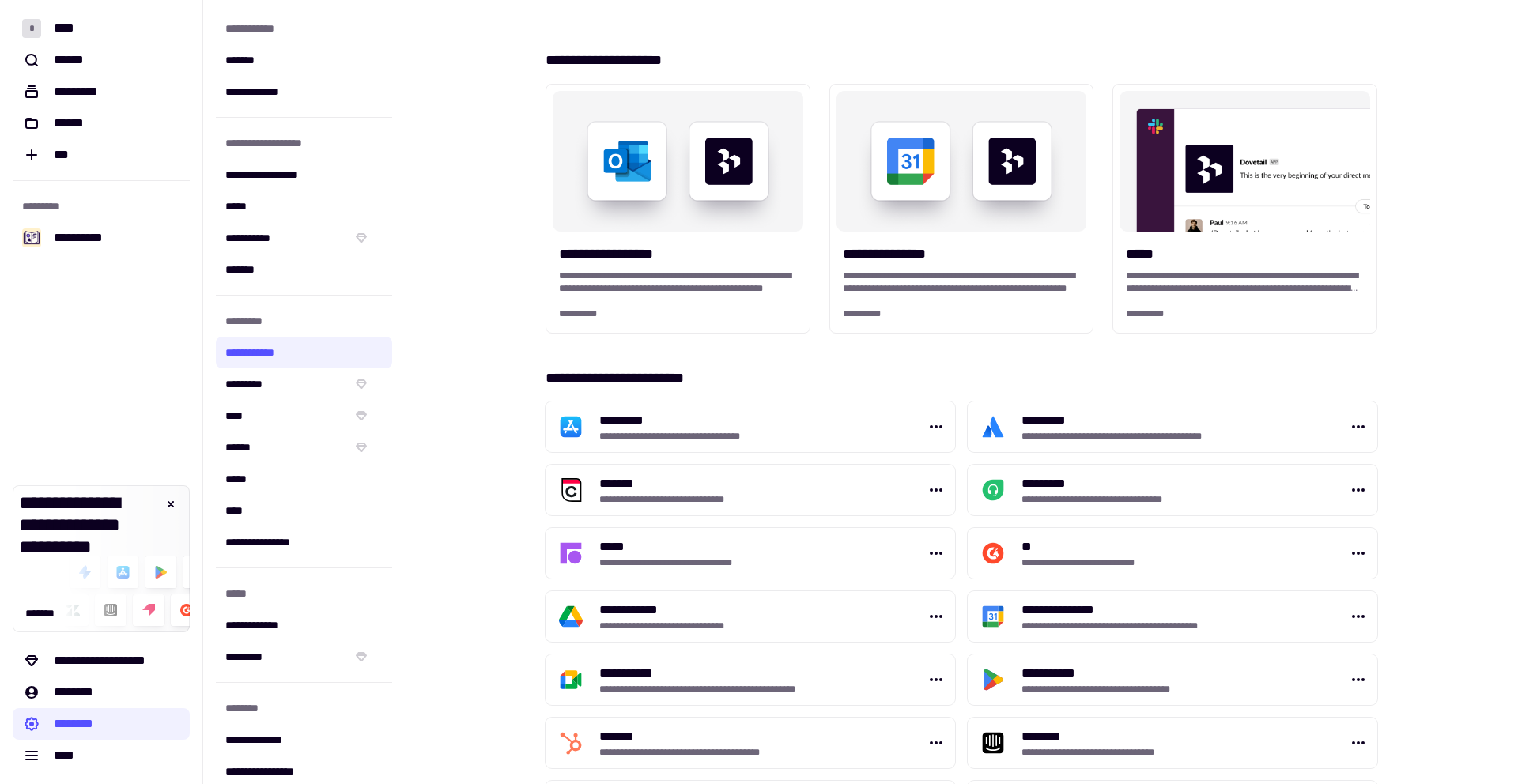 click on "[FIRST] [LAST] [STREET] [CITY], [STATE] [ZIP]" at bounding box center (860, 392) 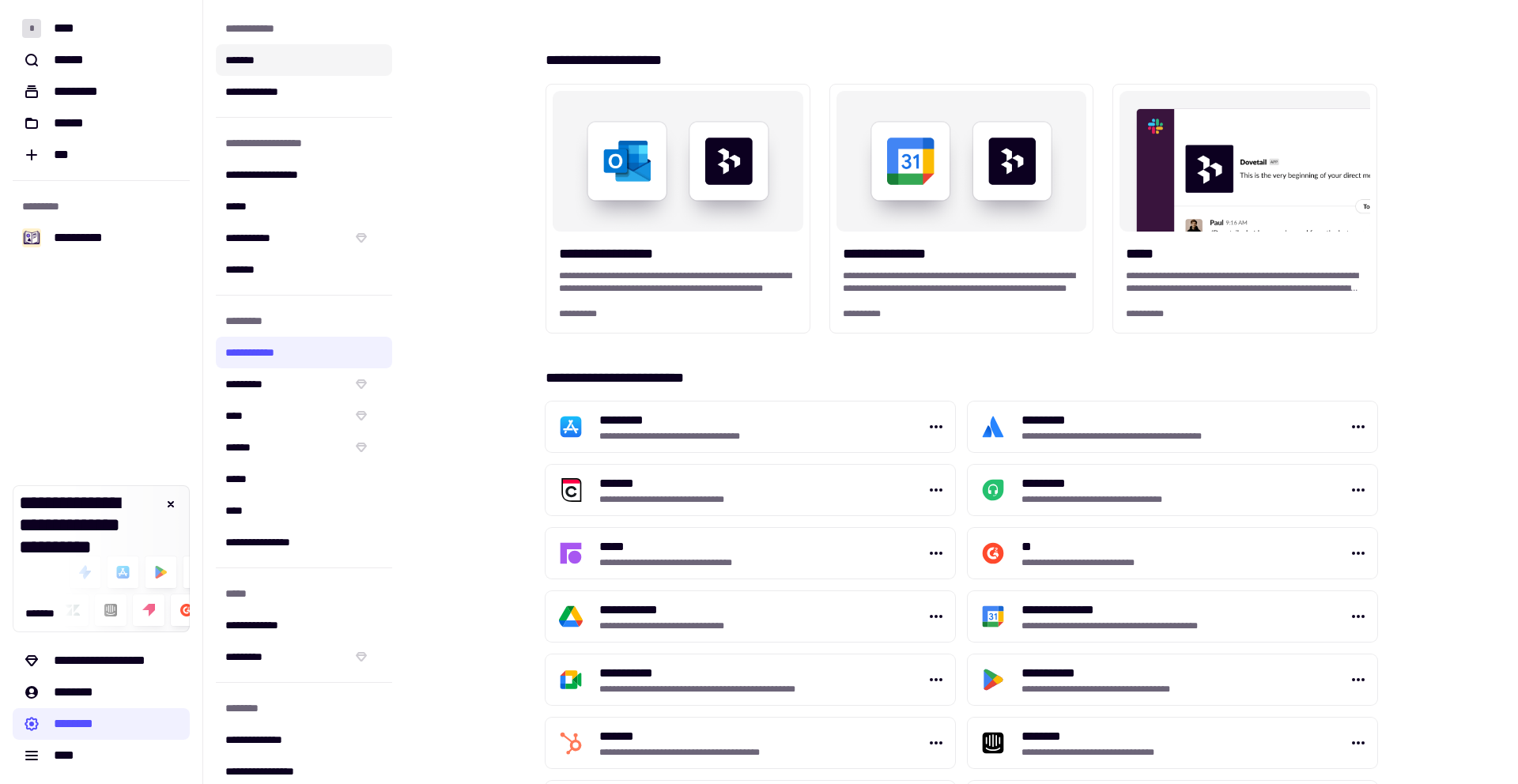 click on "*******" 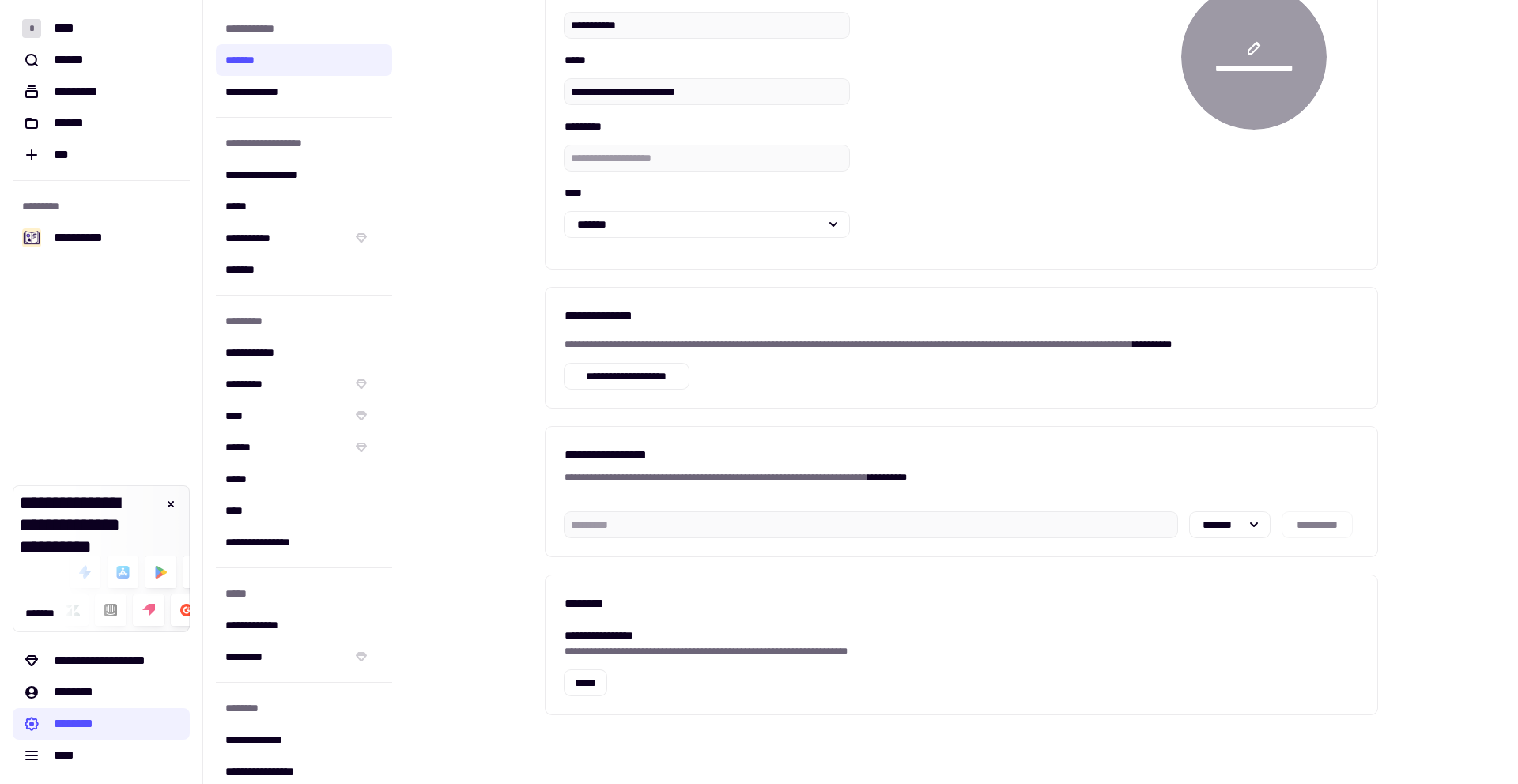 scroll, scrollTop: 129, scrollLeft: 0, axis: vertical 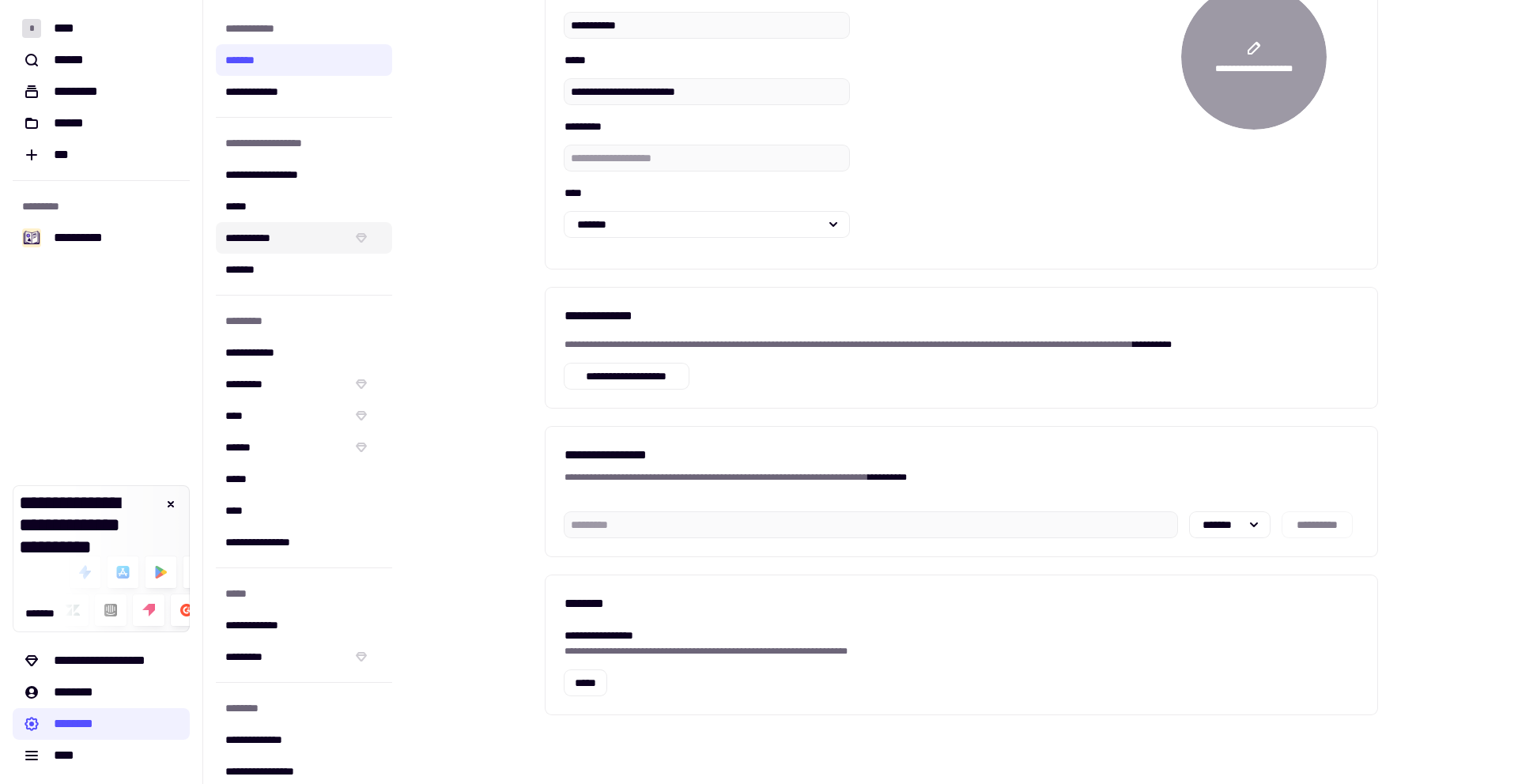 click on "**********" 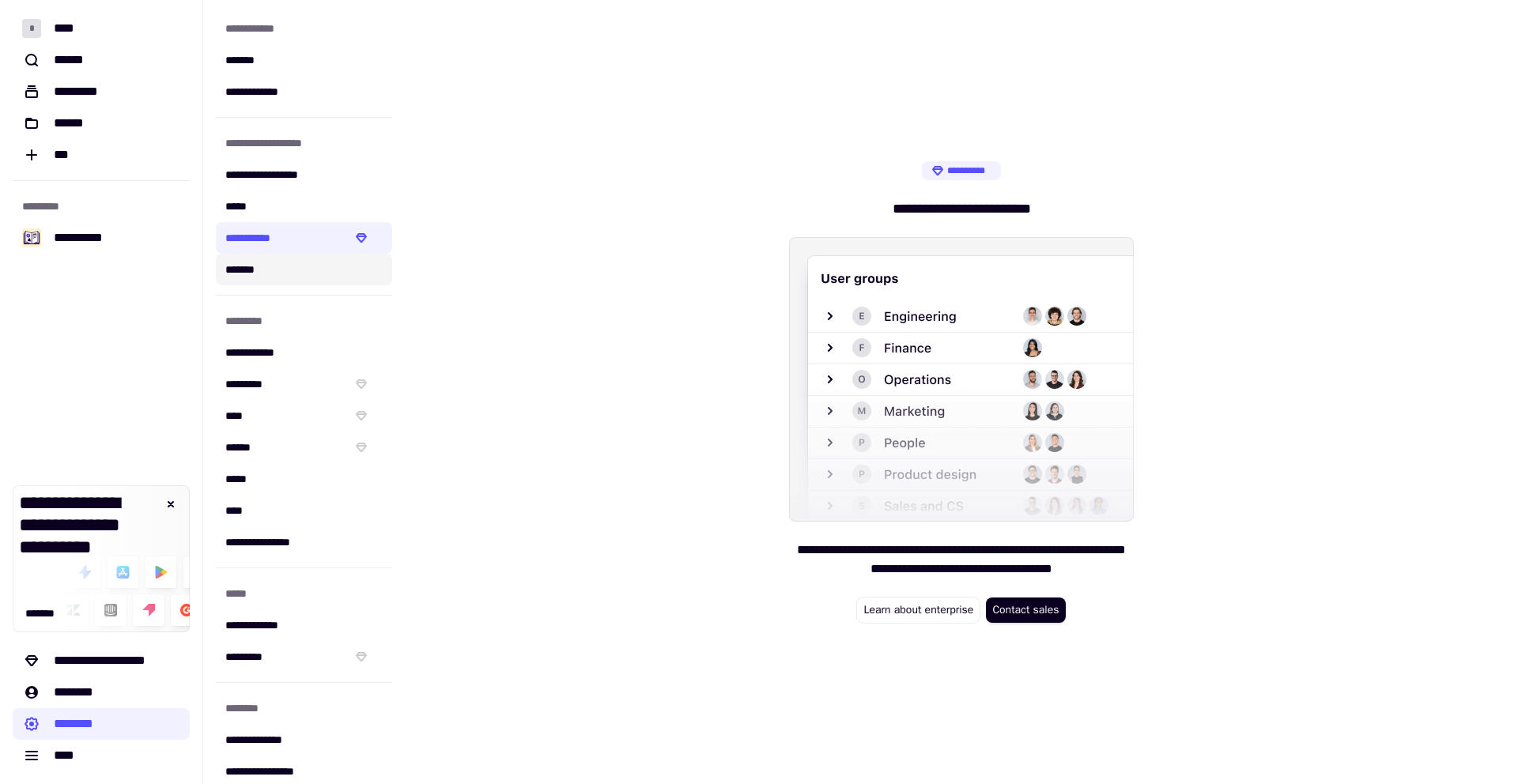 click on "*******" 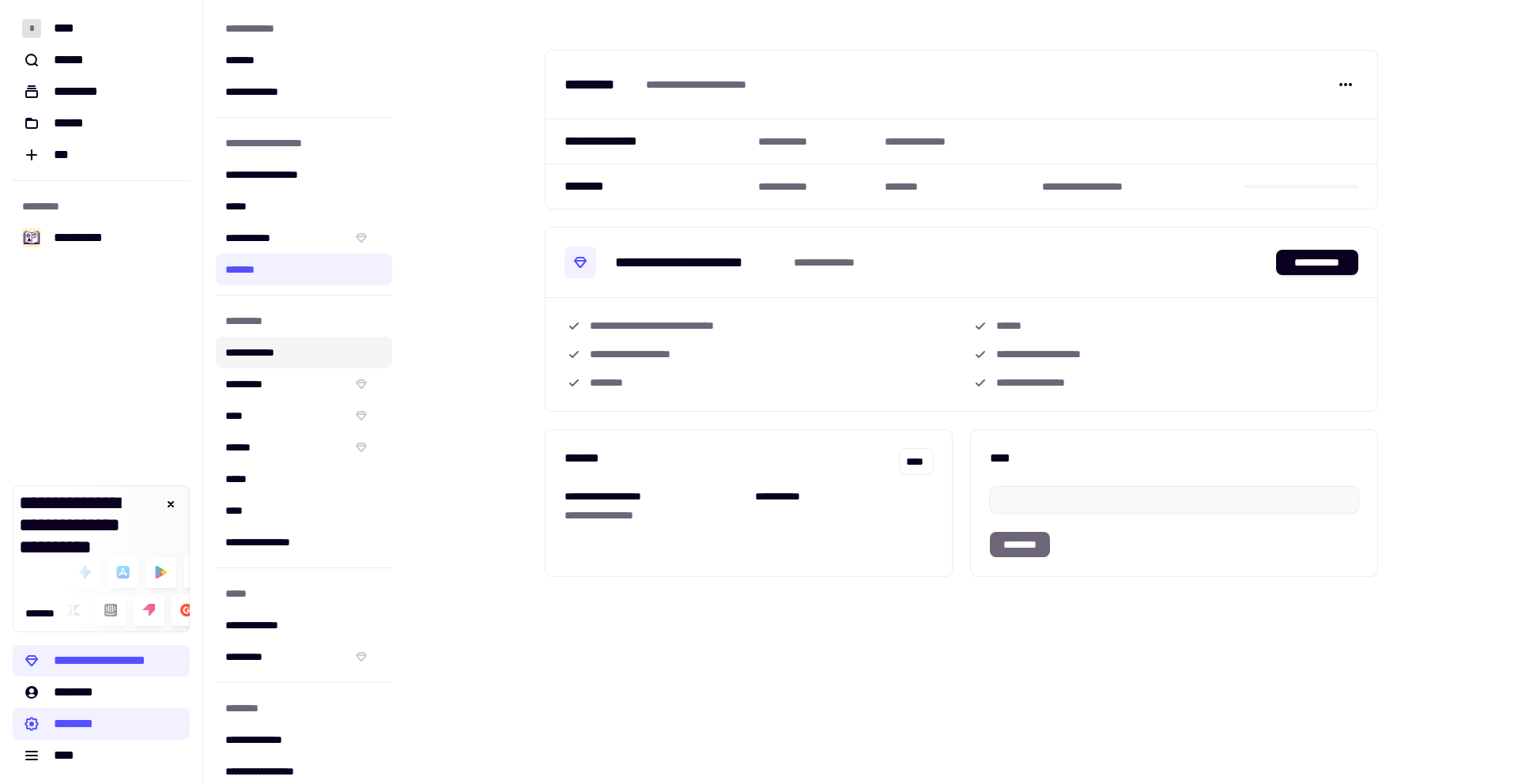 click on "**********" 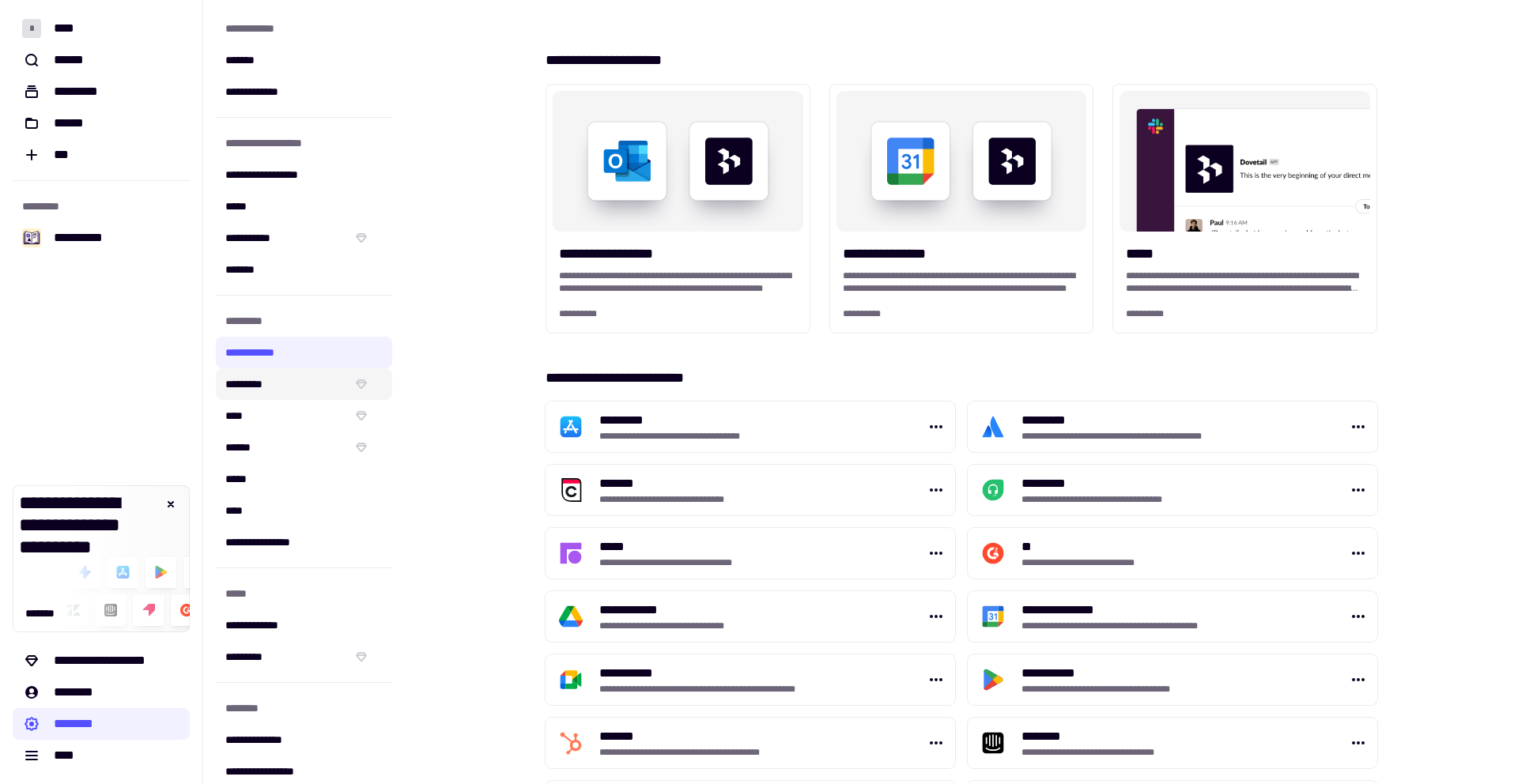 click on "*********" 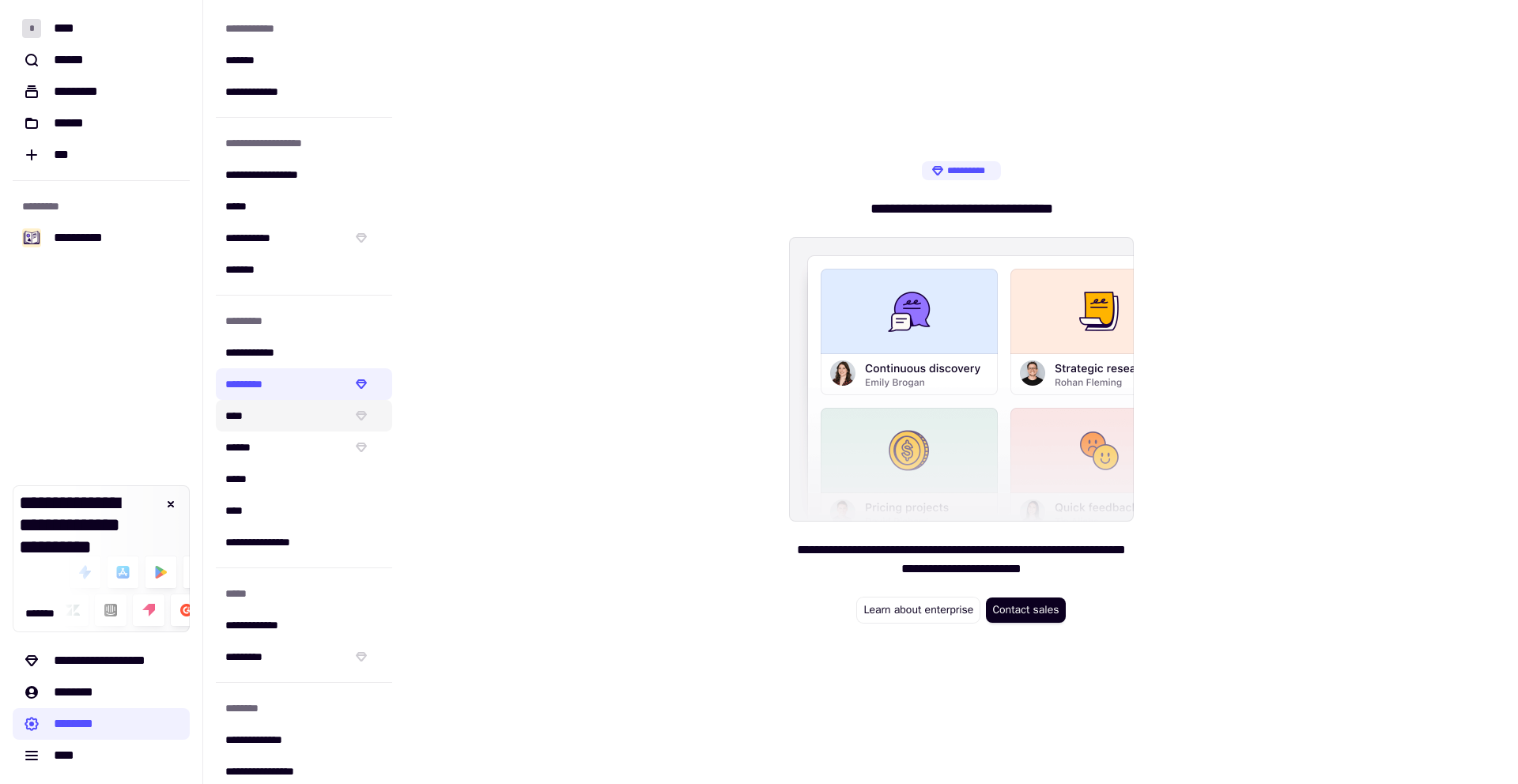 click on "****" 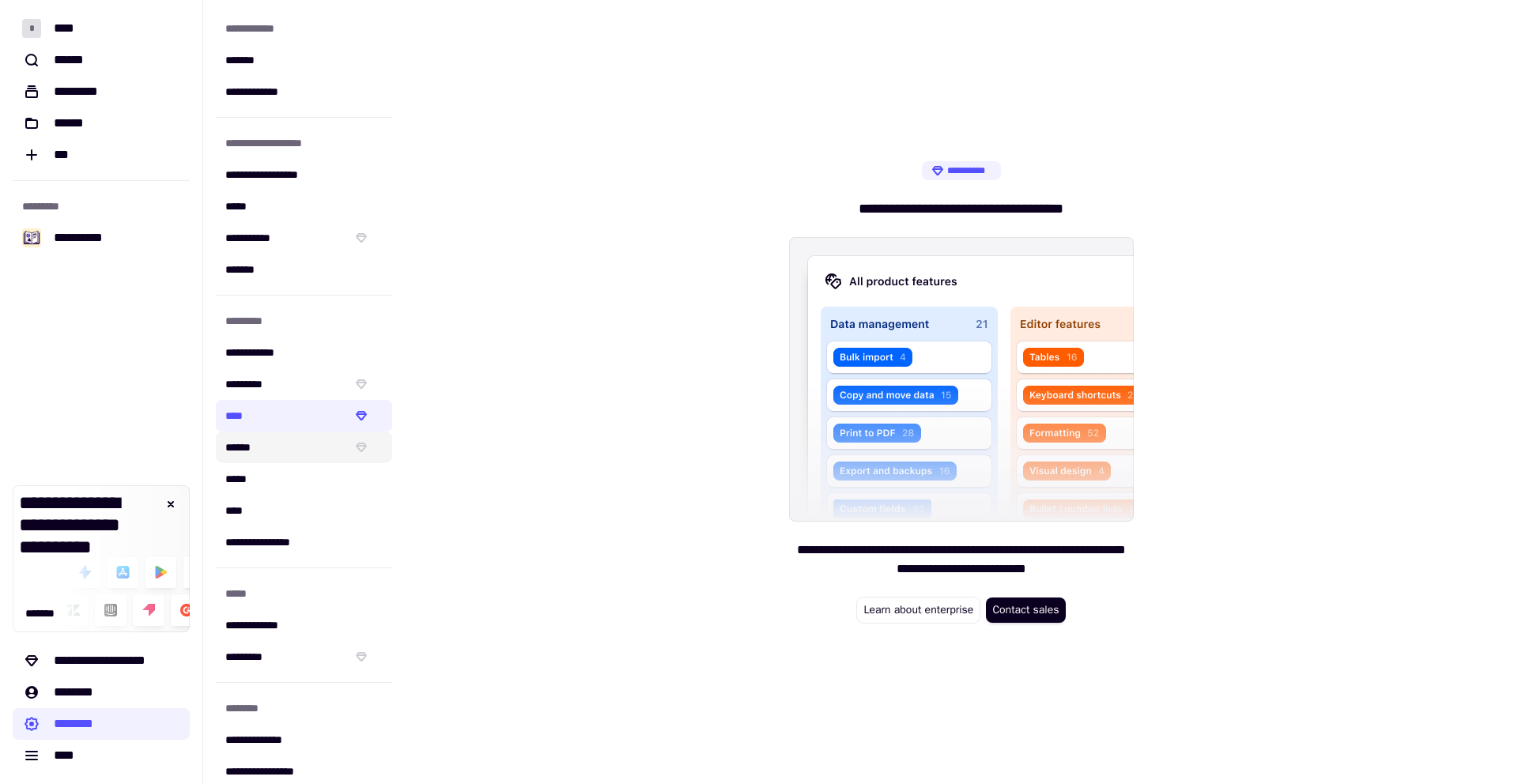 click on "******" 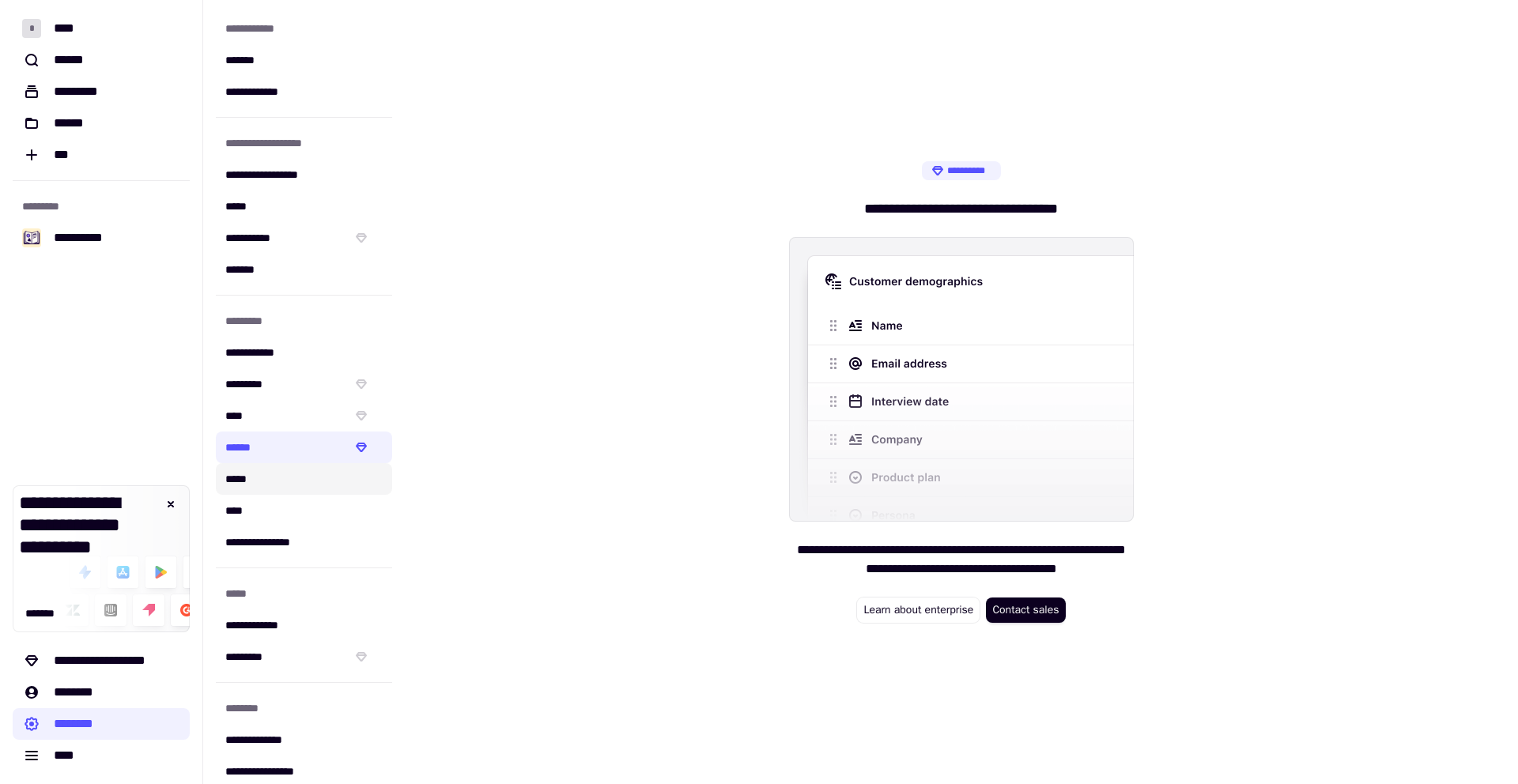 click on "*****" 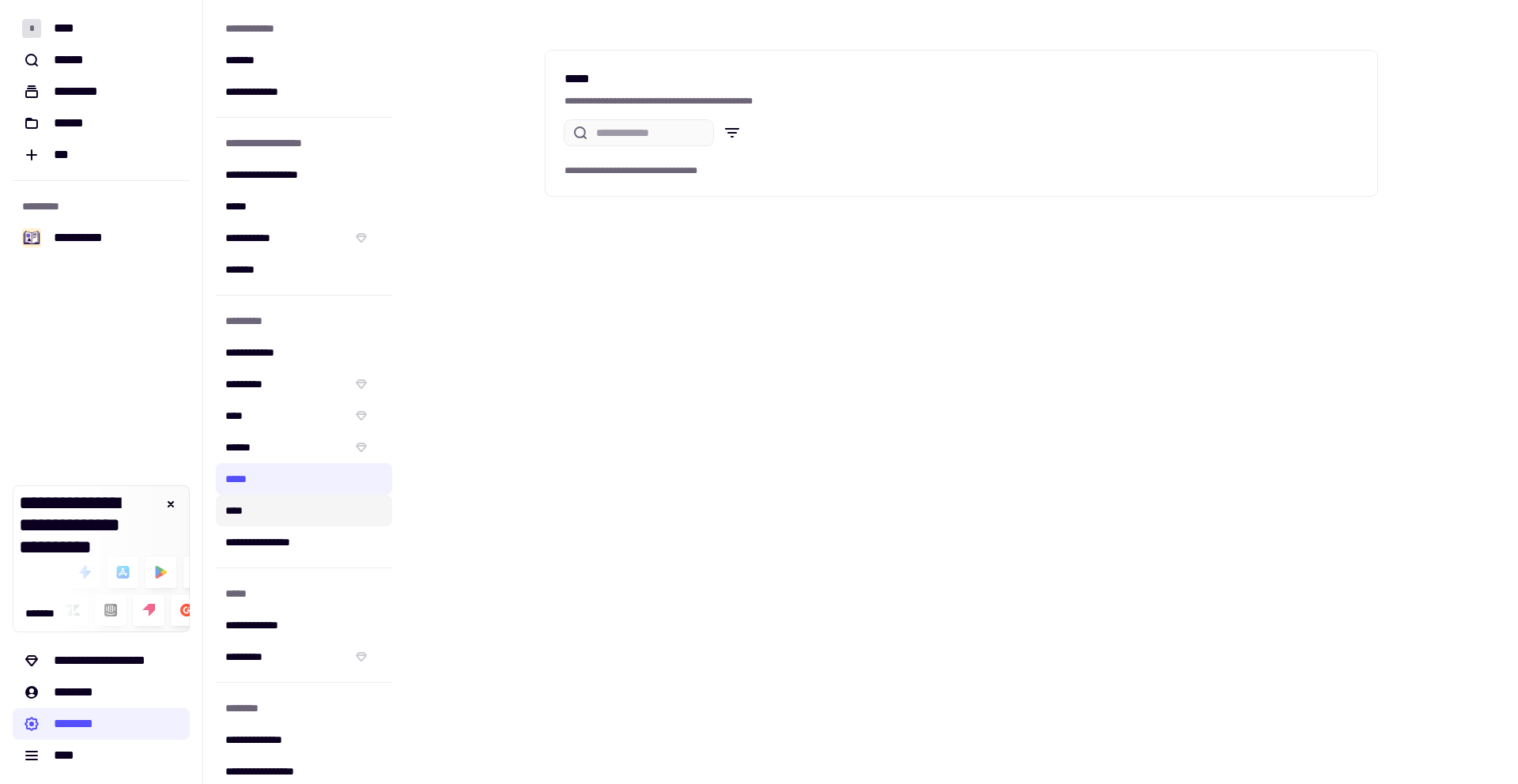 click on "****" 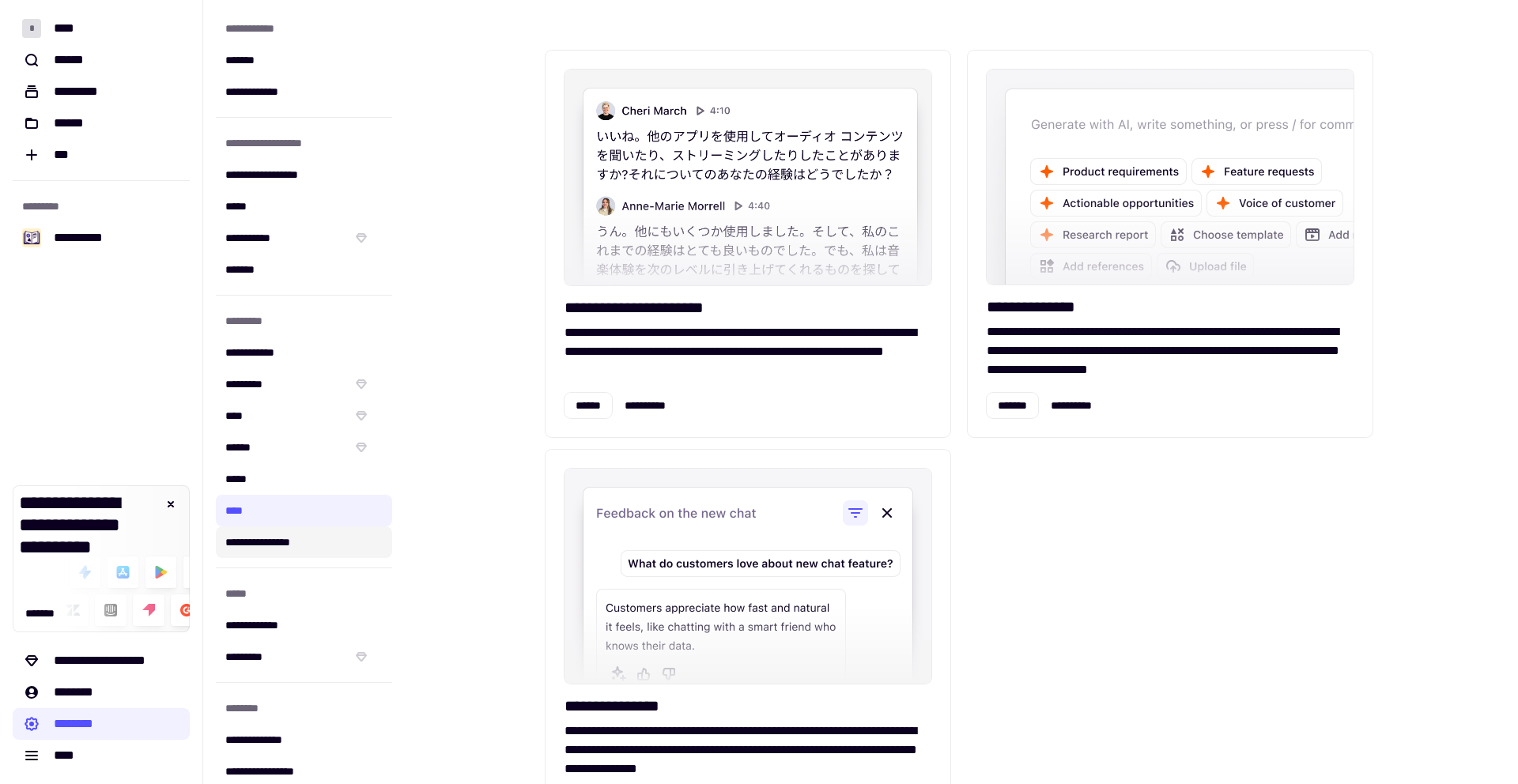 click on "**********" 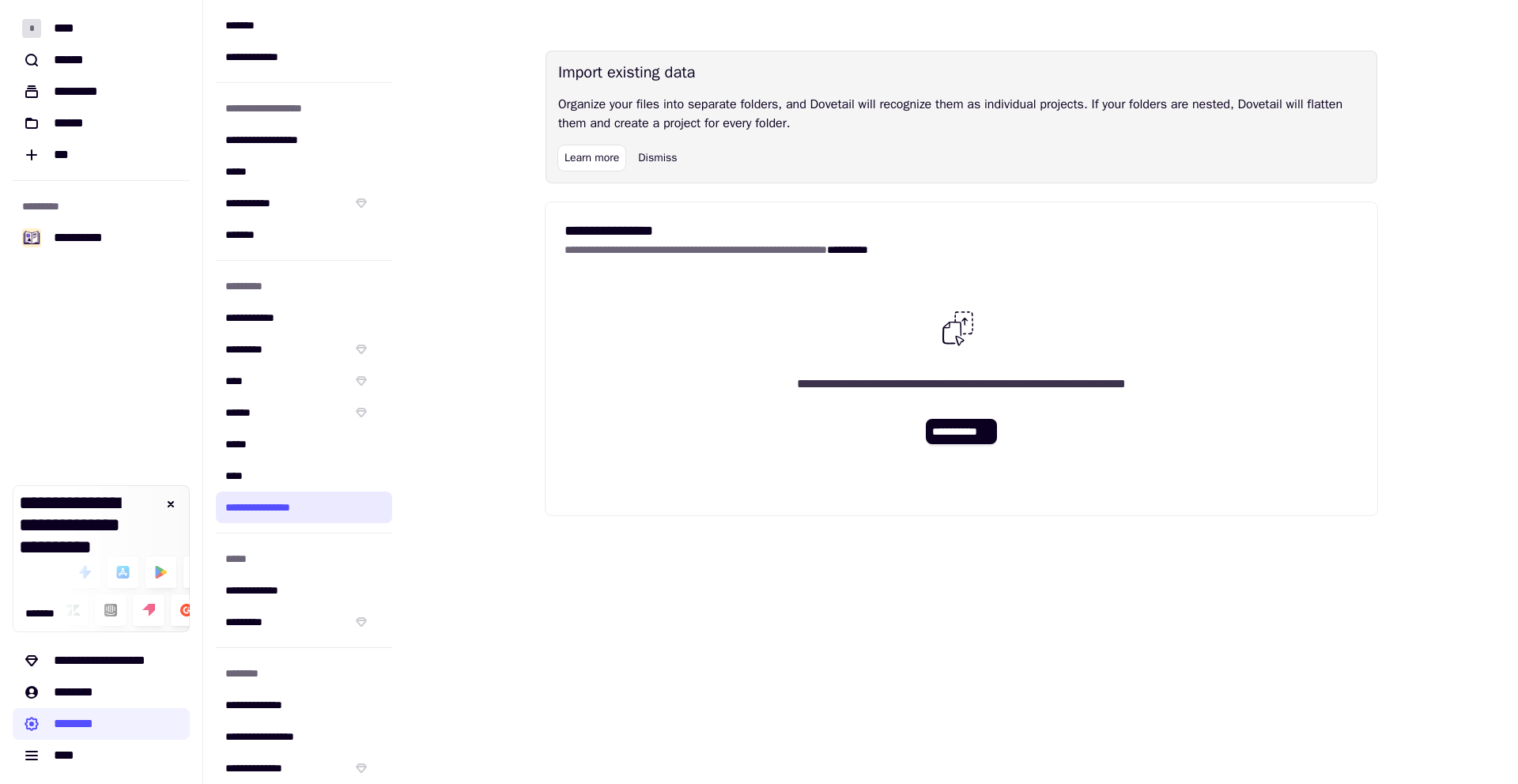 scroll, scrollTop: 47, scrollLeft: 0, axis: vertical 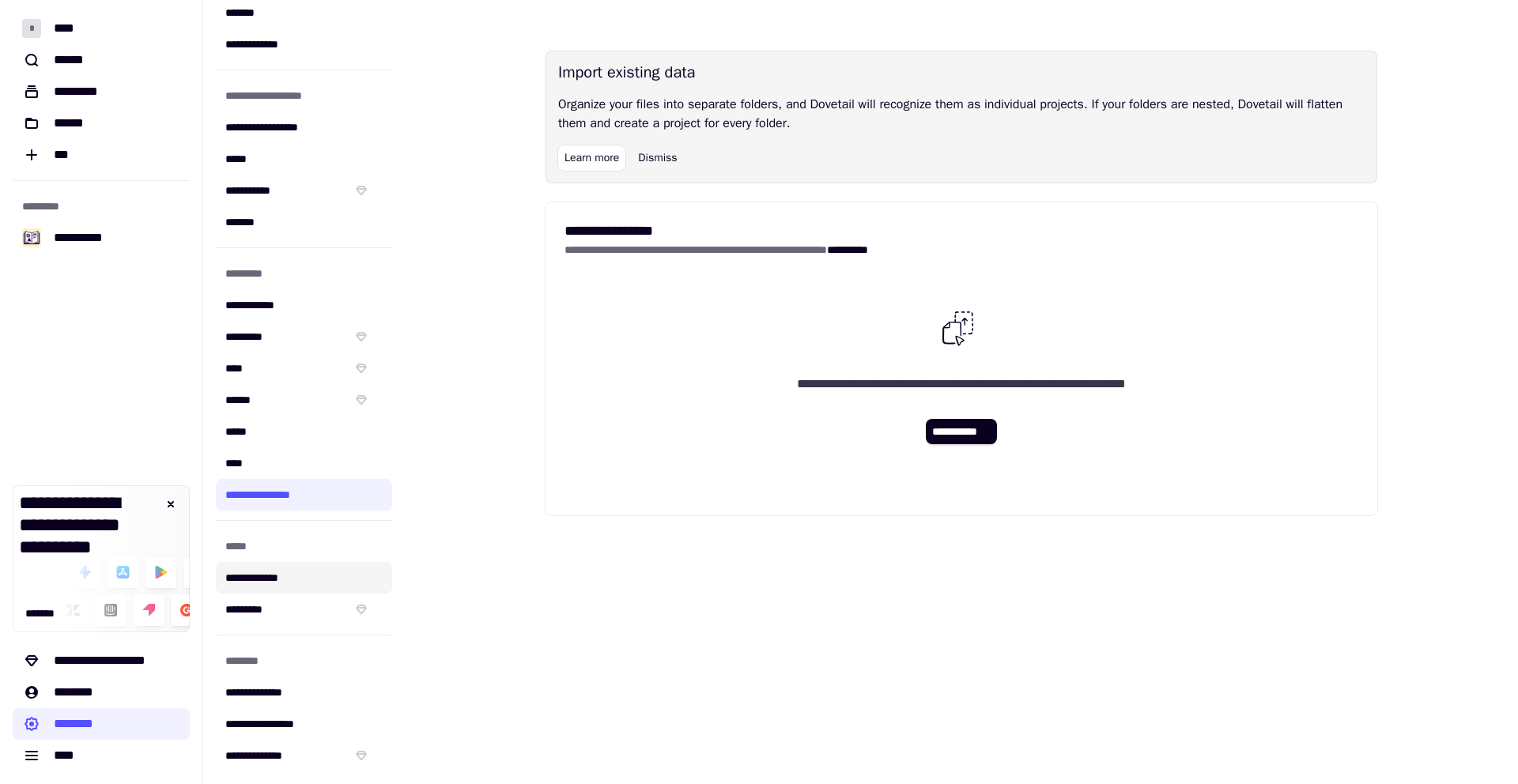 click on "**********" 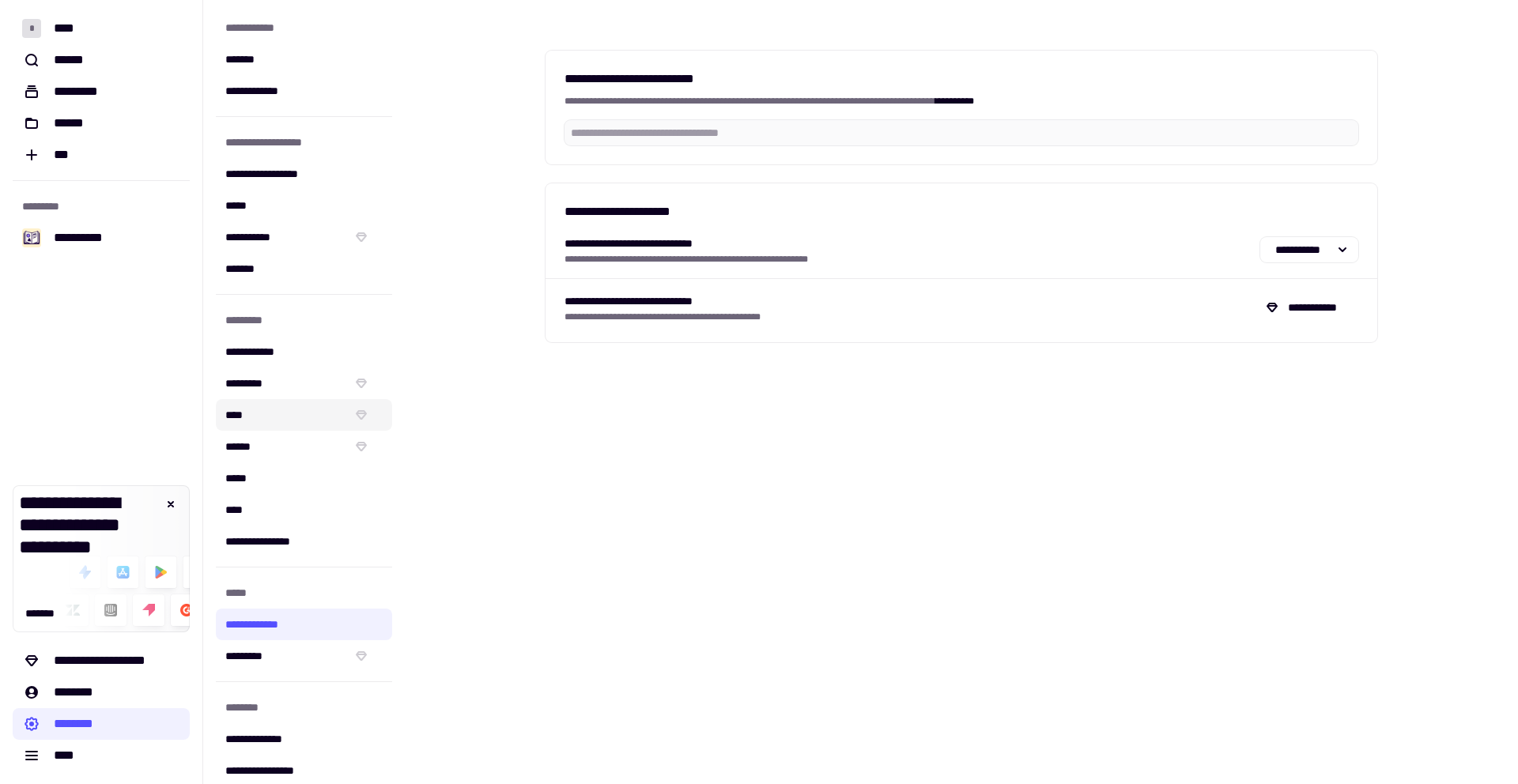 scroll, scrollTop: 0, scrollLeft: 0, axis: both 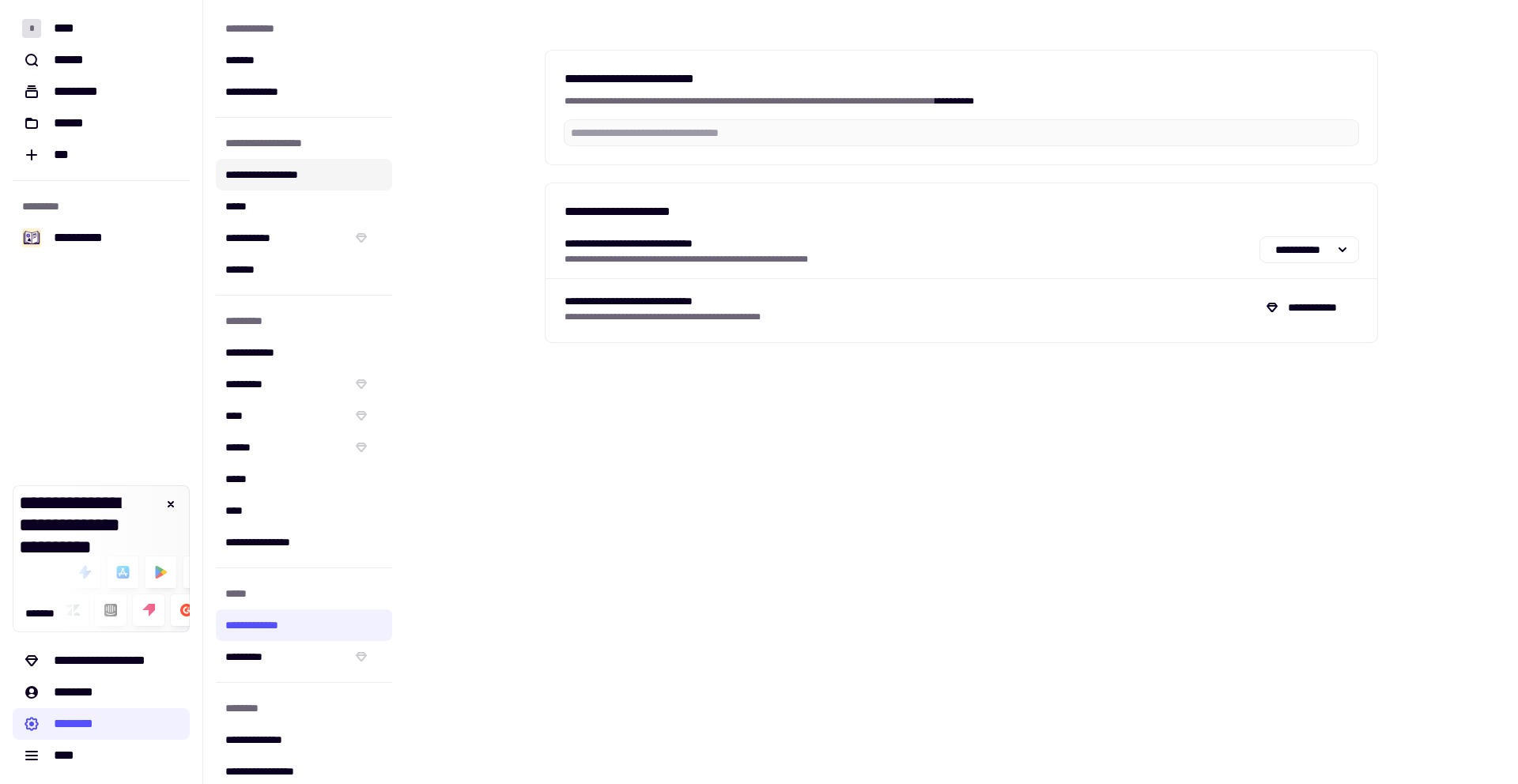click on "**********" 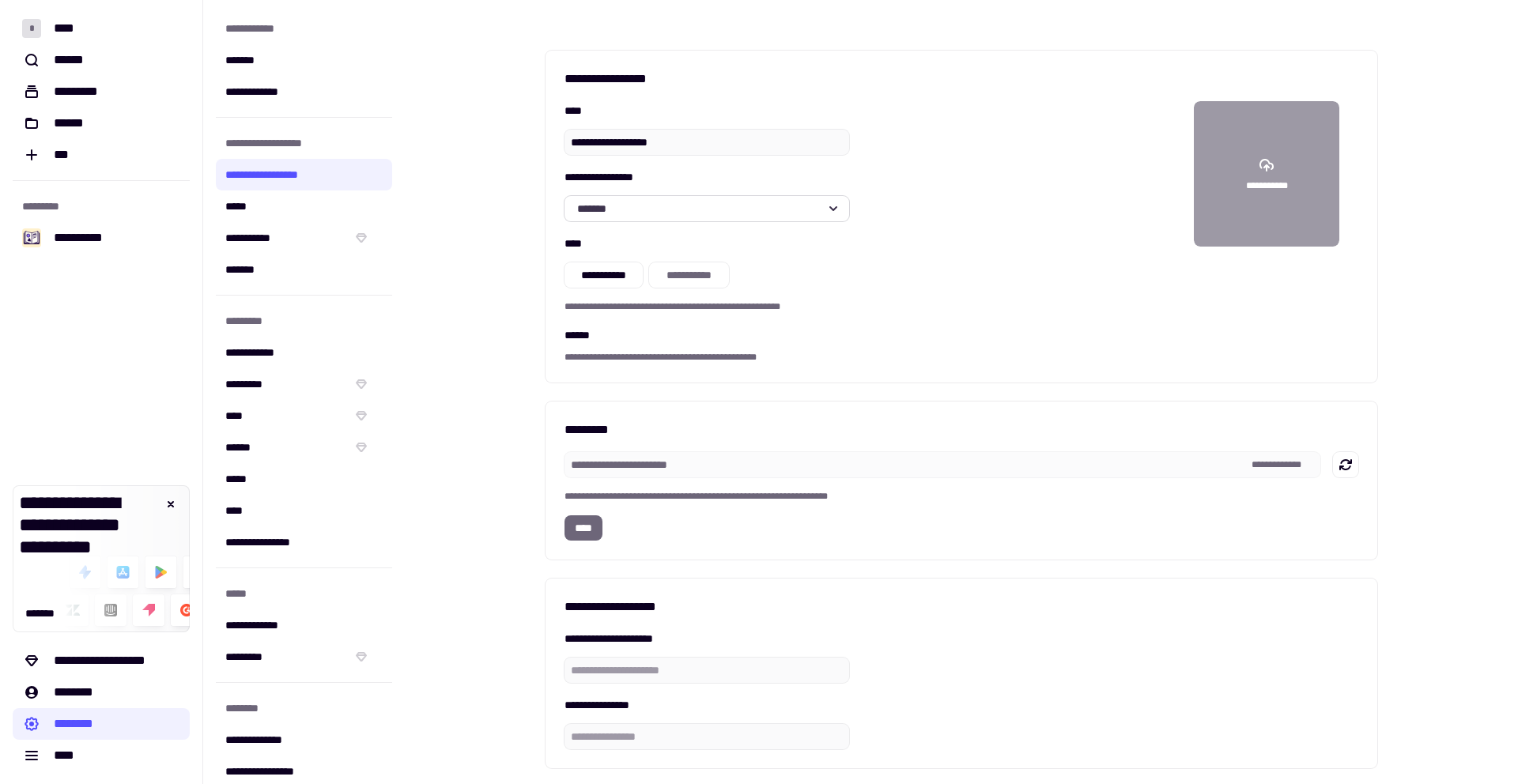 click on "*******" 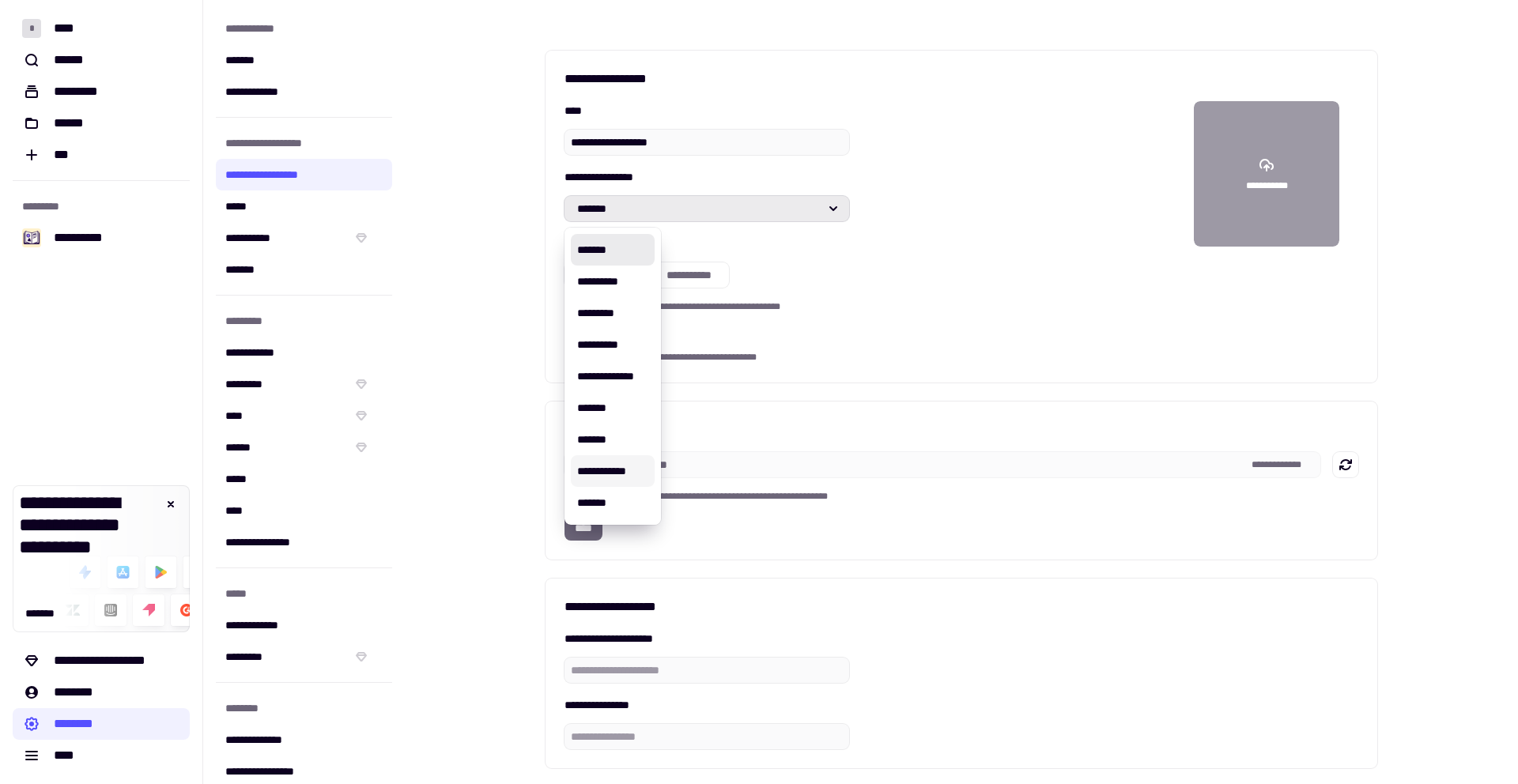 click on "**********" at bounding box center [613, 471] 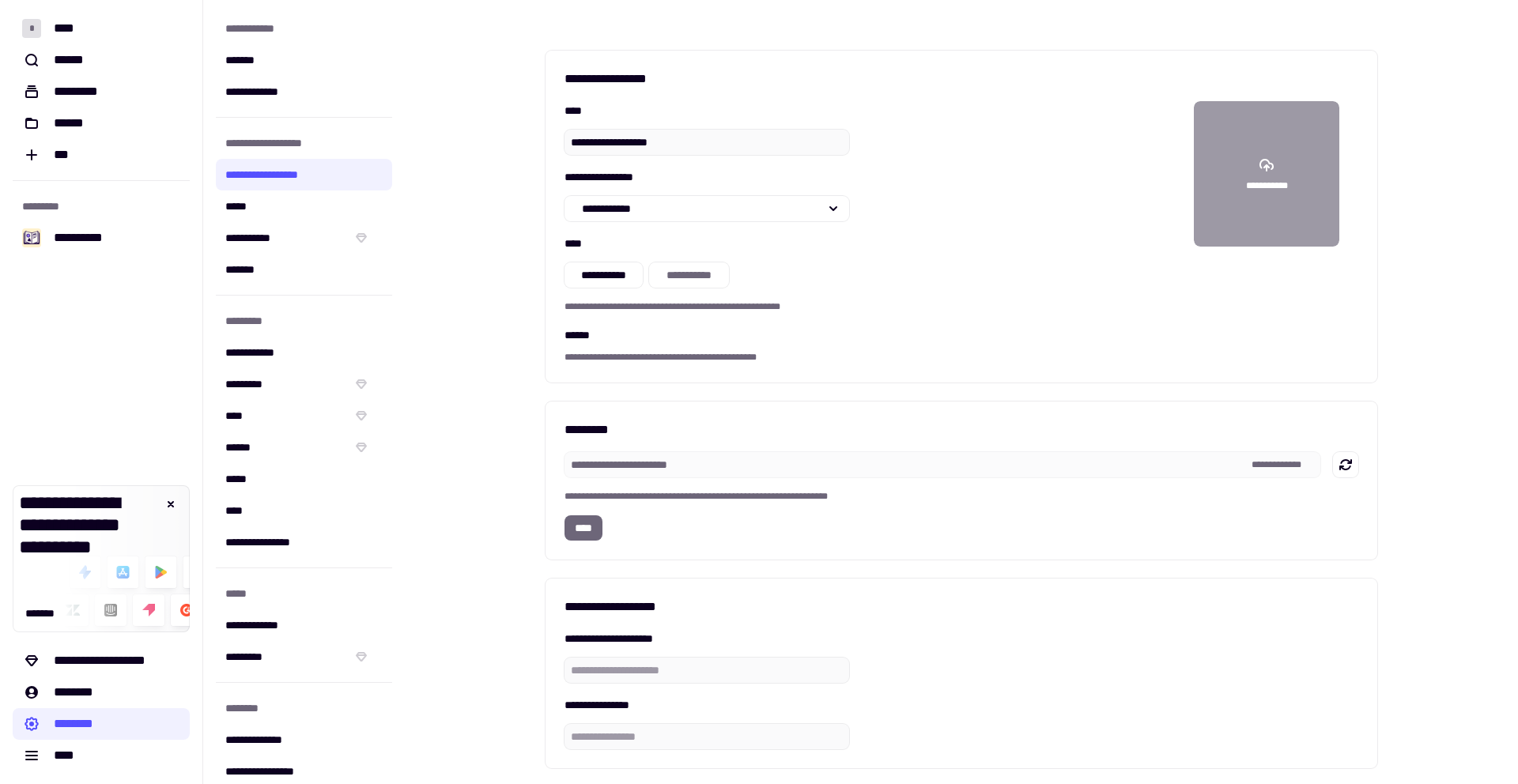 click on "[FIRST] [LAST] [STREET] [CITY], [STATE] [ZIP]" at bounding box center [860, 392] 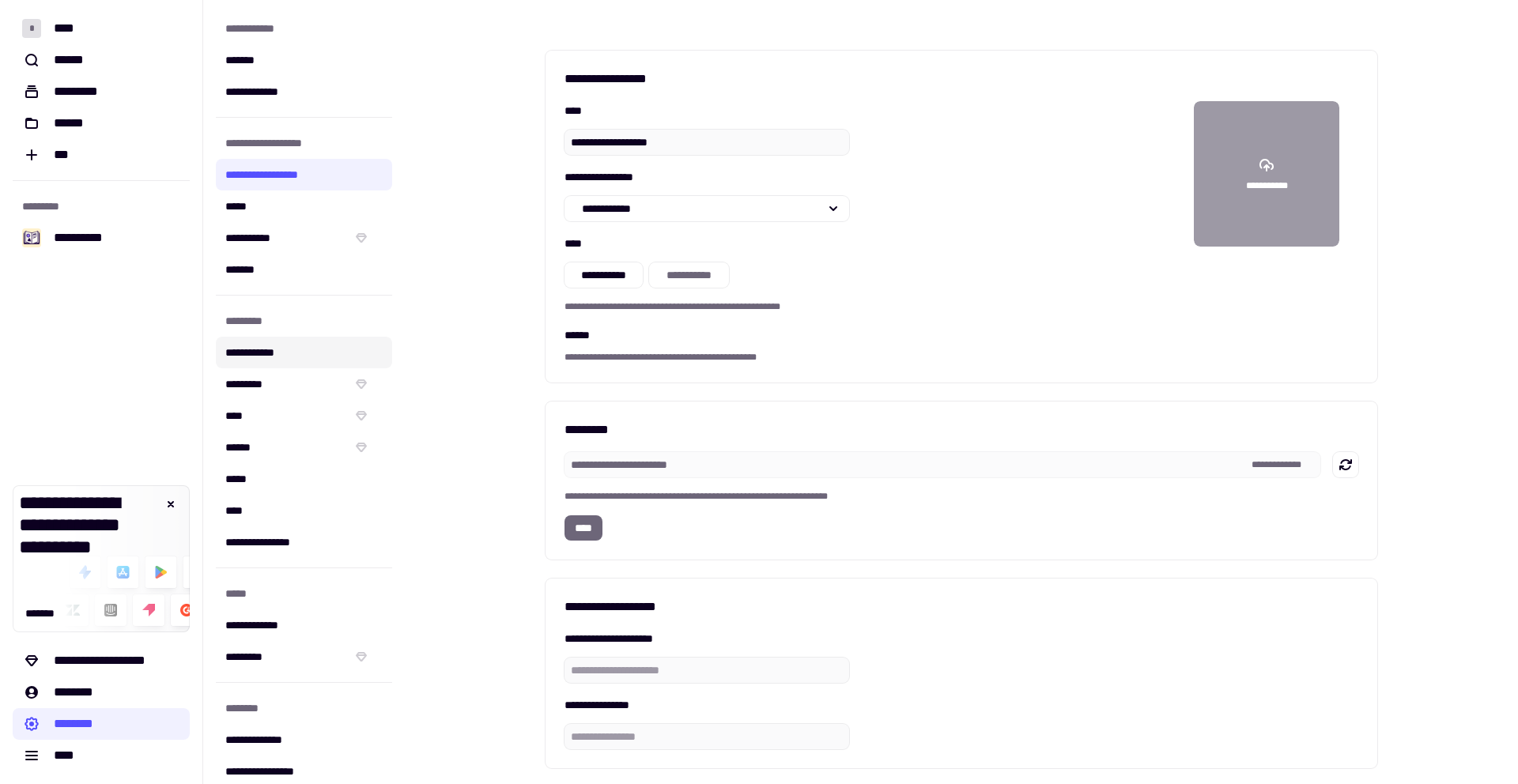 click on "**********" 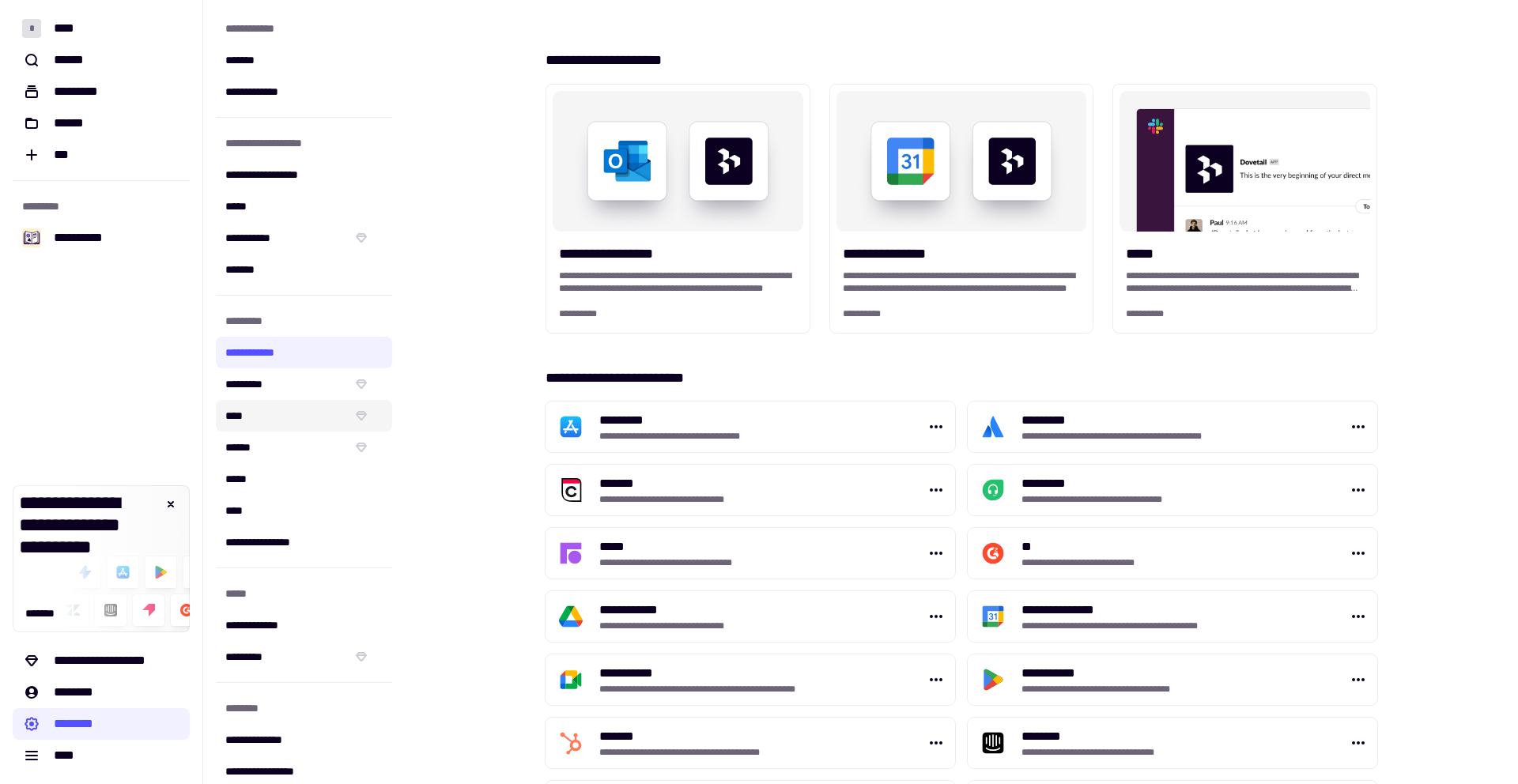 click on "****" 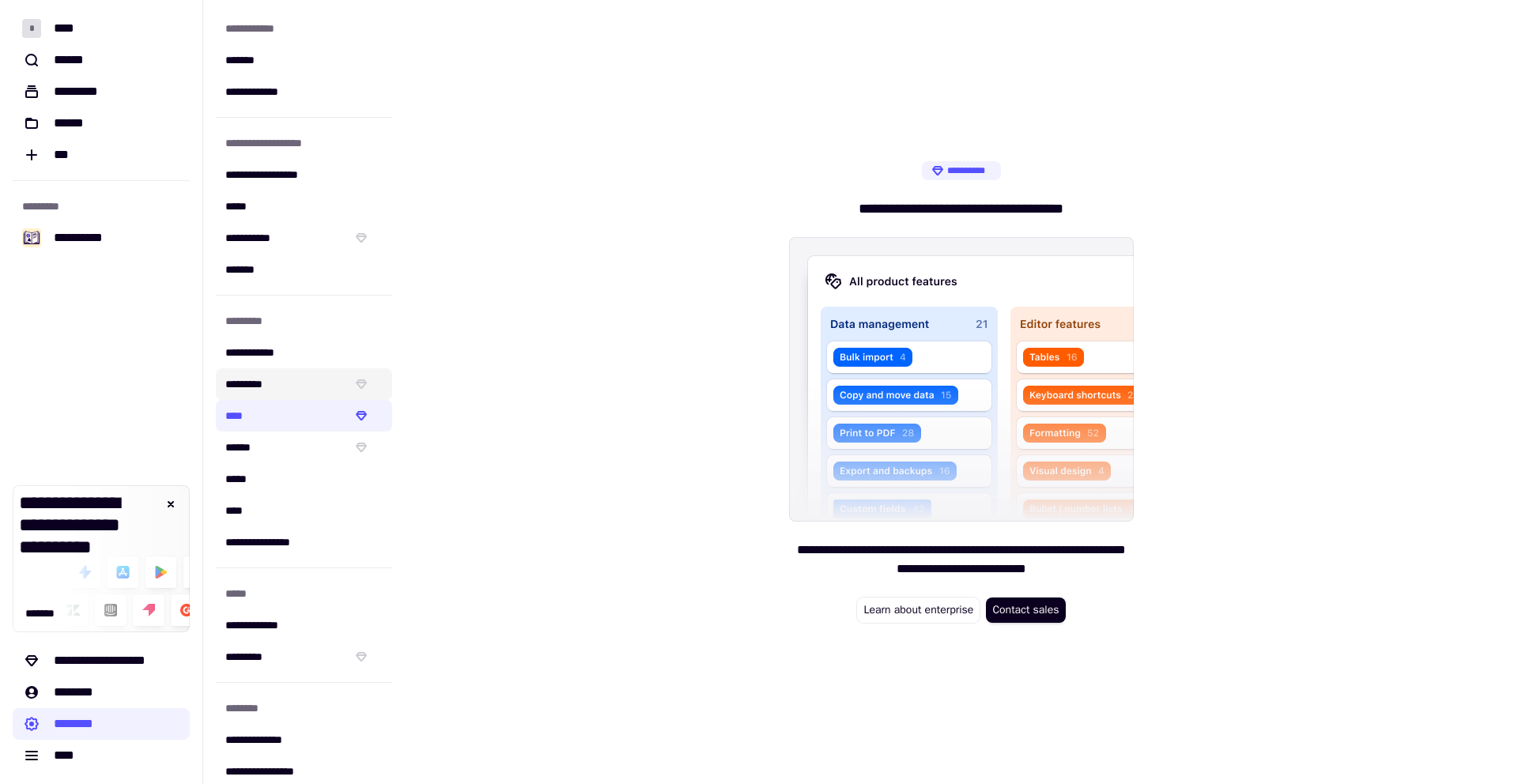 click on "*********" 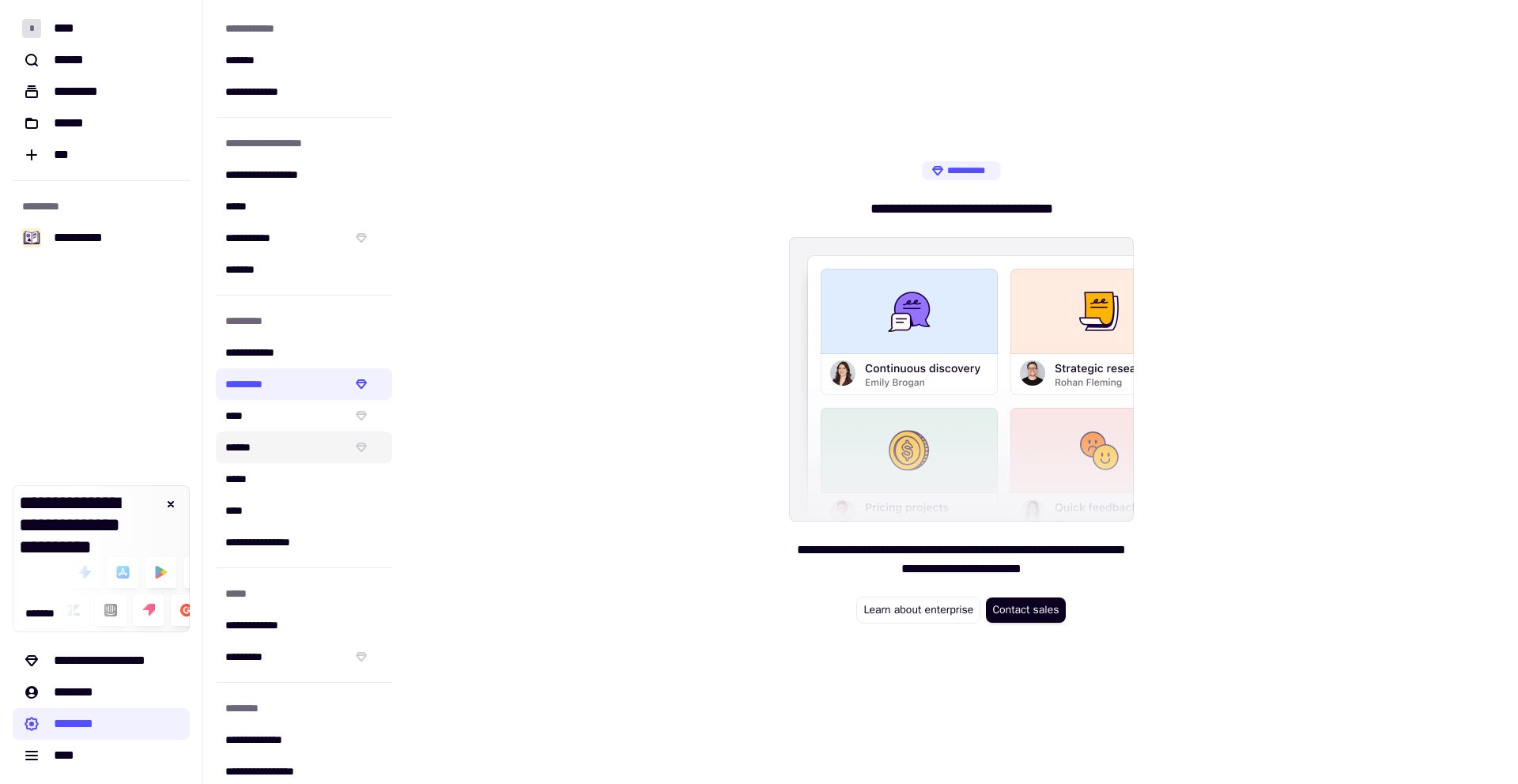 click on "******" 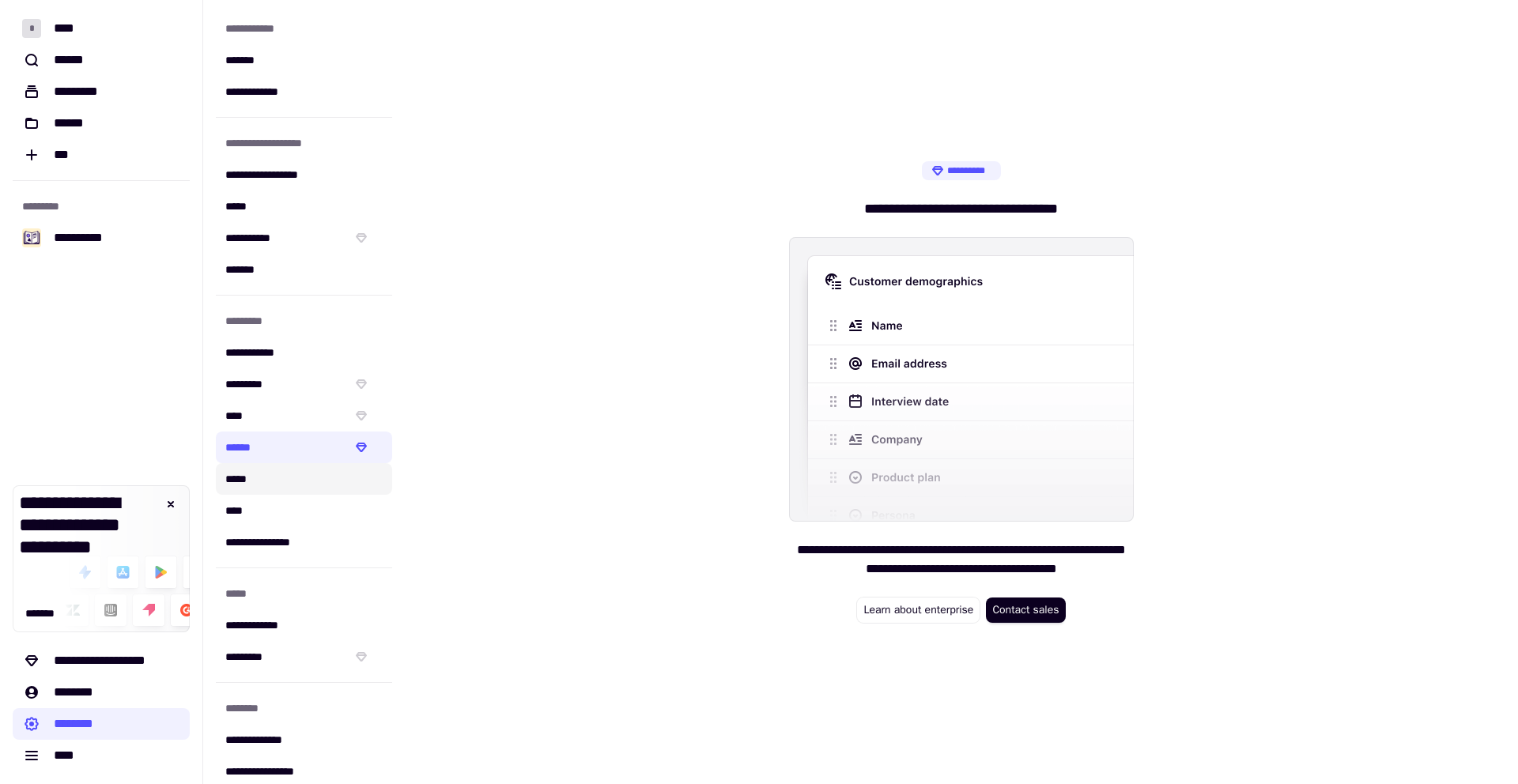click on "*****" 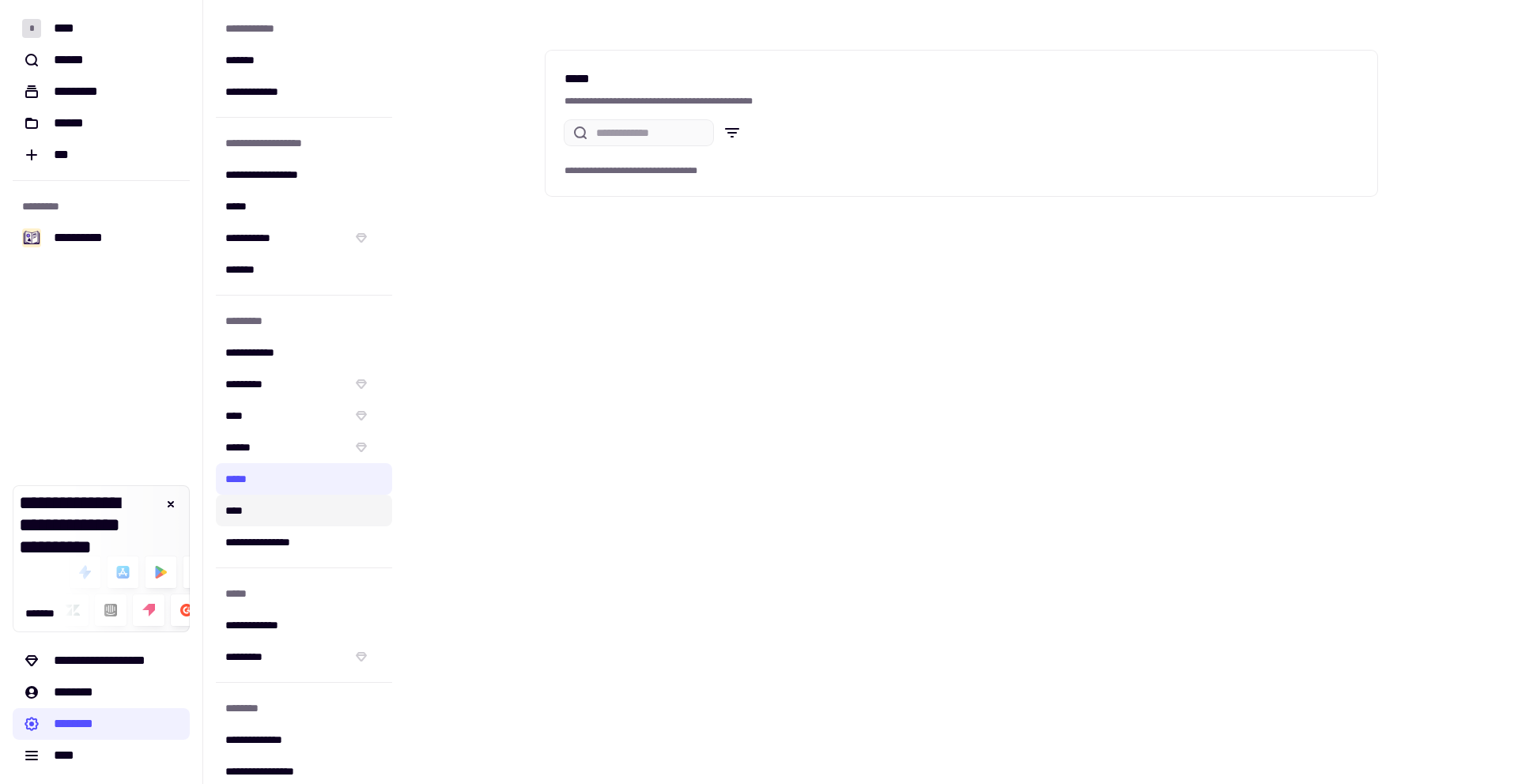 click on "****" 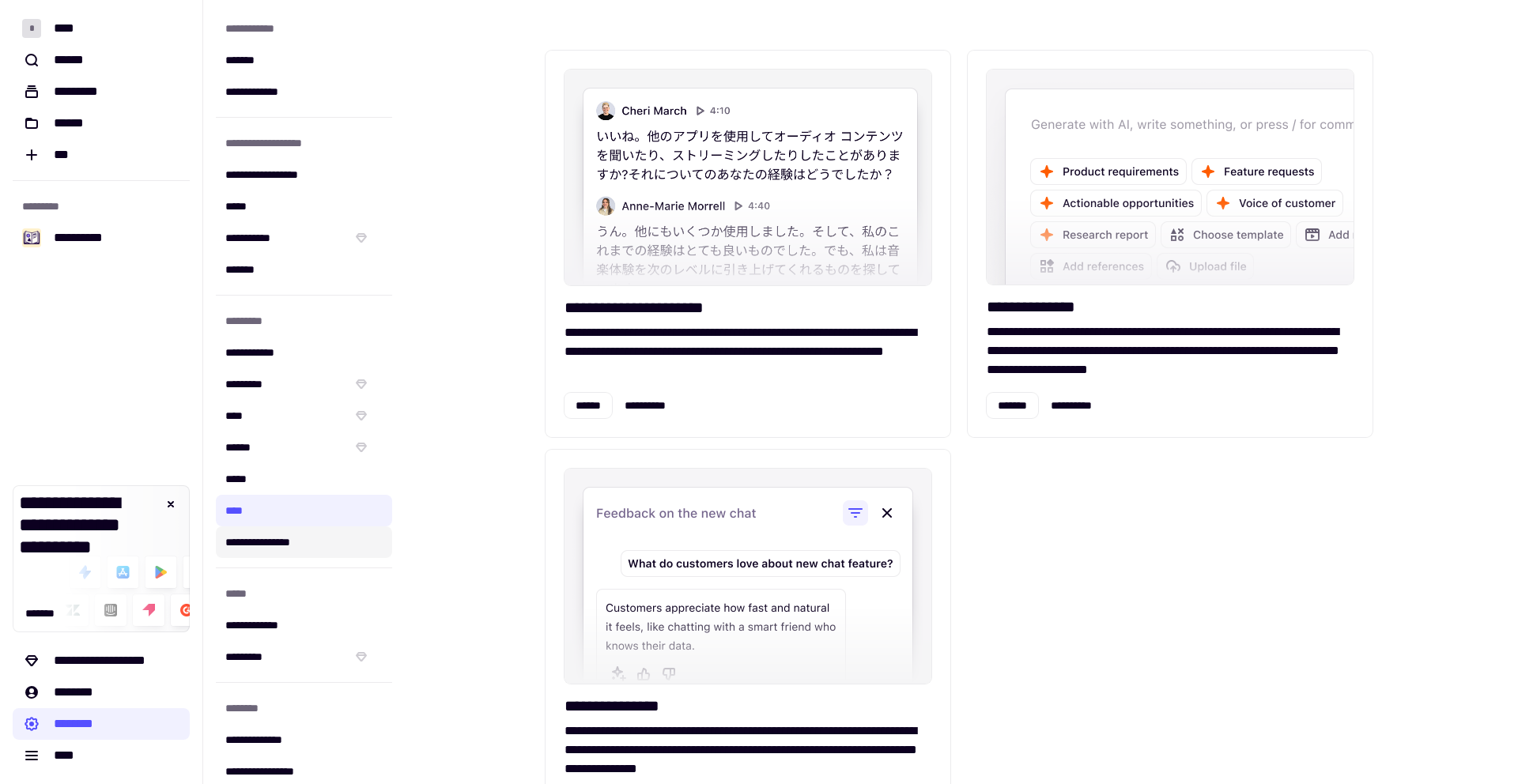 click on "**********" 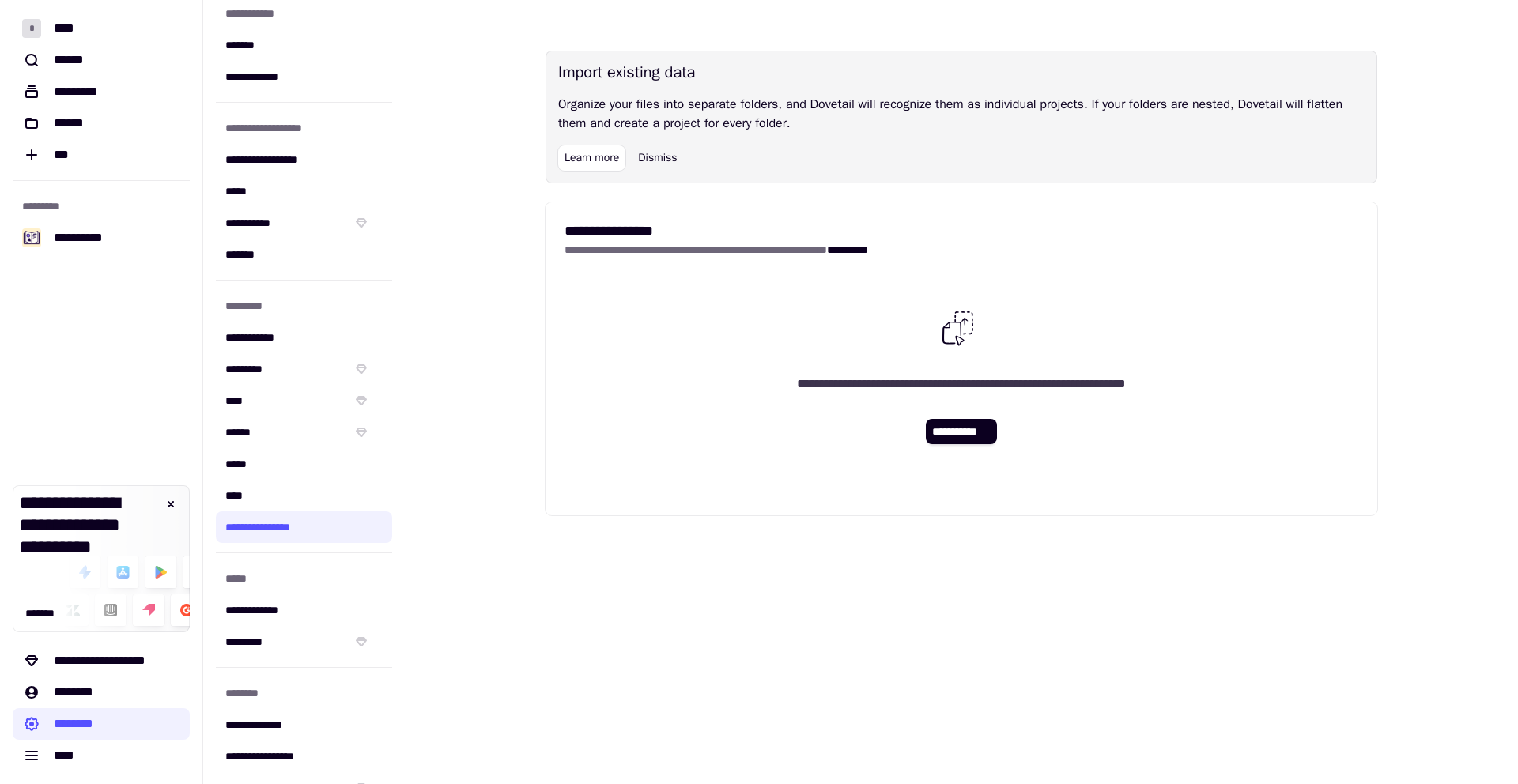 scroll, scrollTop: 47, scrollLeft: 0, axis: vertical 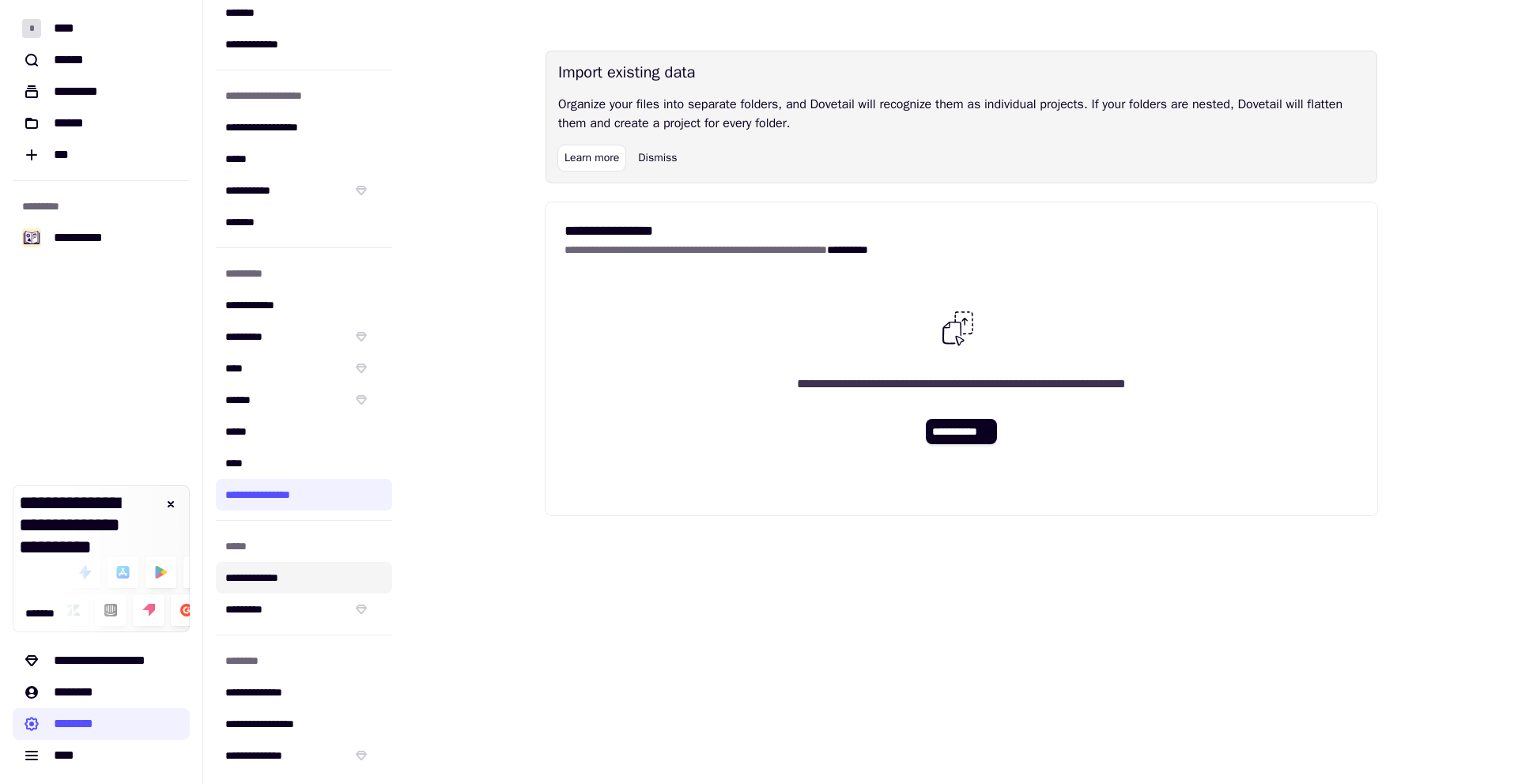 click on "**********" 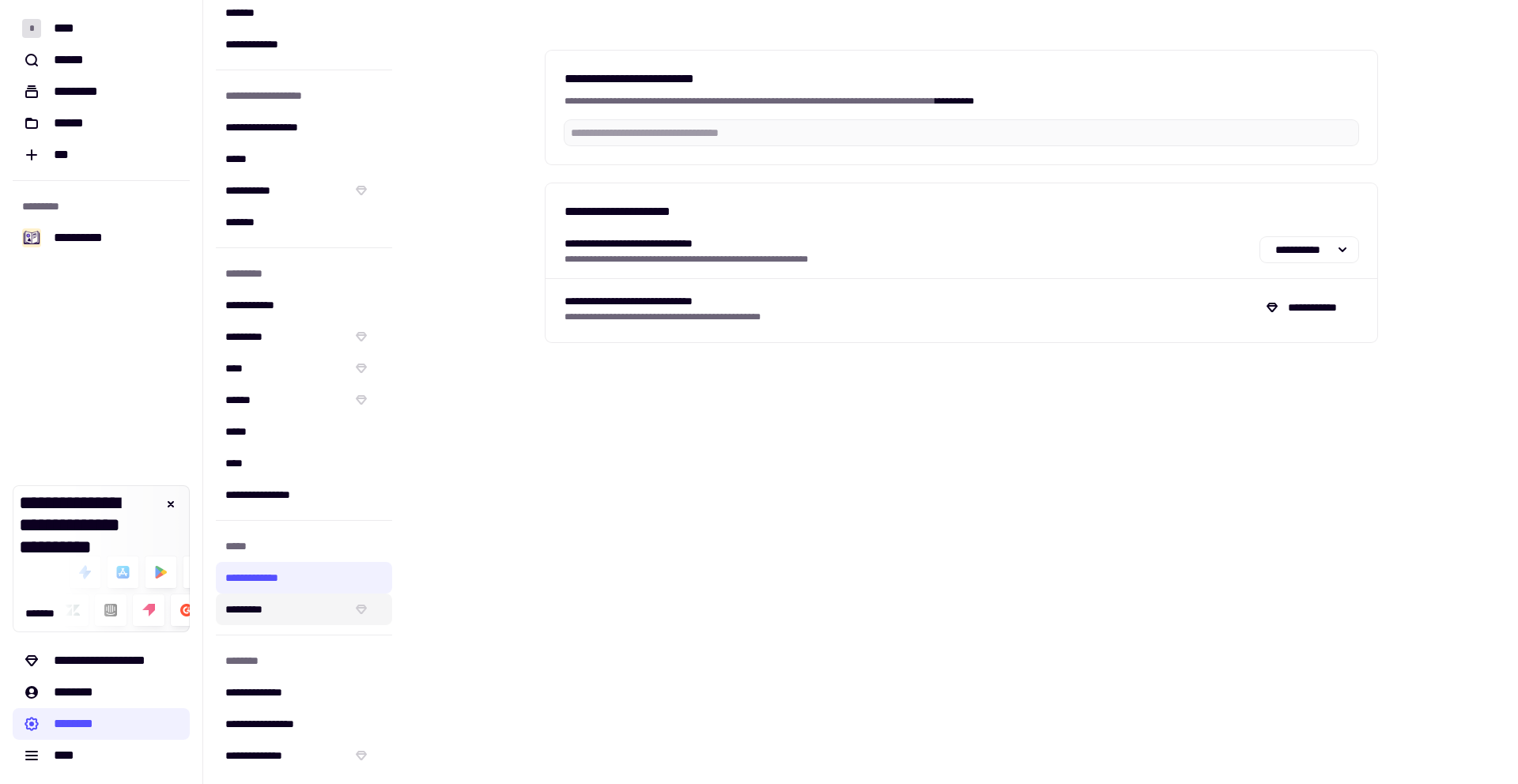 click on "*********" 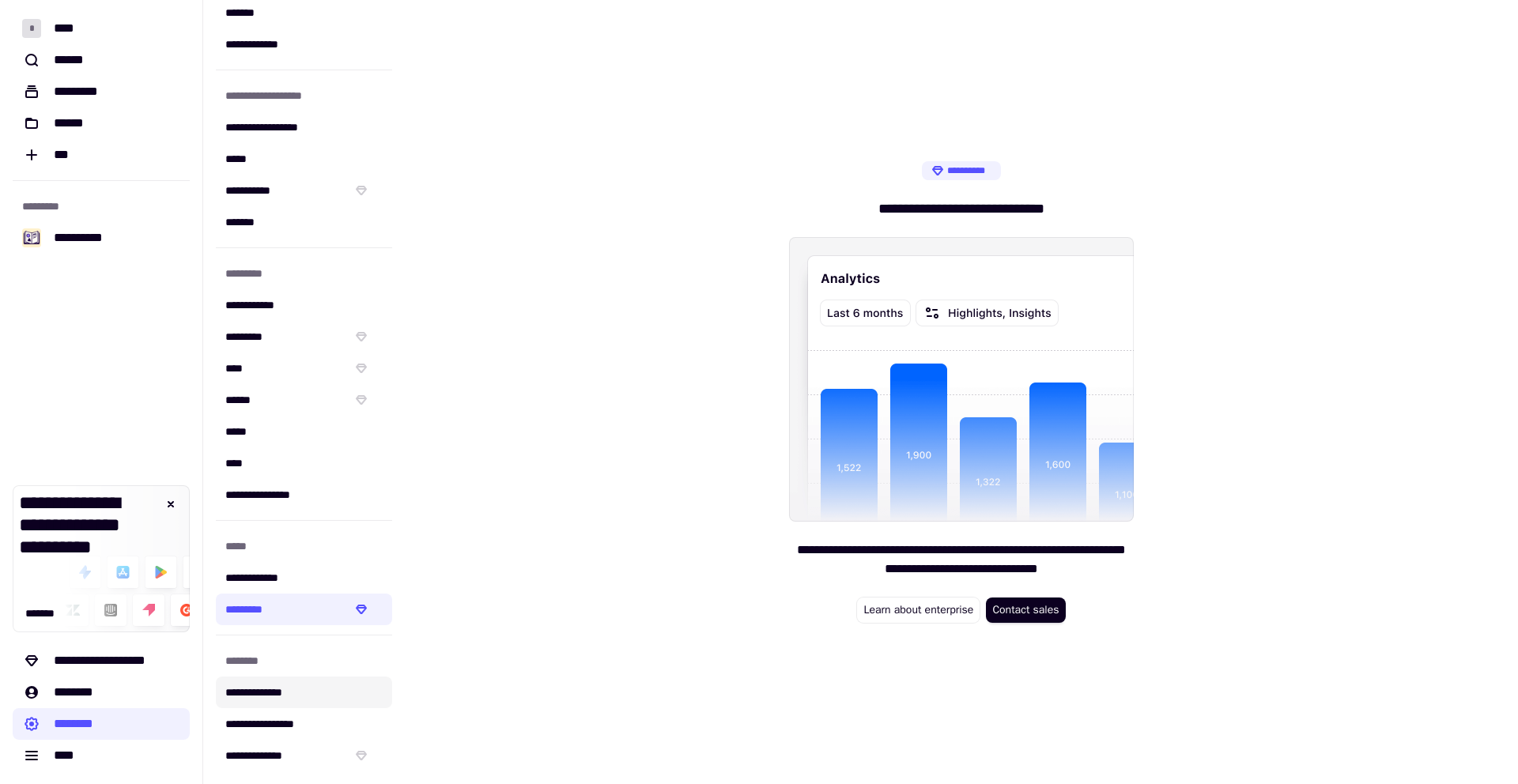 click on "**********" 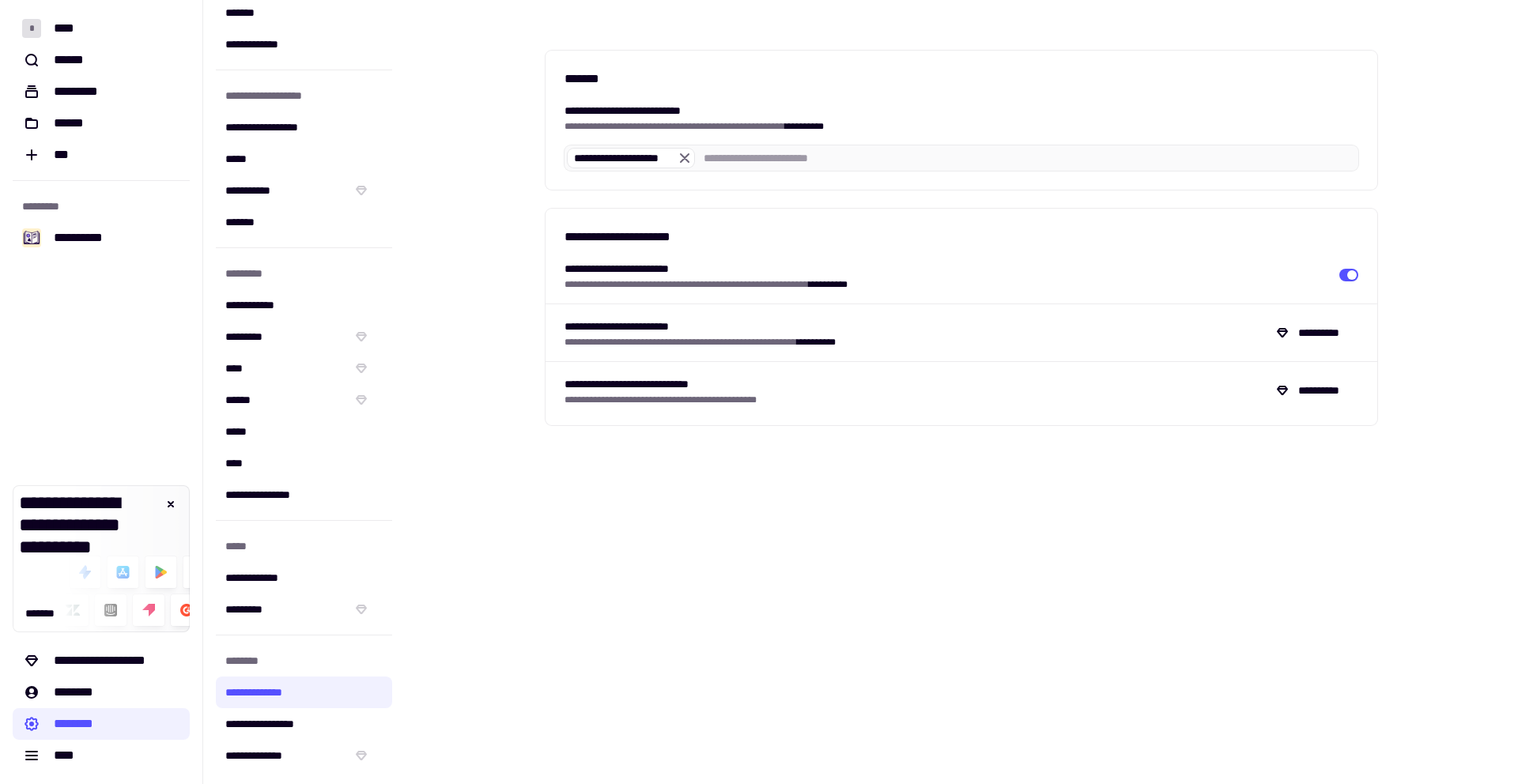 click on "[FIRST] [LAST] [STREET] [CITY], [STATE] [ZIP]" at bounding box center [961, 392] 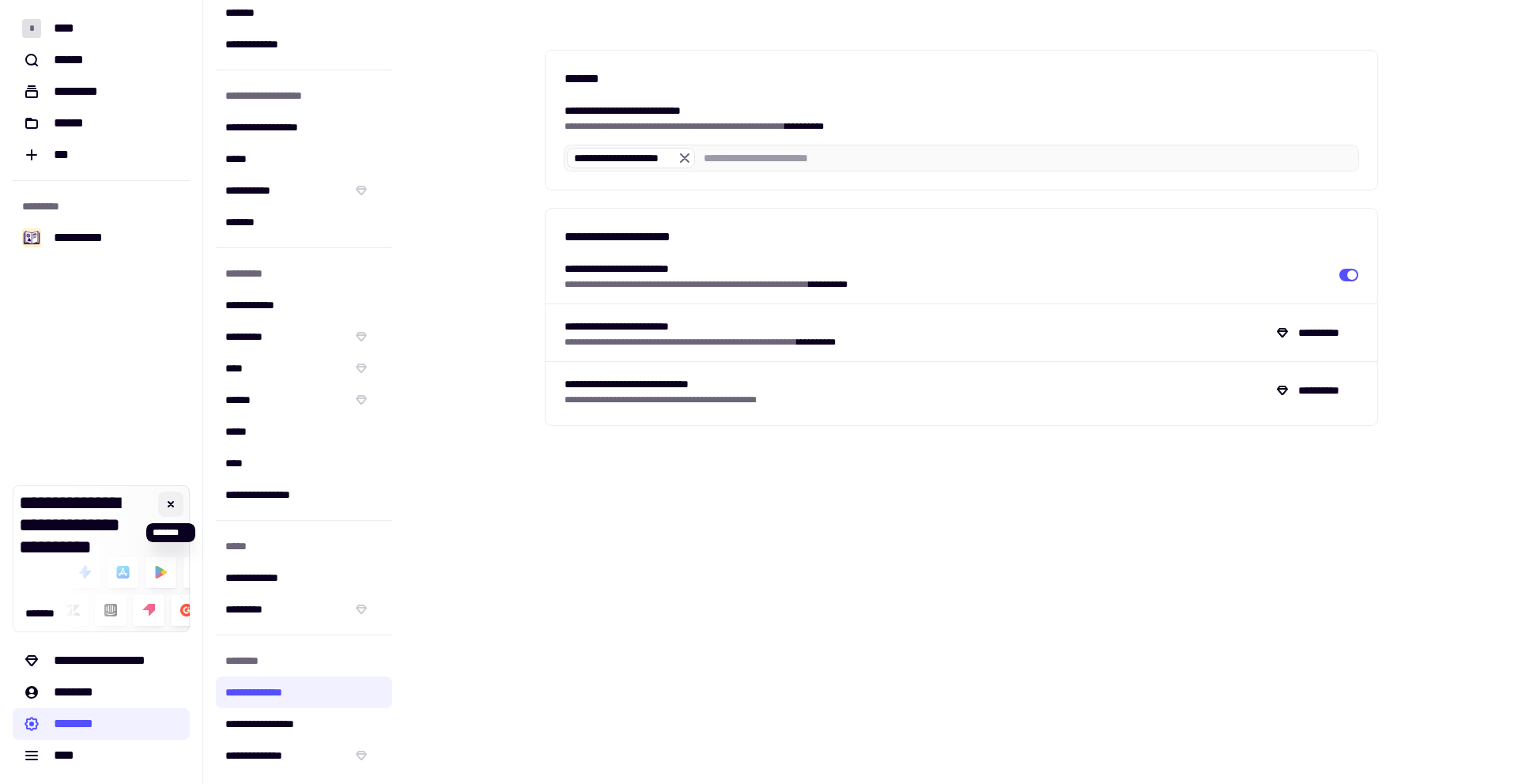 click 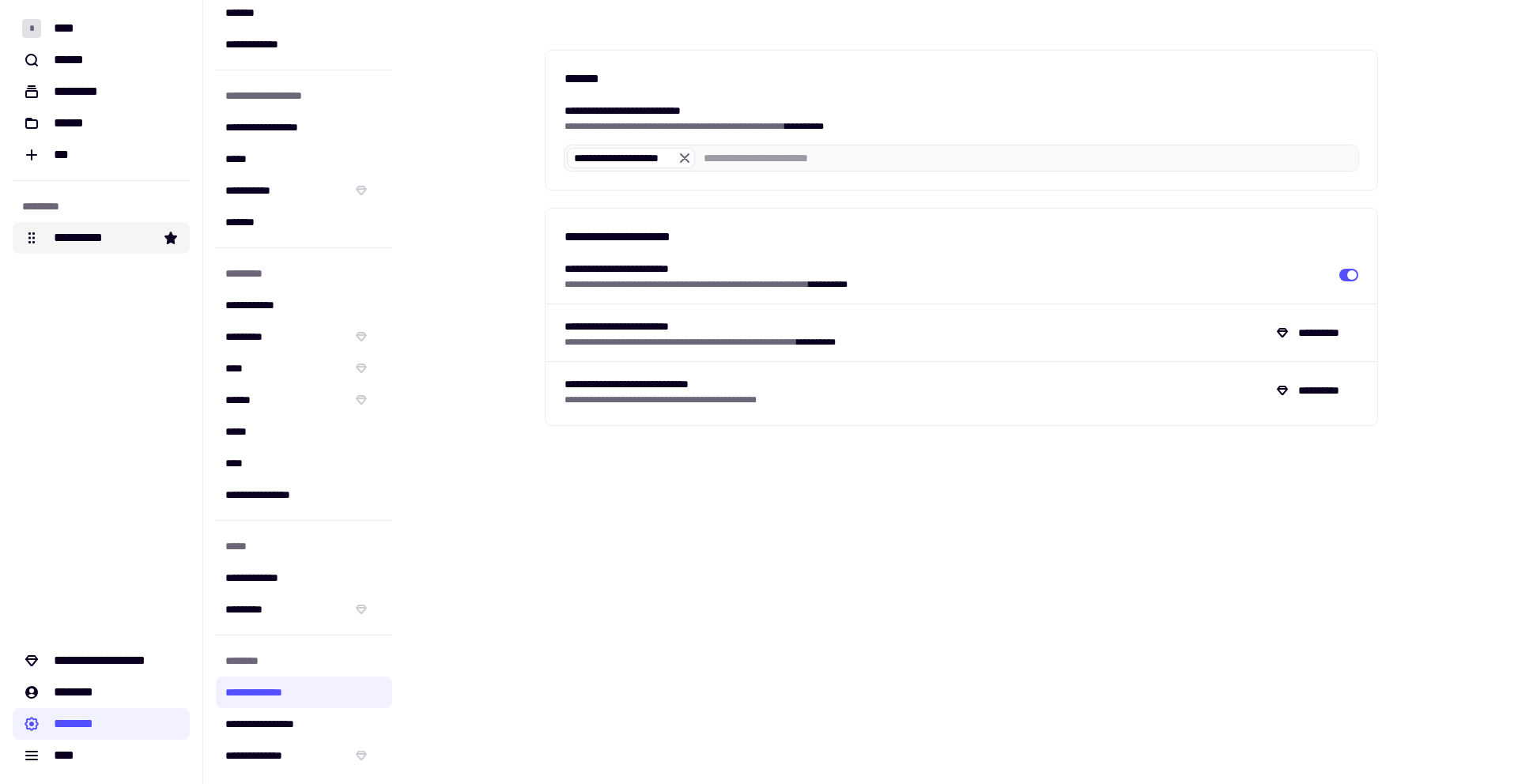 click on "**********" 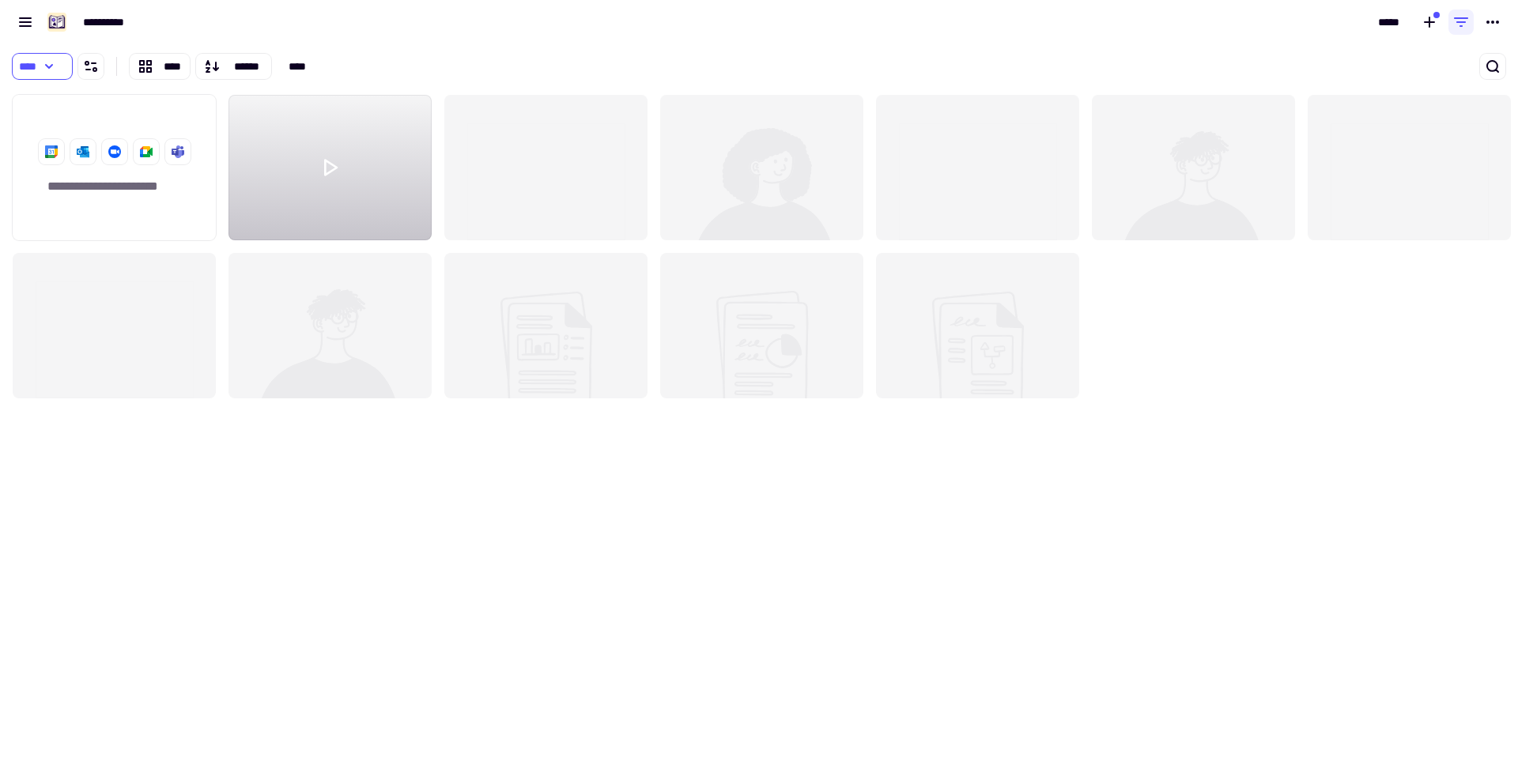 scroll, scrollTop: 13, scrollLeft: 13, axis: both 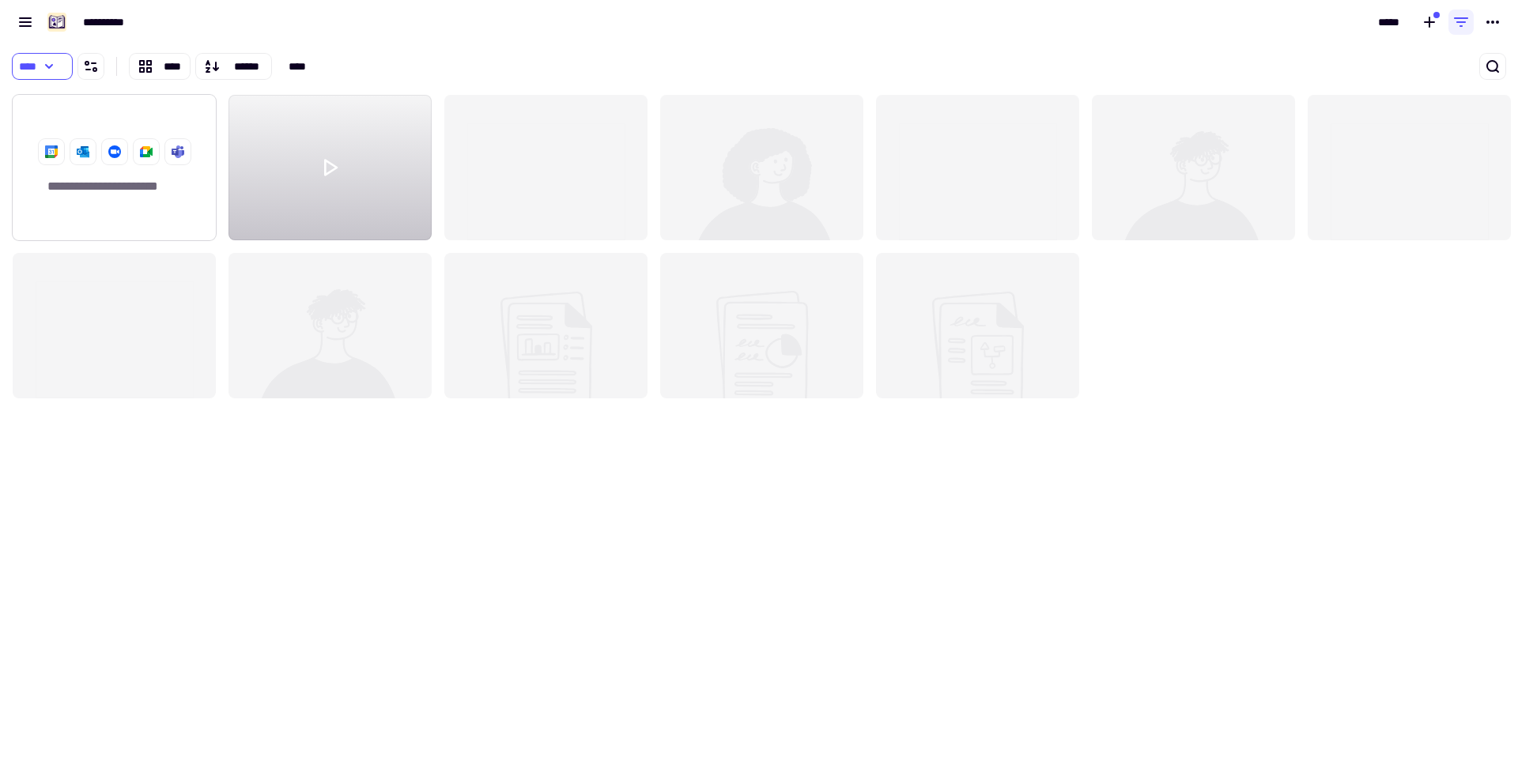 click 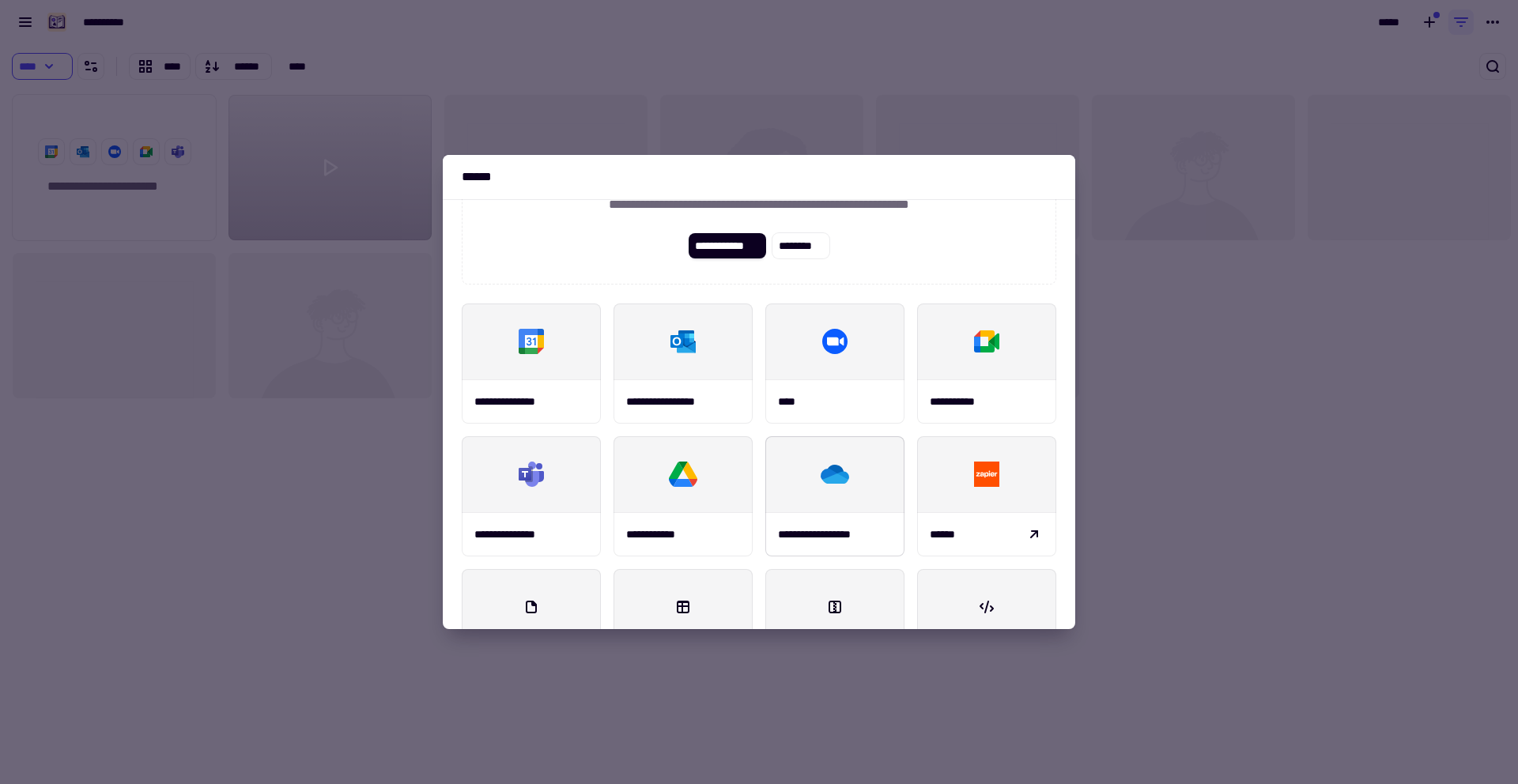 scroll, scrollTop: 185, scrollLeft: 0, axis: vertical 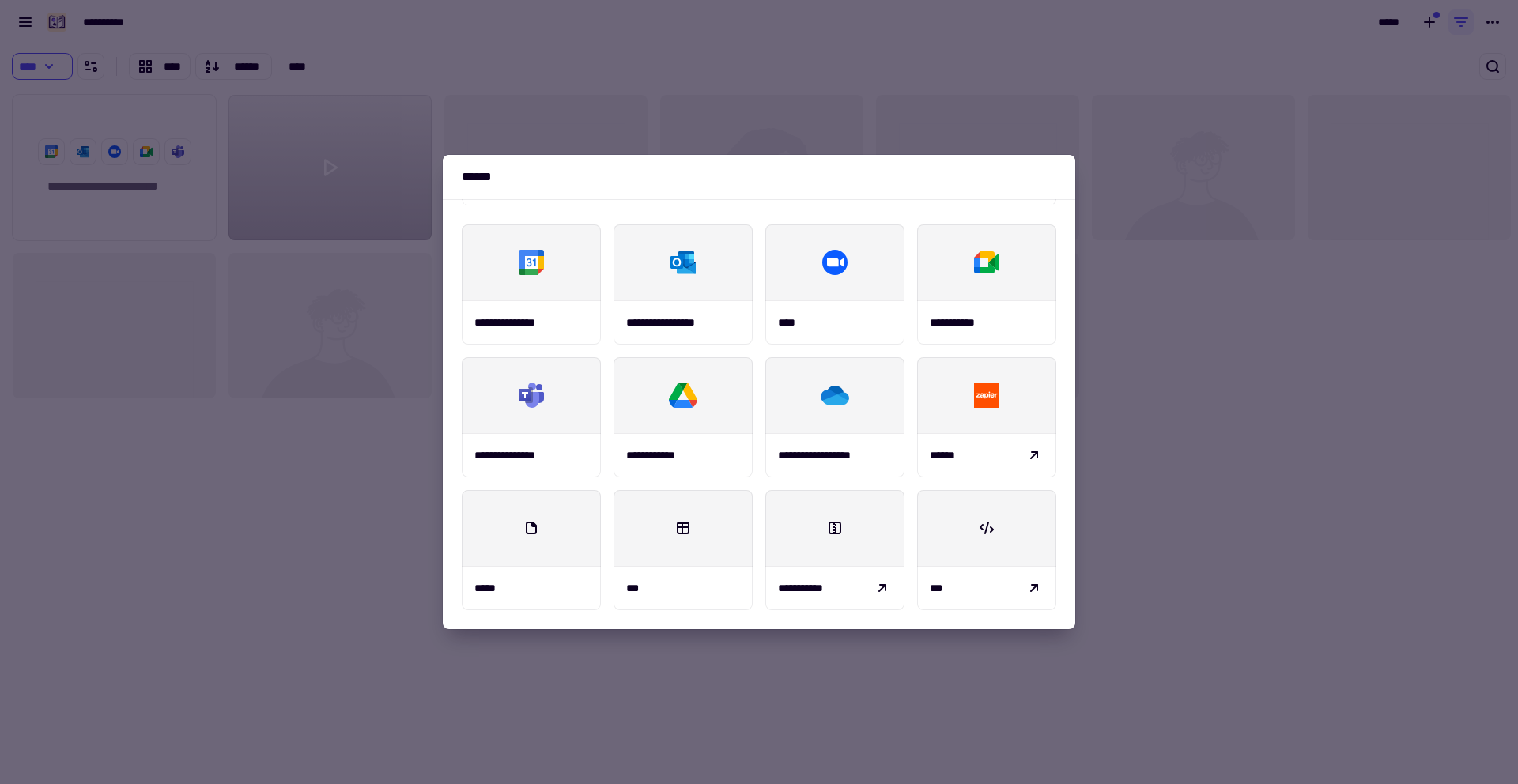 click at bounding box center [759, 392] 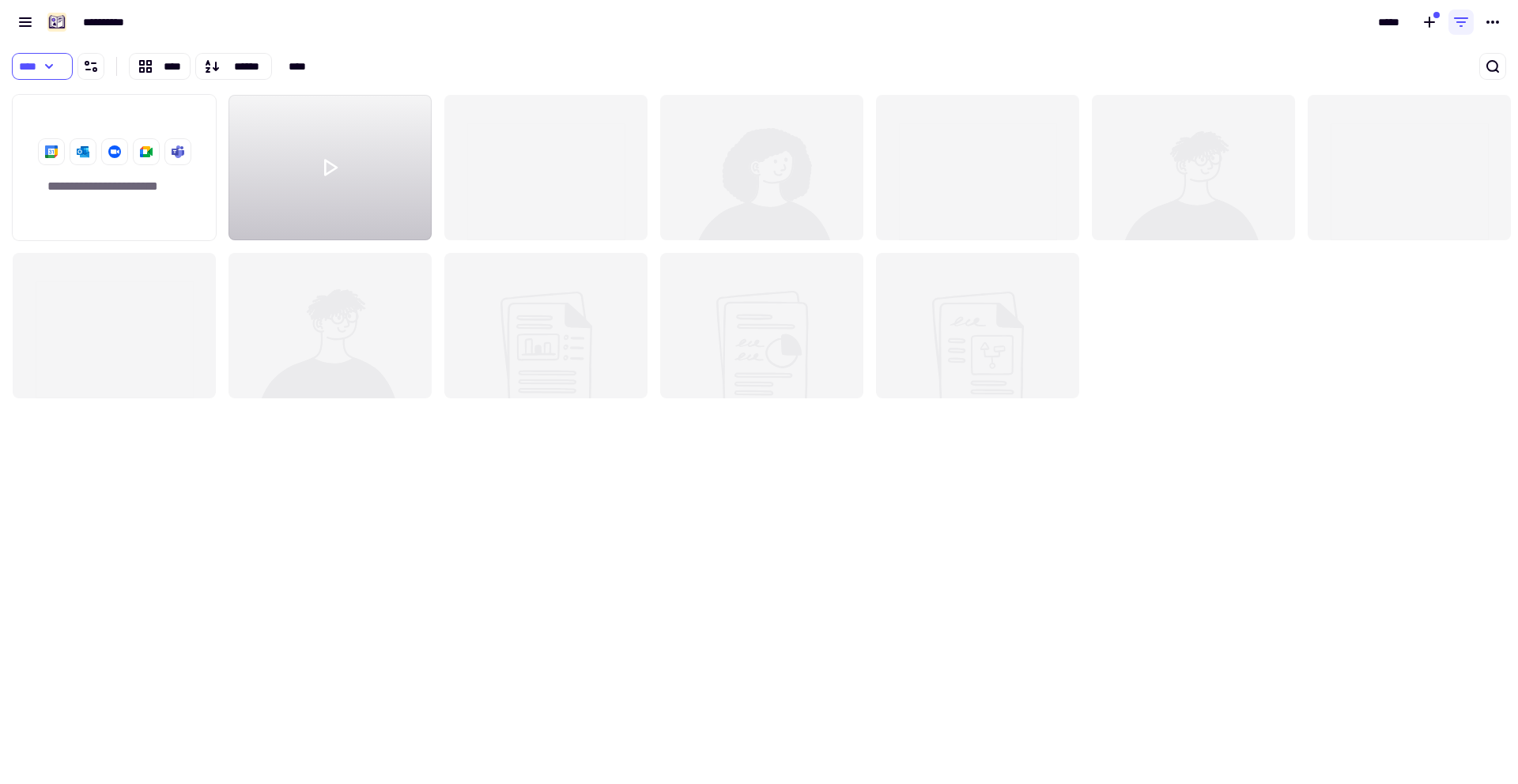 click on "[FIRST] [LAST] [STREET] [CITY], [STATE] [ZIP]" at bounding box center [380, 22] 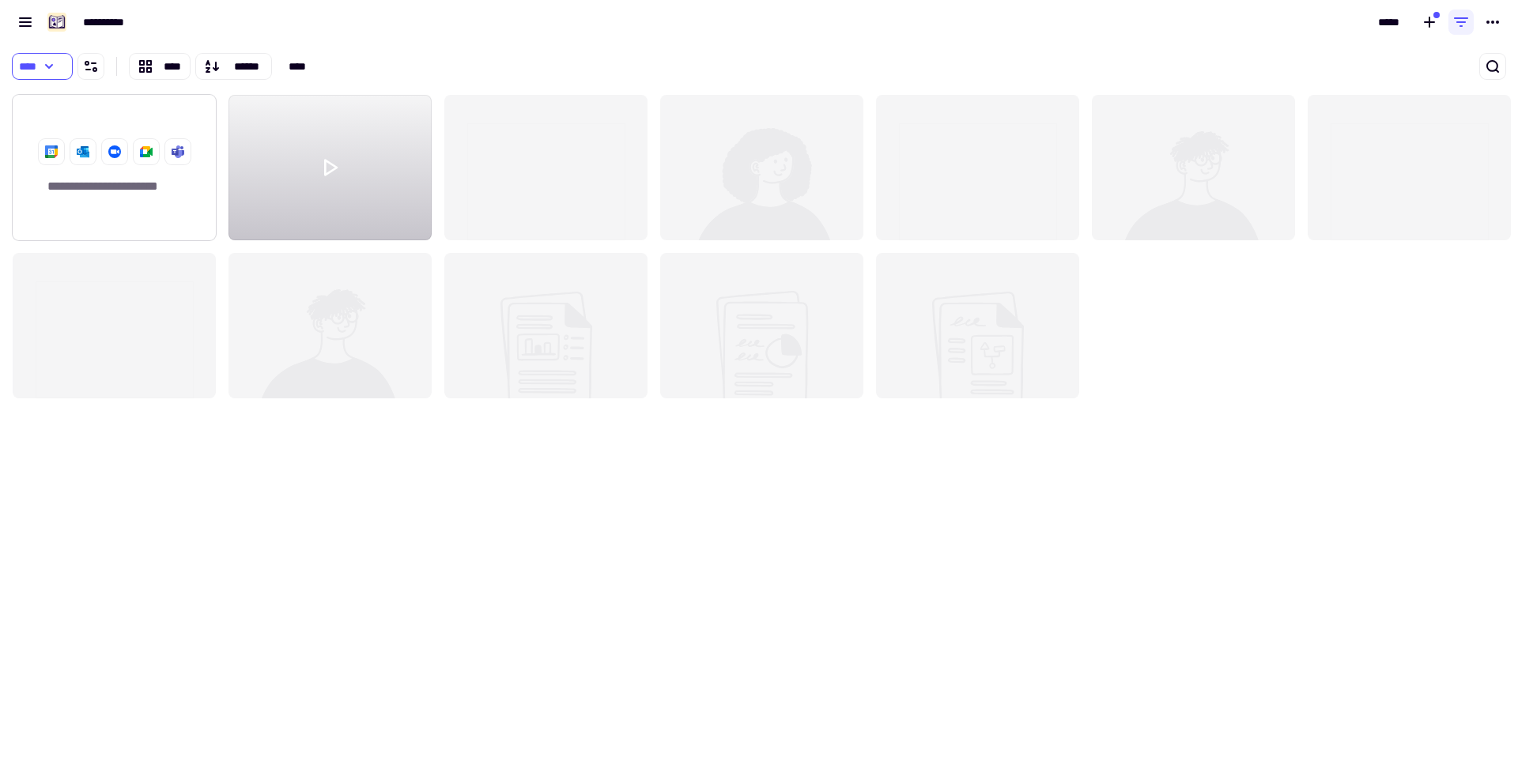 click 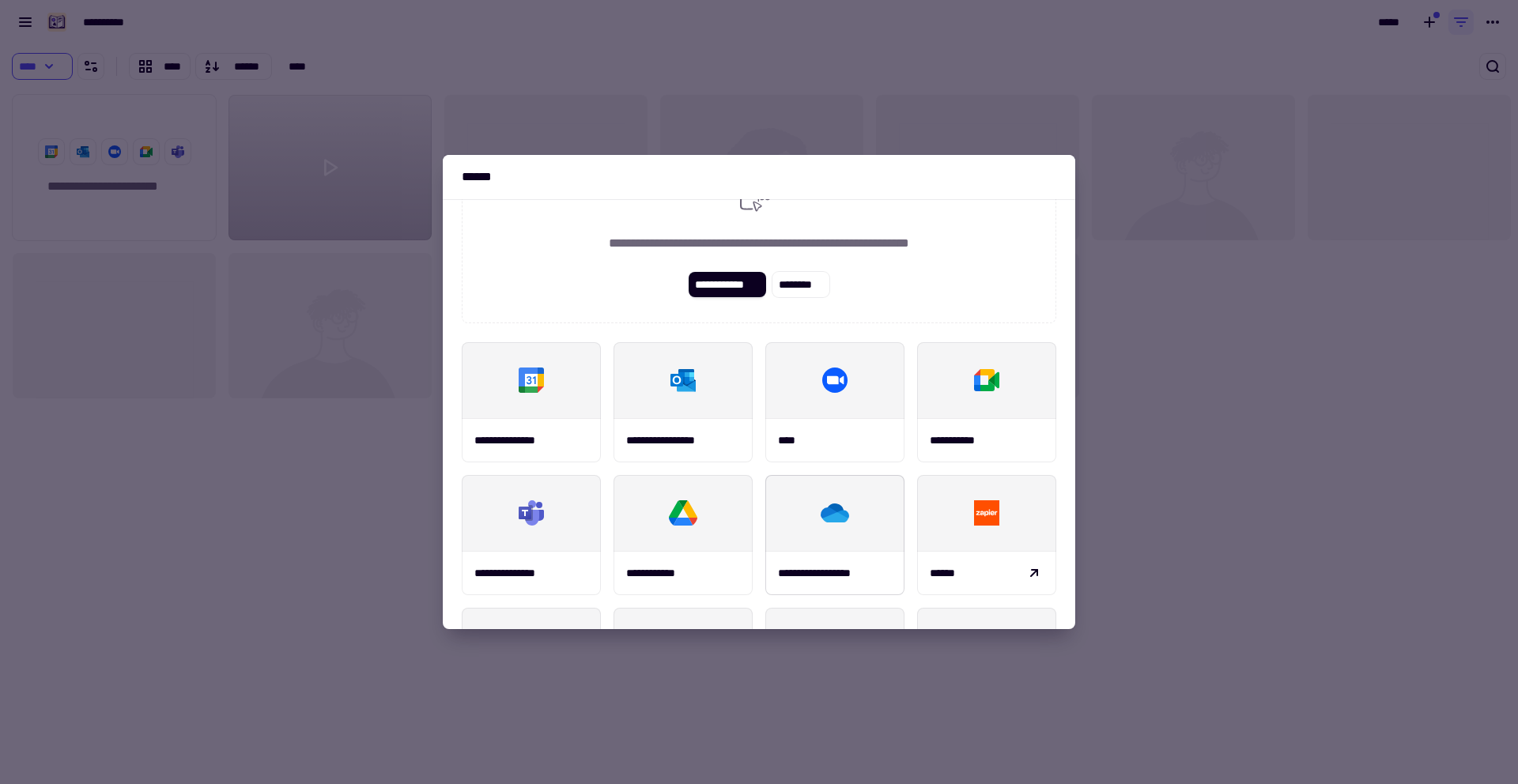 scroll, scrollTop: 185, scrollLeft: 0, axis: vertical 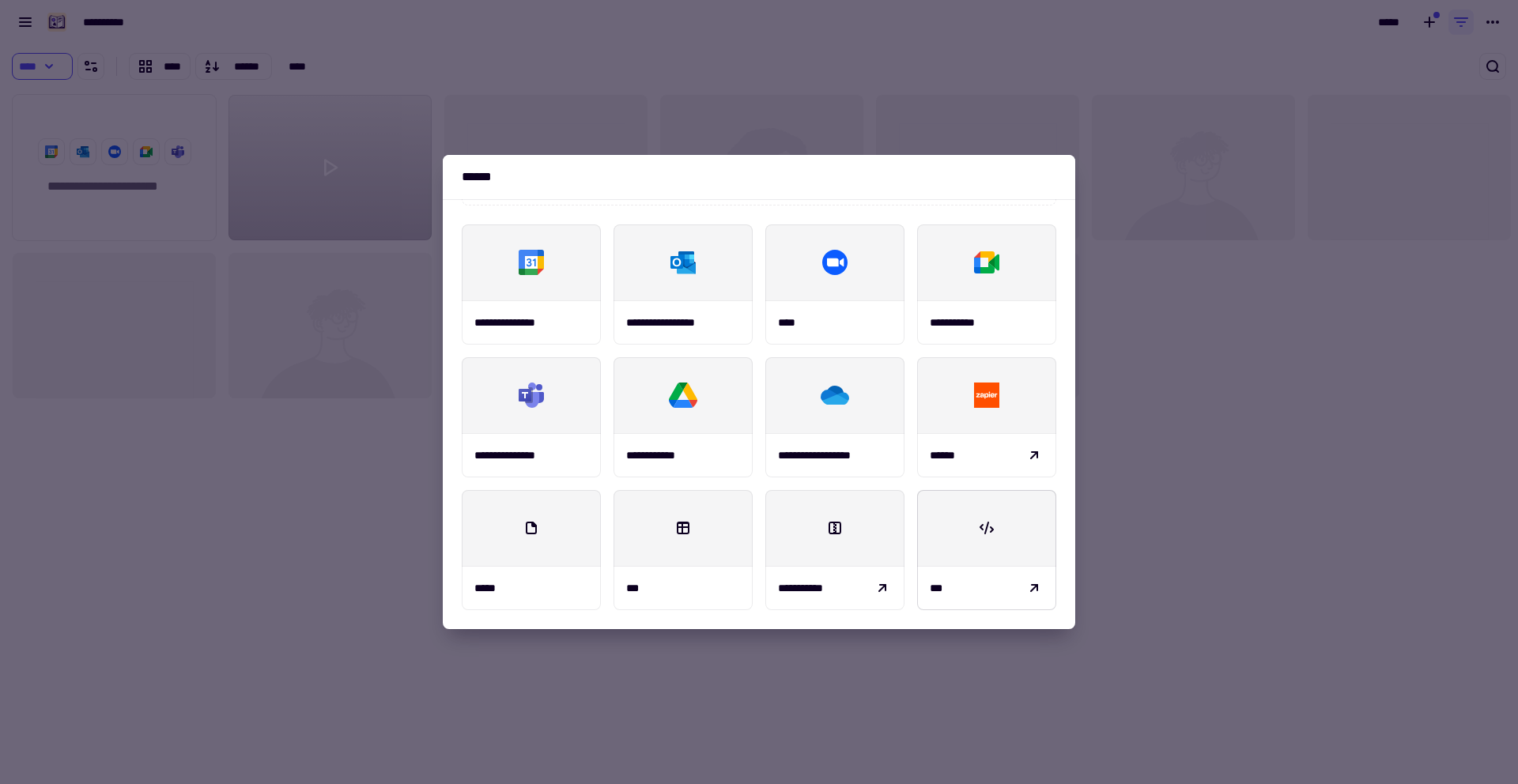 click on "***" at bounding box center [987, 588] 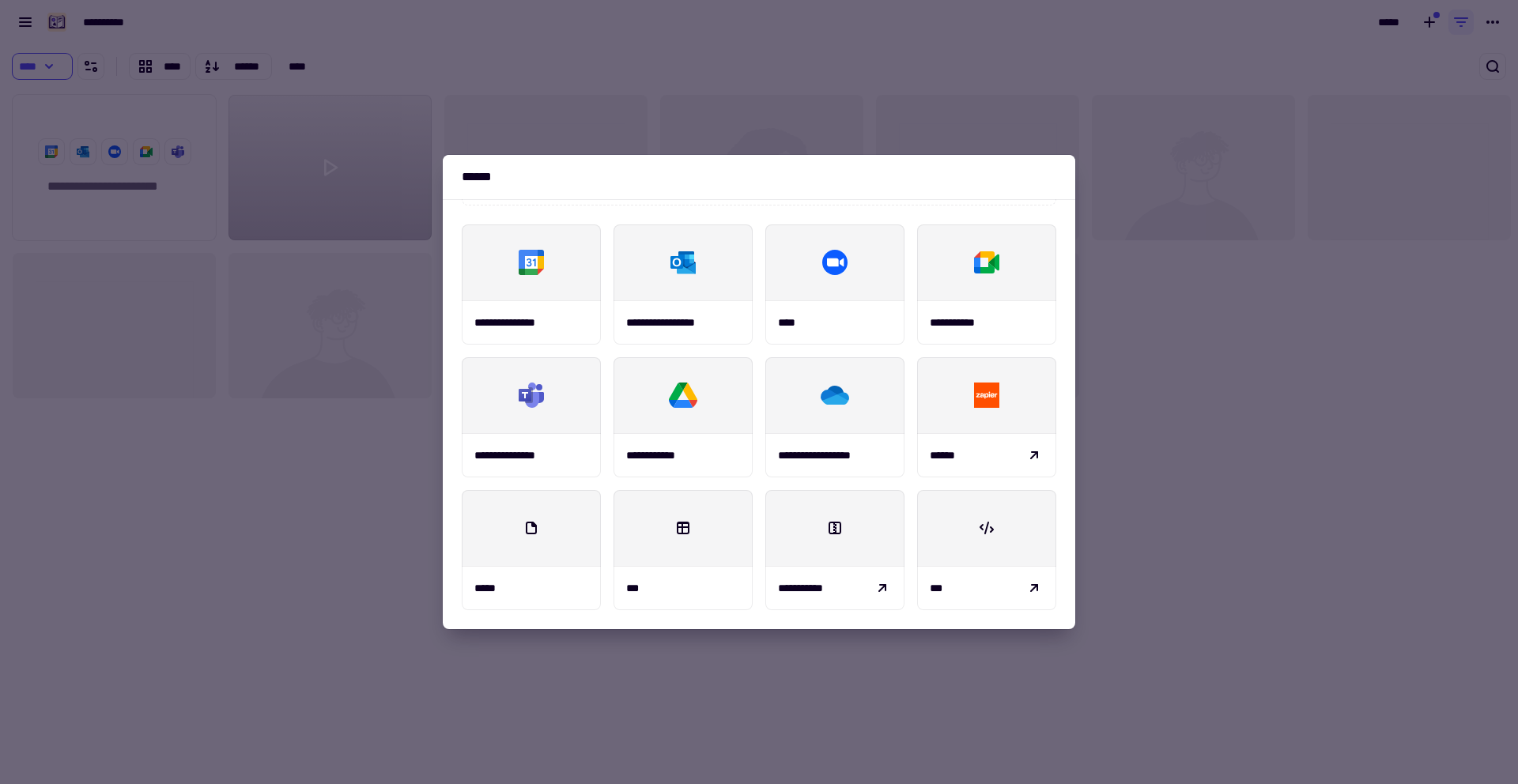 click at bounding box center [759, 392] 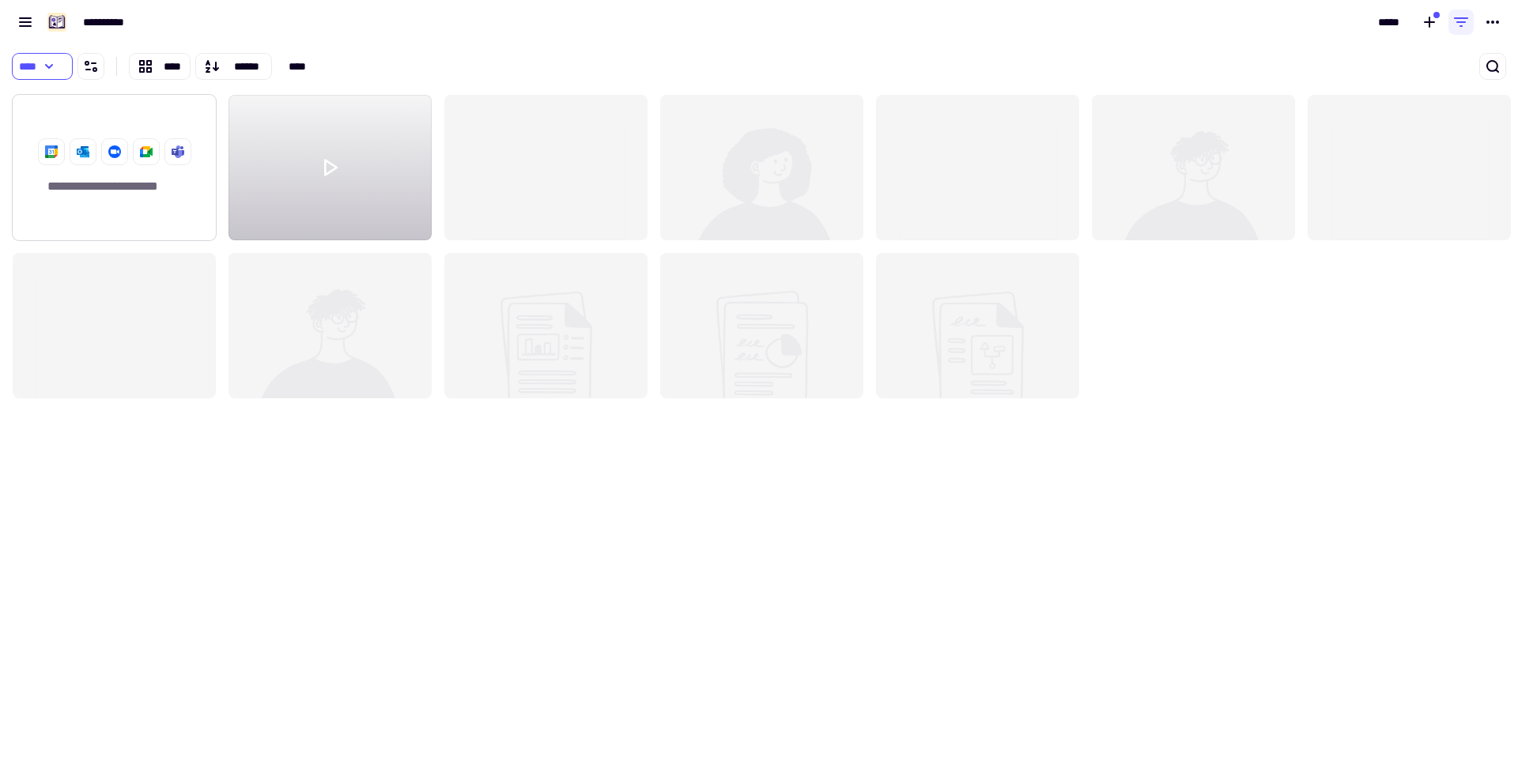 click 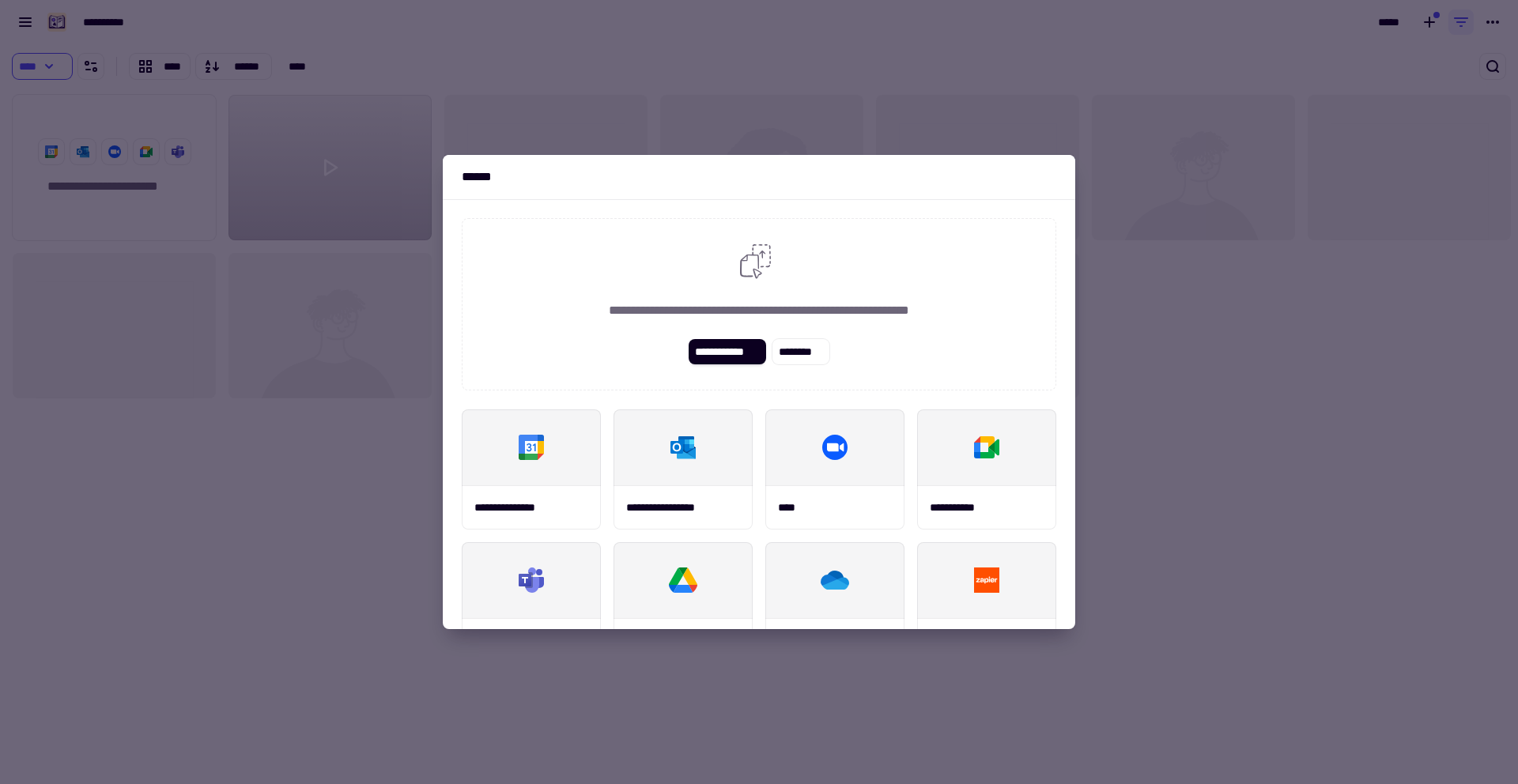 click at bounding box center (759, 392) 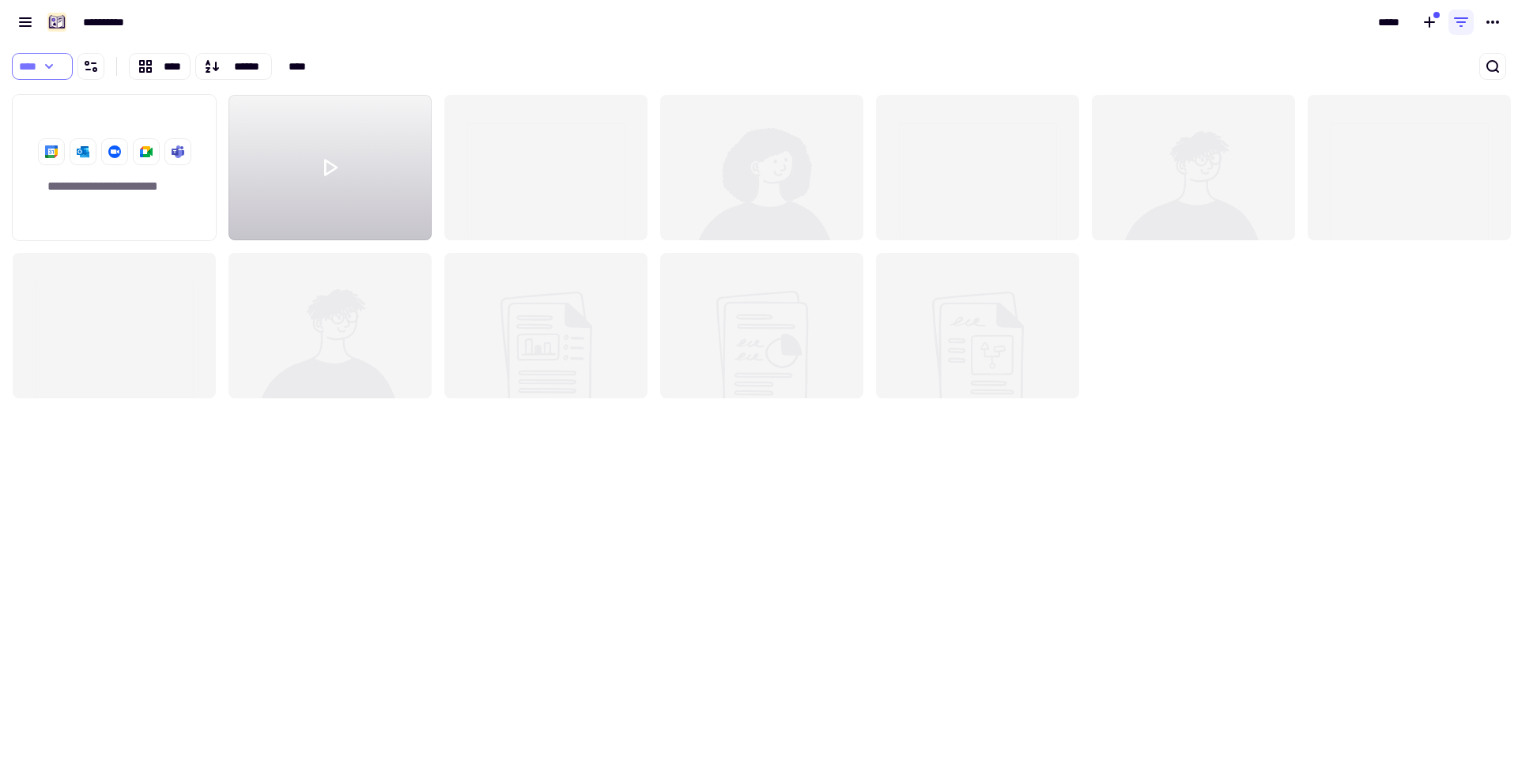 click on "****" 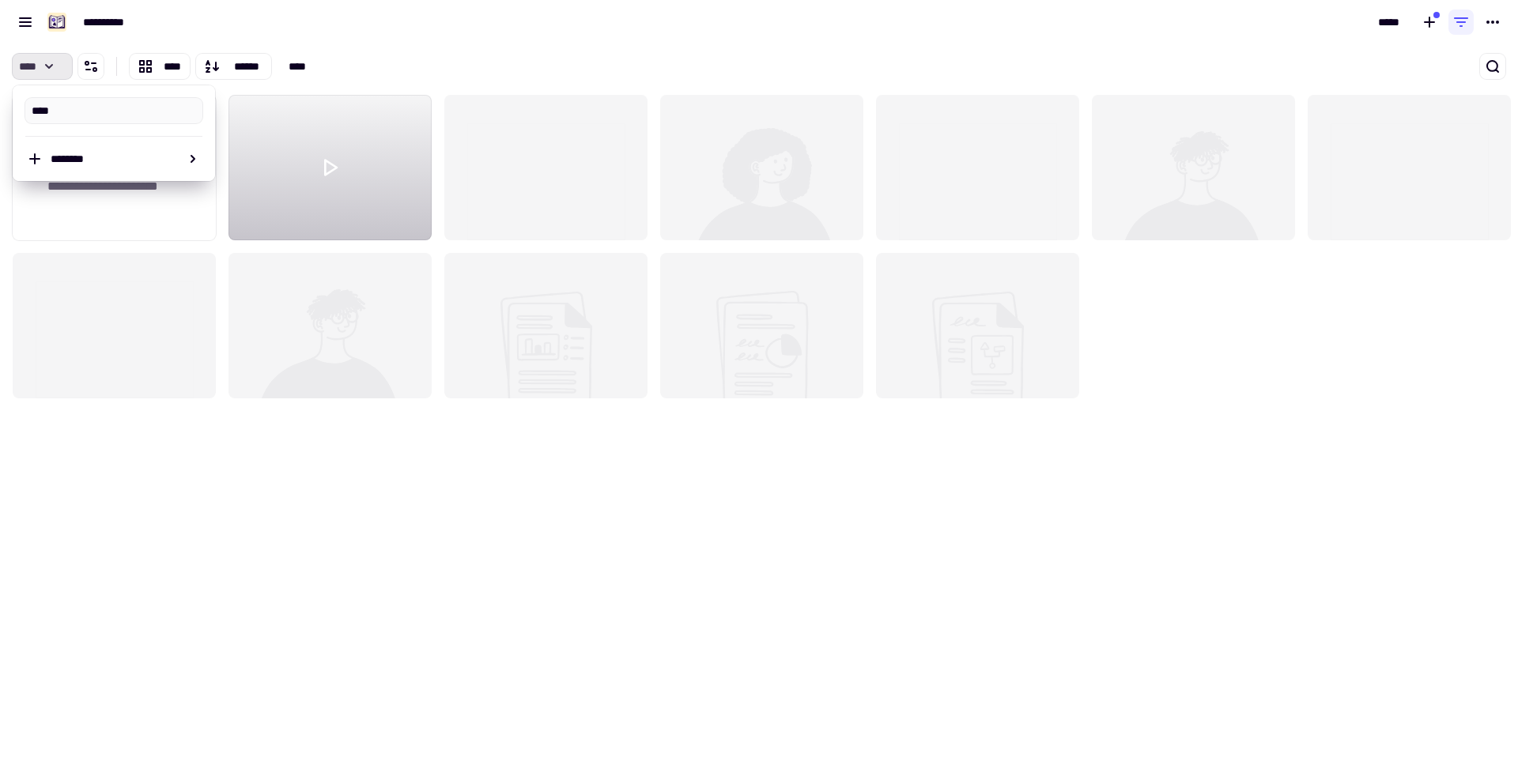 click on "****" 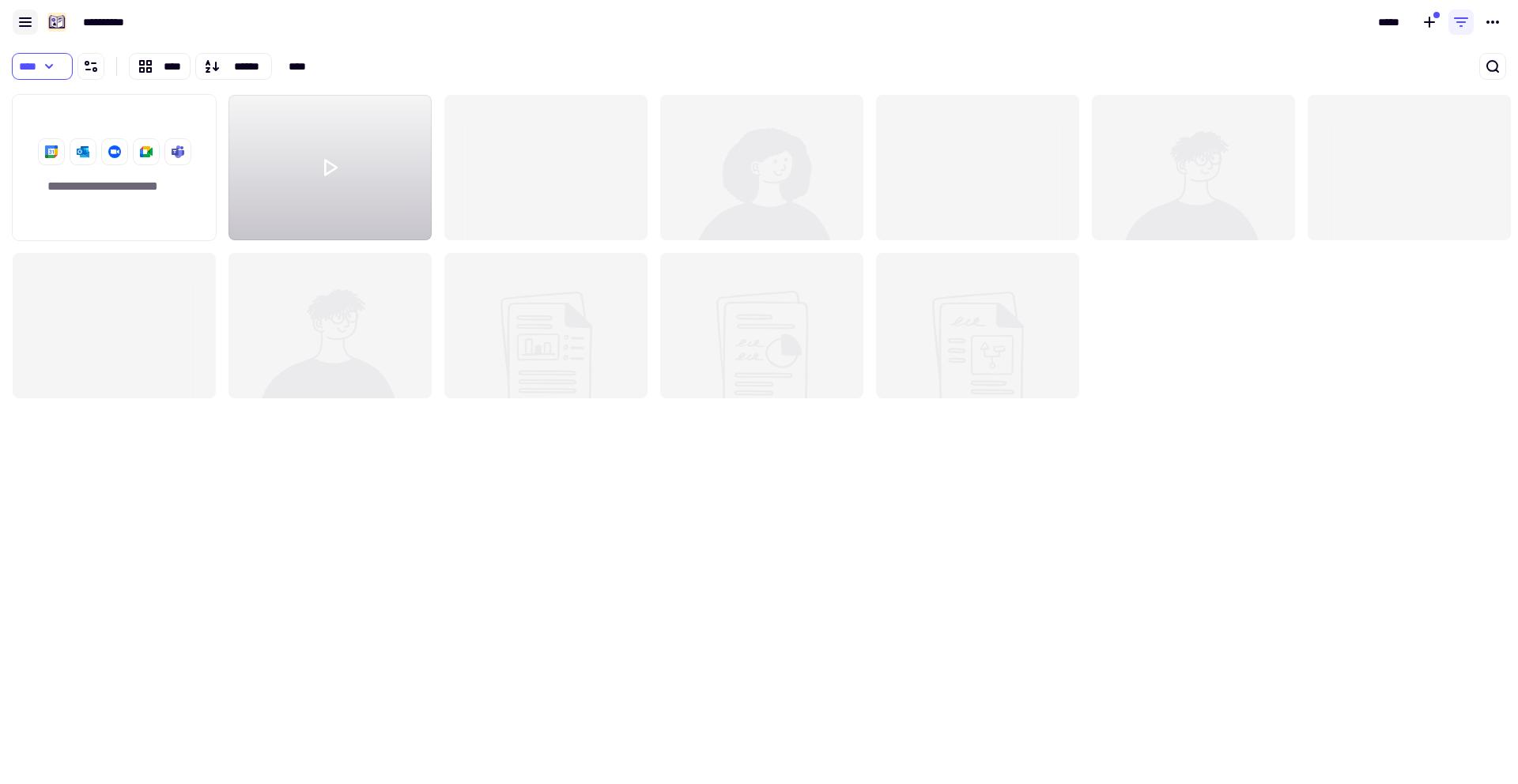 click 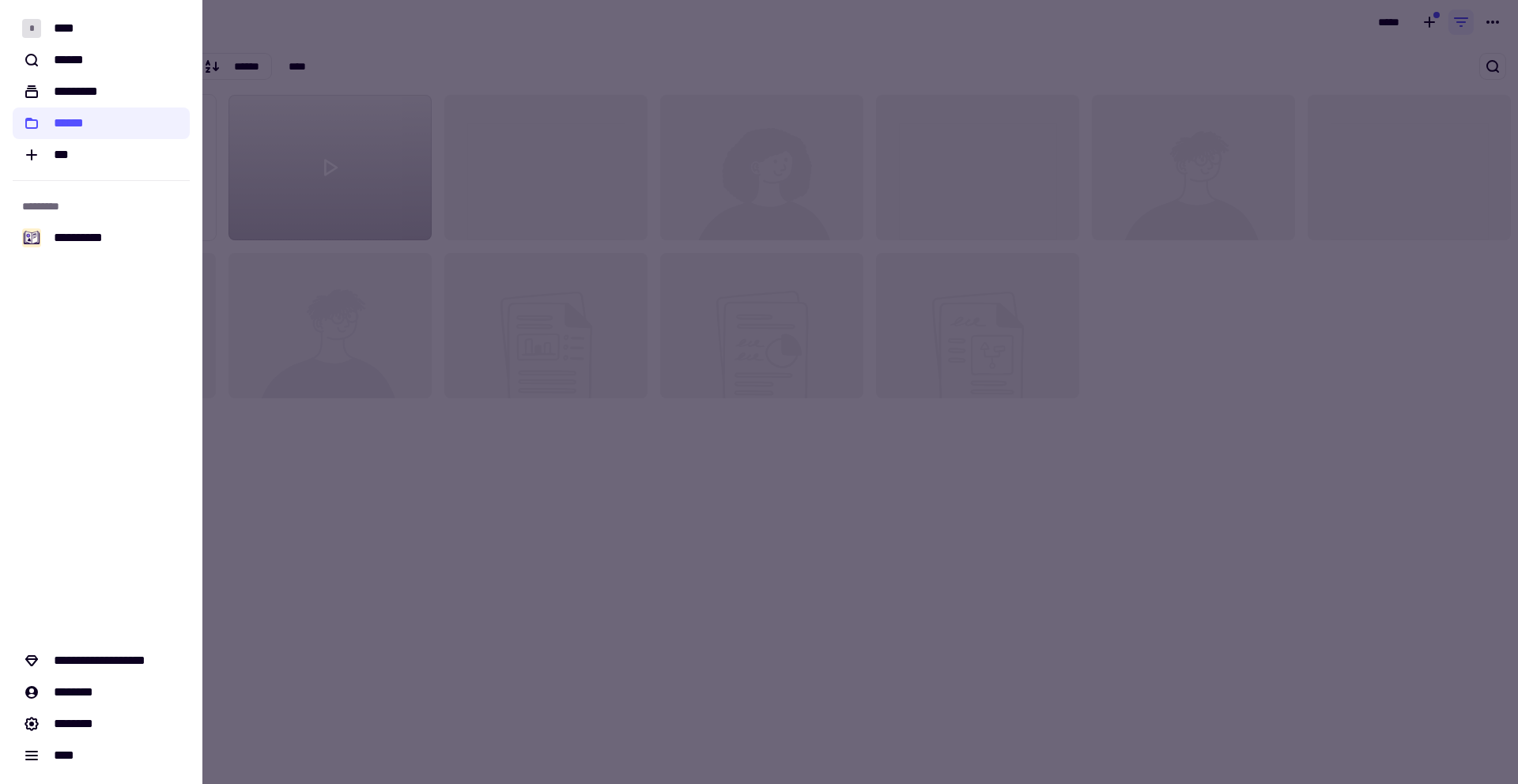 click at bounding box center [759, 392] 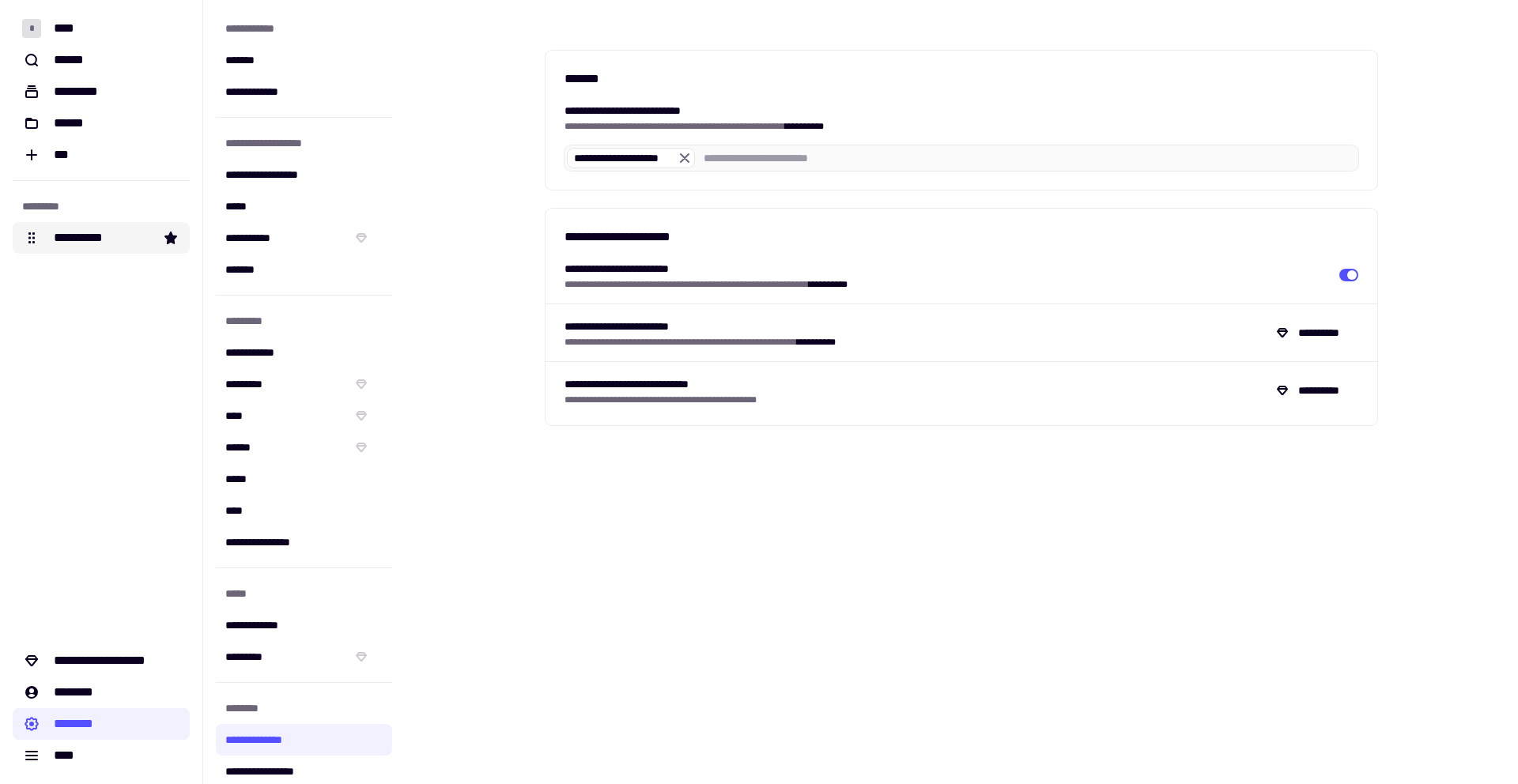 click on "**********" 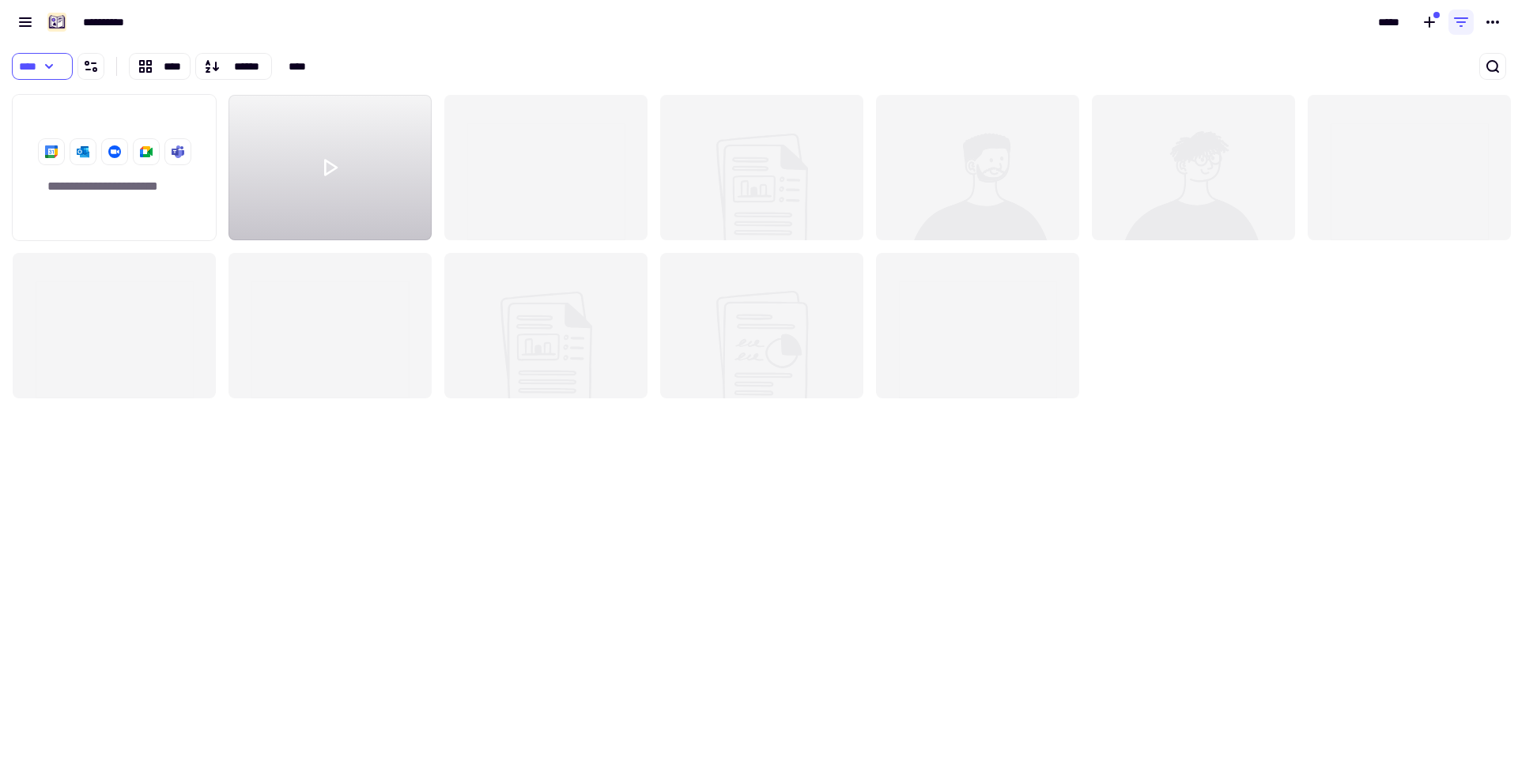 scroll, scrollTop: 13, scrollLeft: 13, axis: both 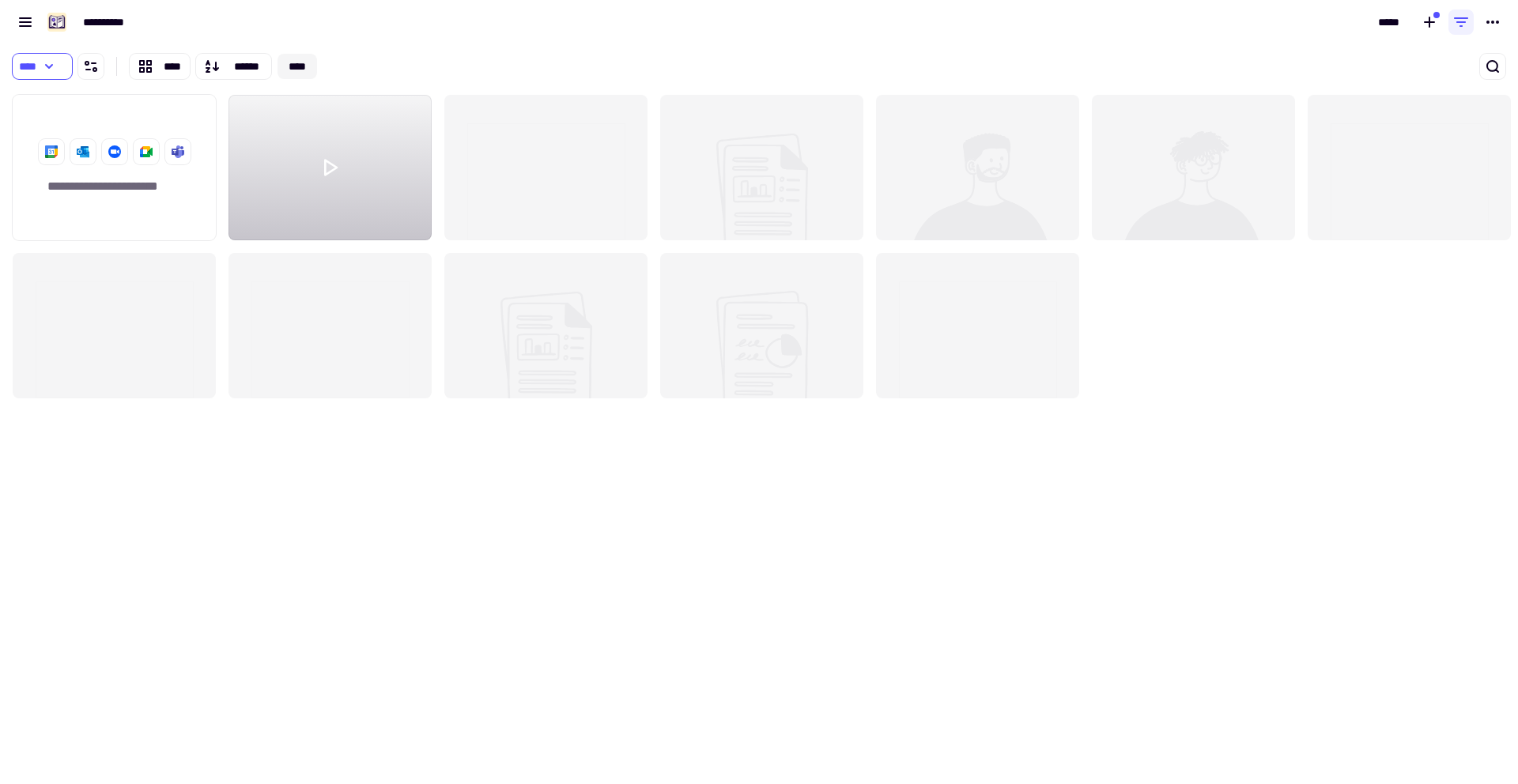 click on "****" 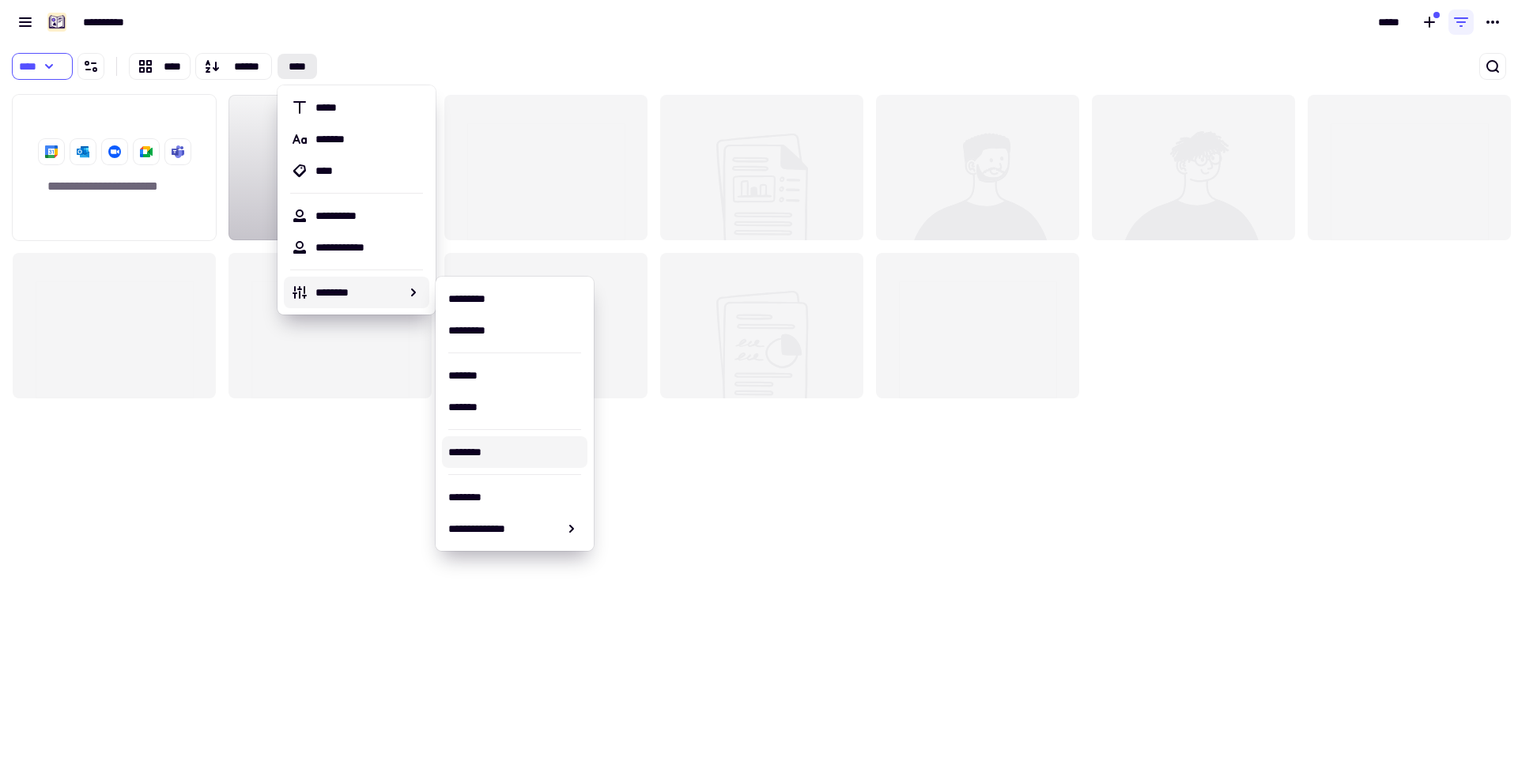 click on "********" at bounding box center [515, 452] 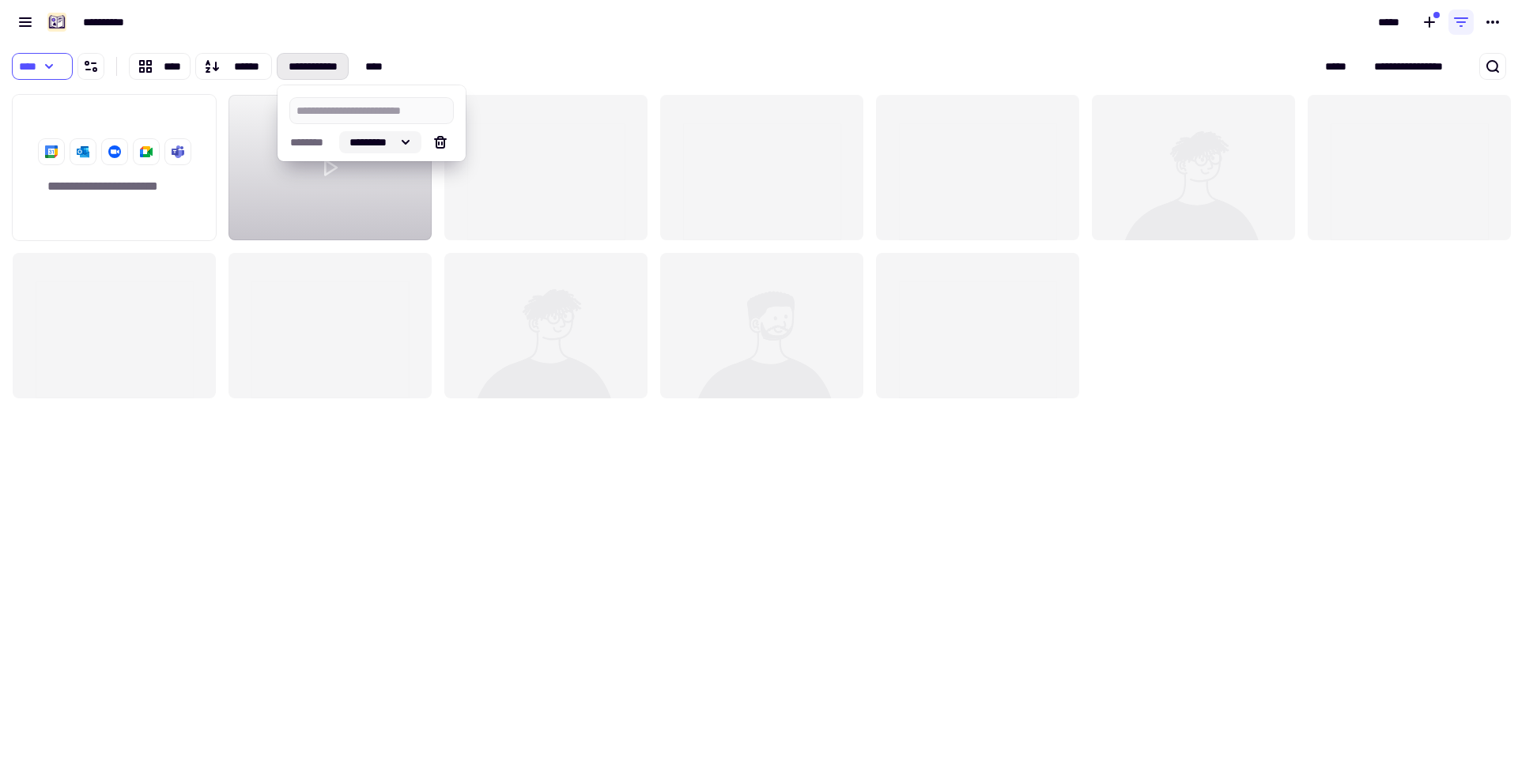 click on "*********" 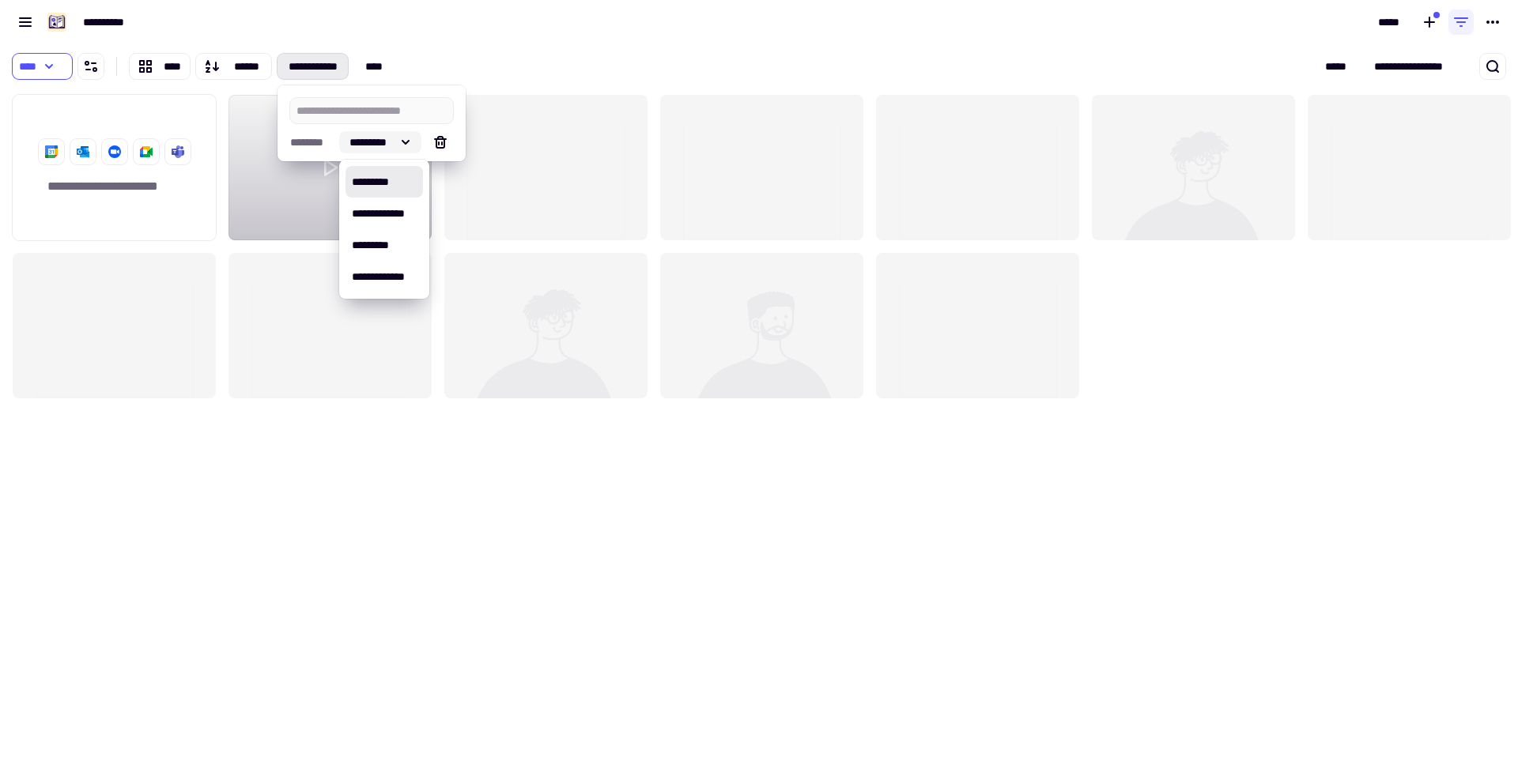 click on "*********" 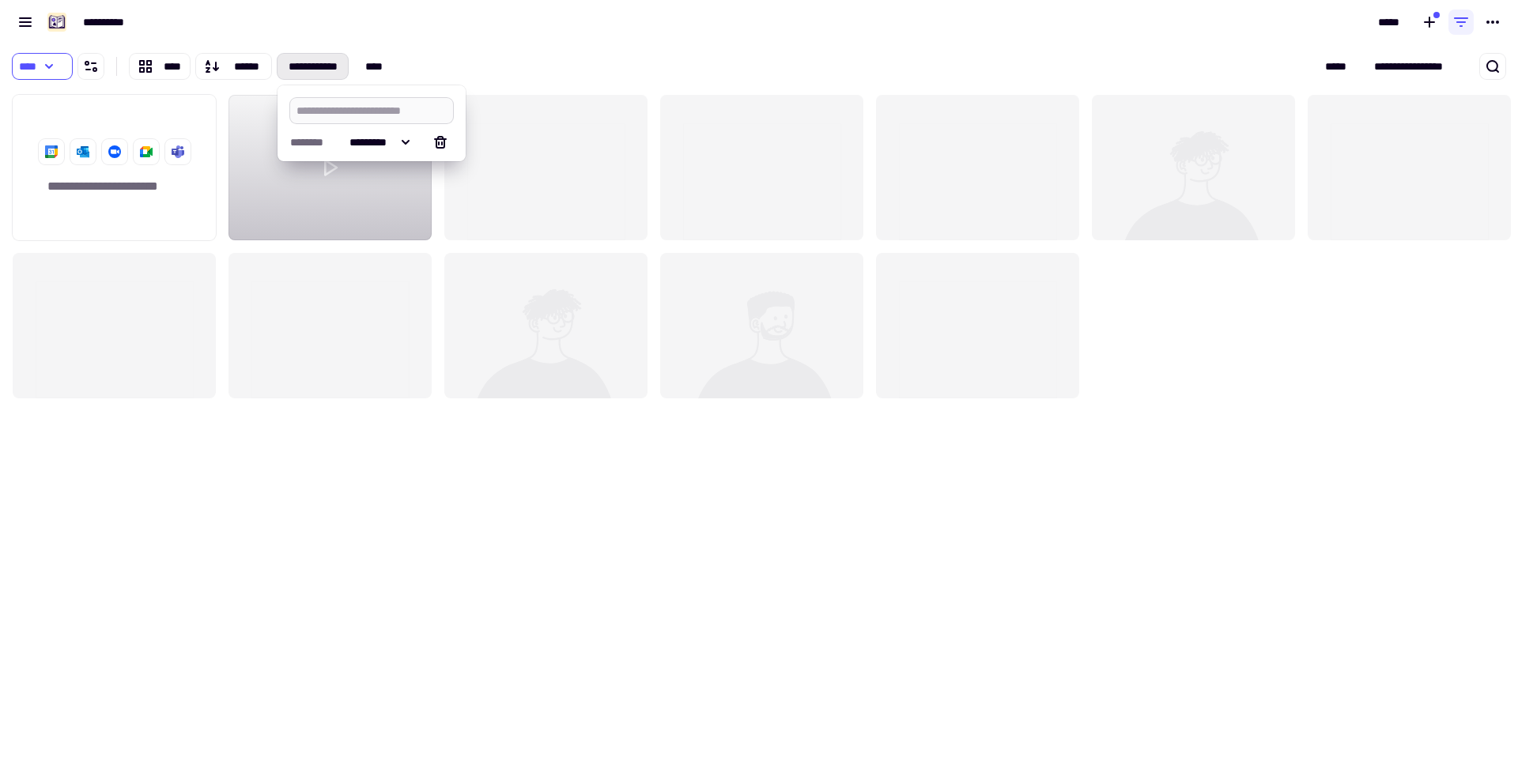 click at bounding box center [372, 111] 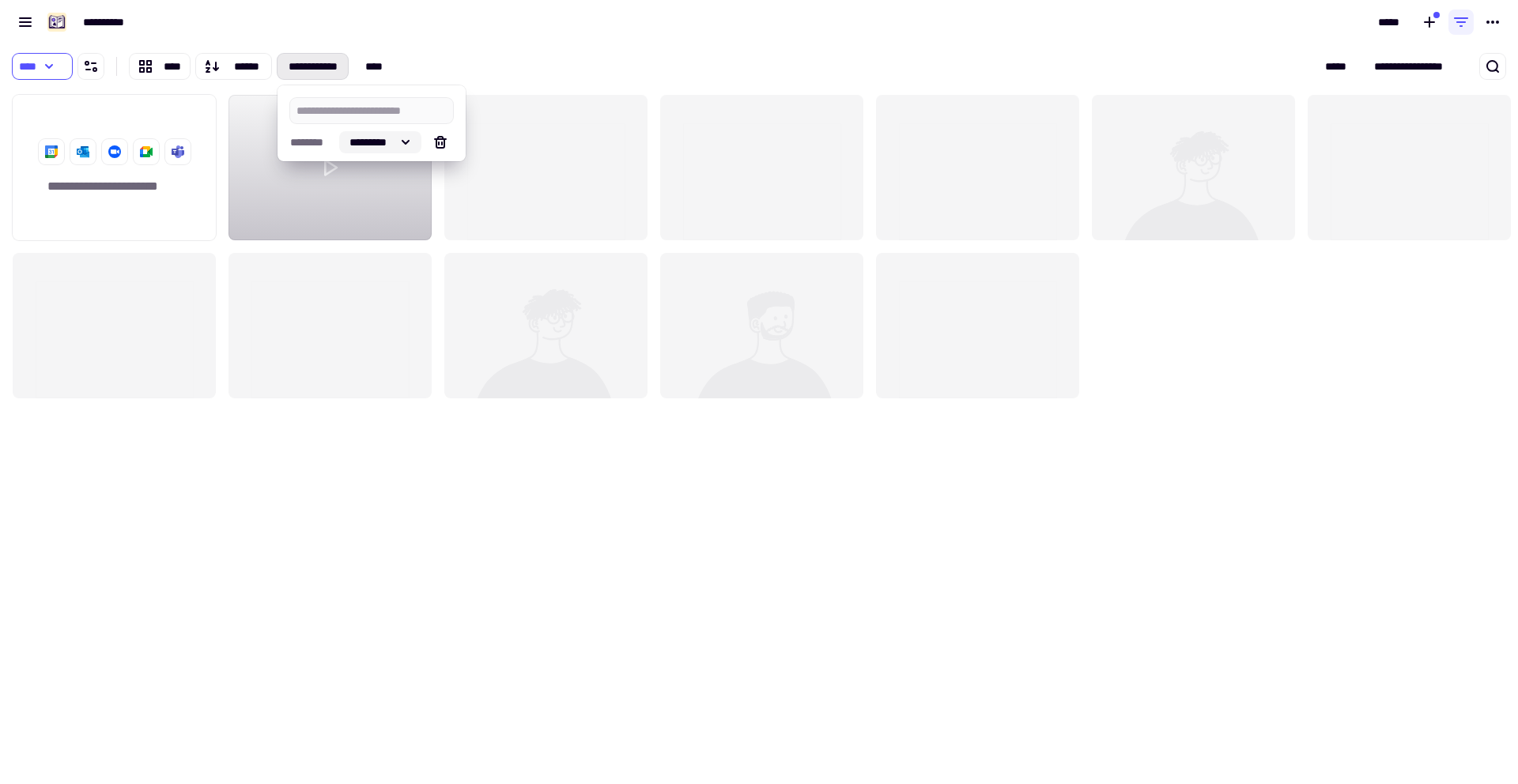 click on "*********" 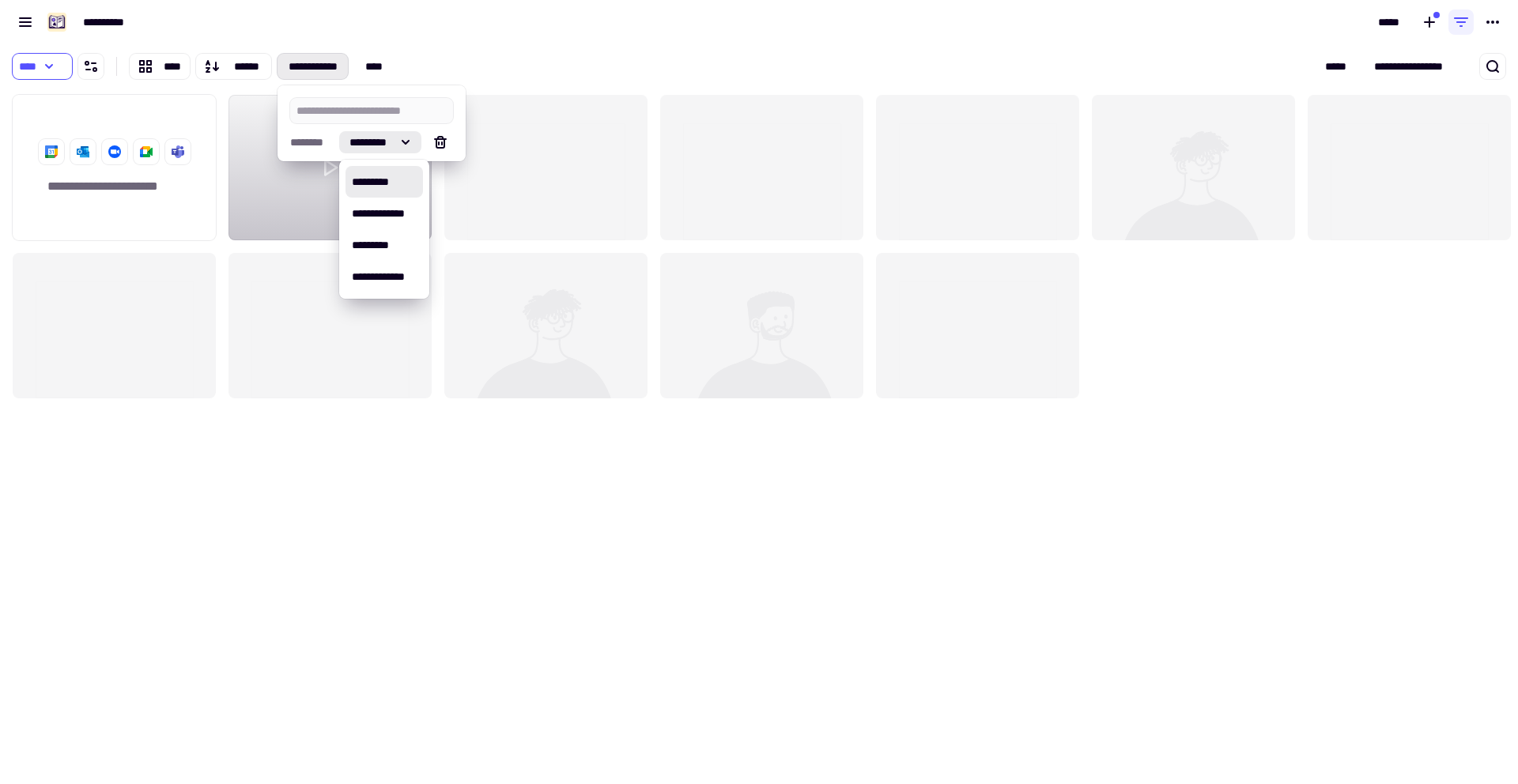 click on "*********" at bounding box center (383, 182) 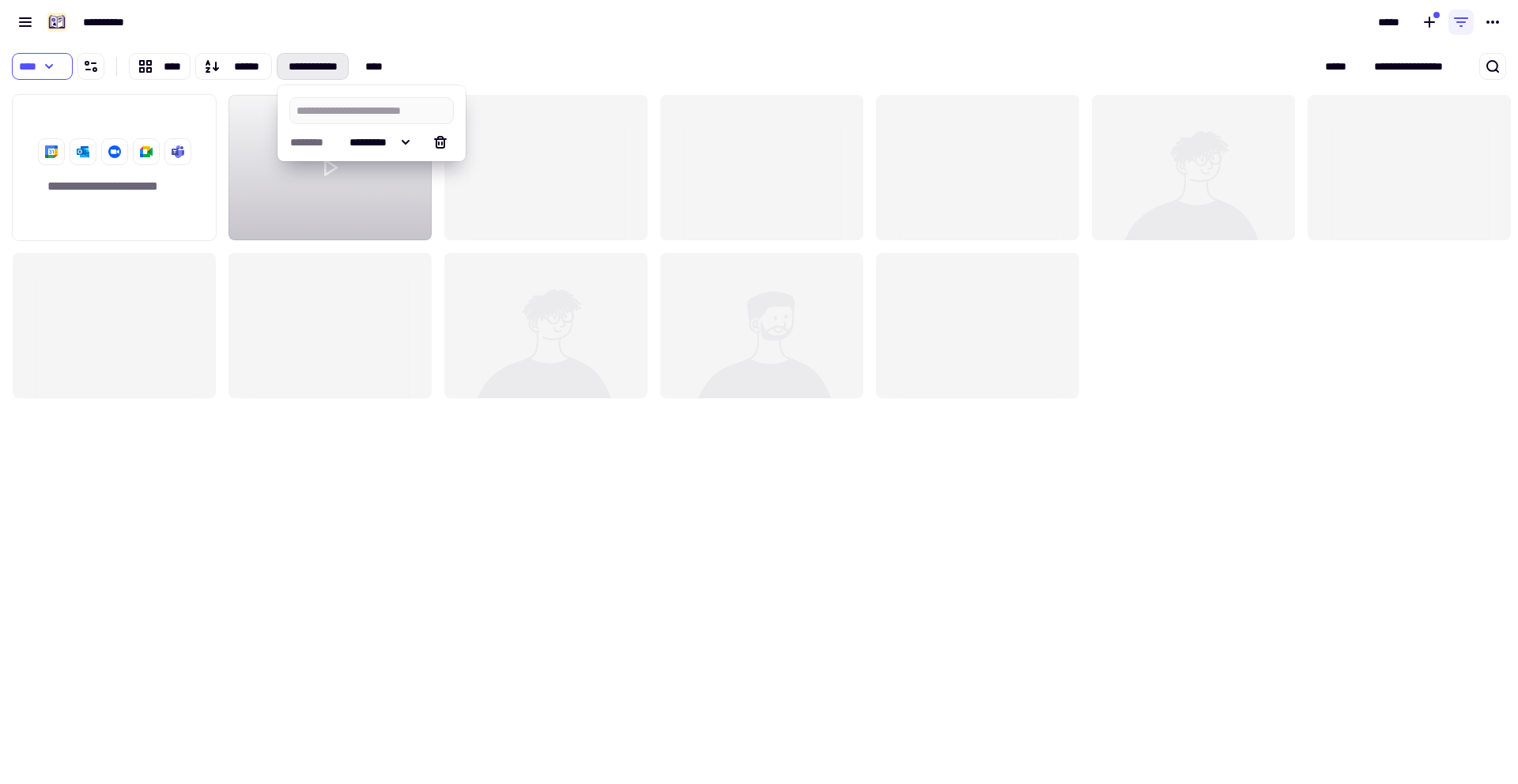 click 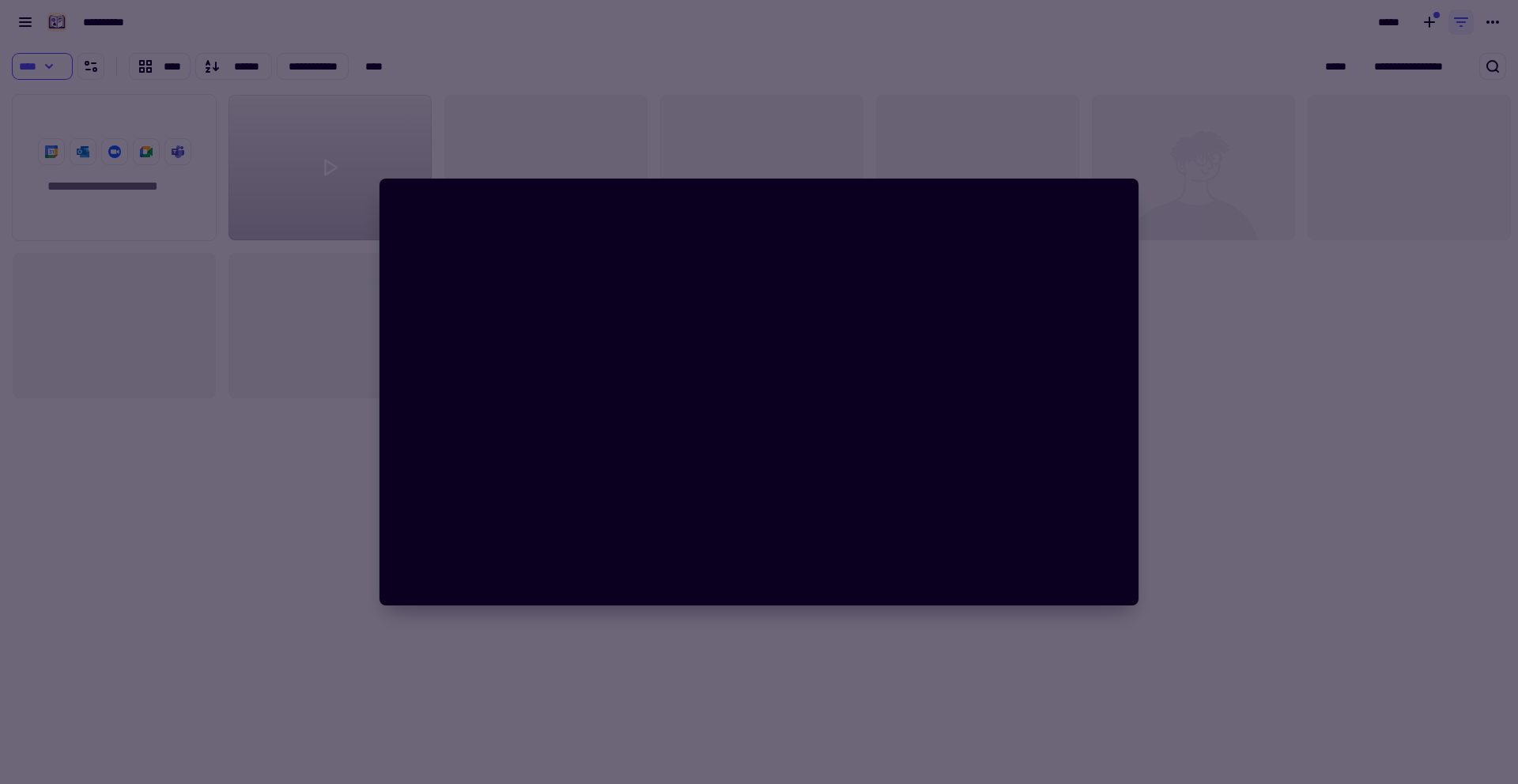 click at bounding box center (759, 392) 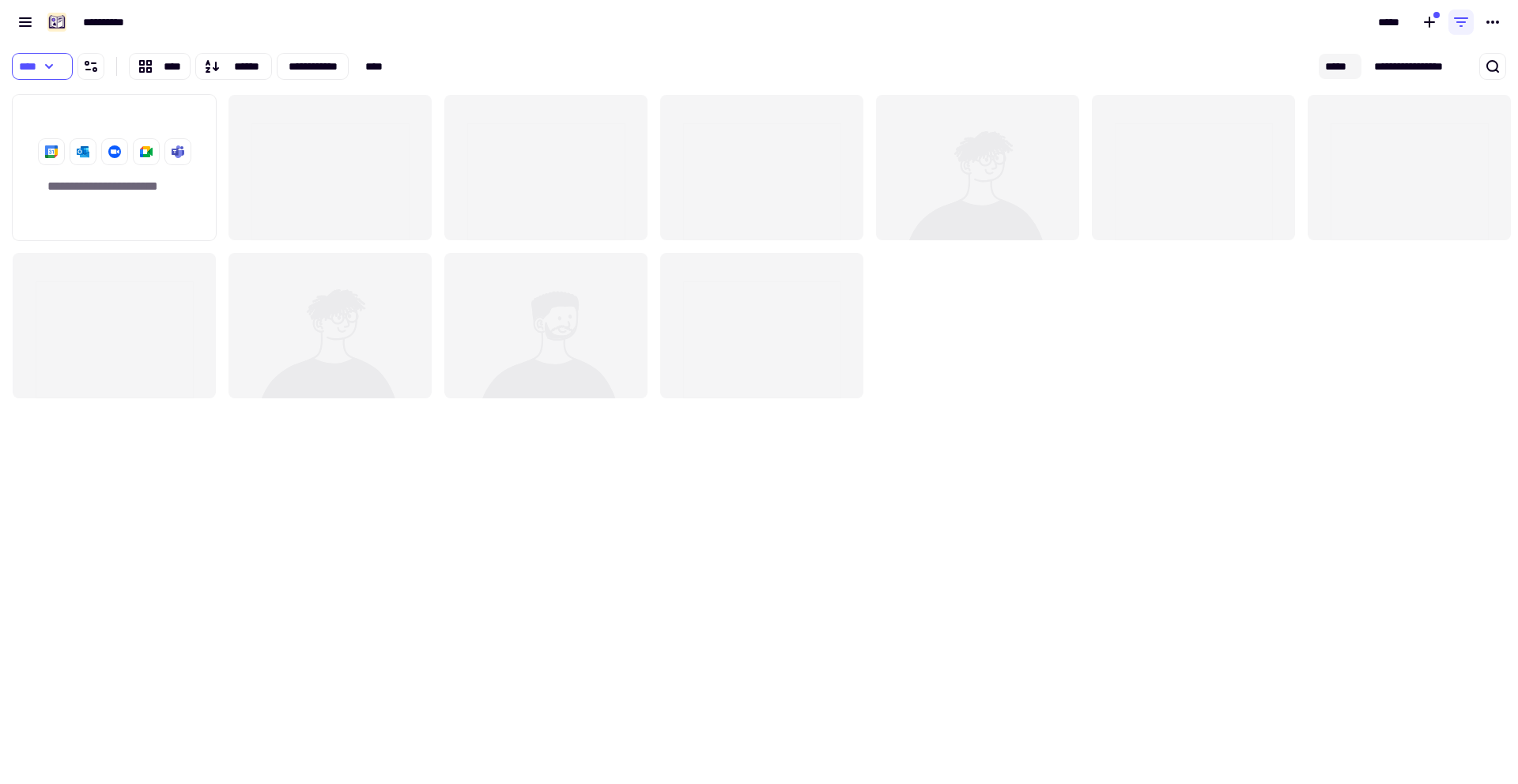 click on "*****" at bounding box center [1339, 66] 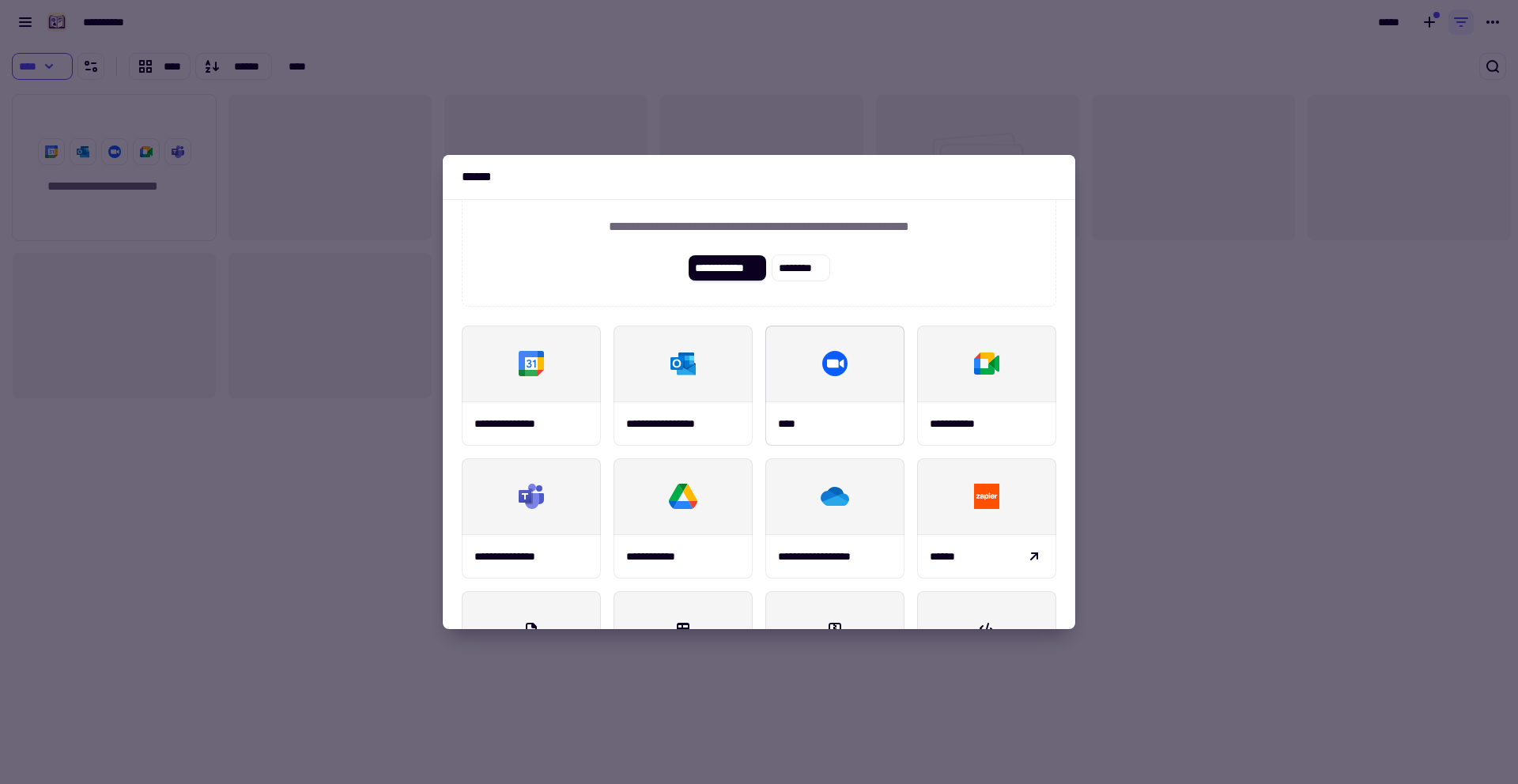 scroll, scrollTop: 0, scrollLeft: 0, axis: both 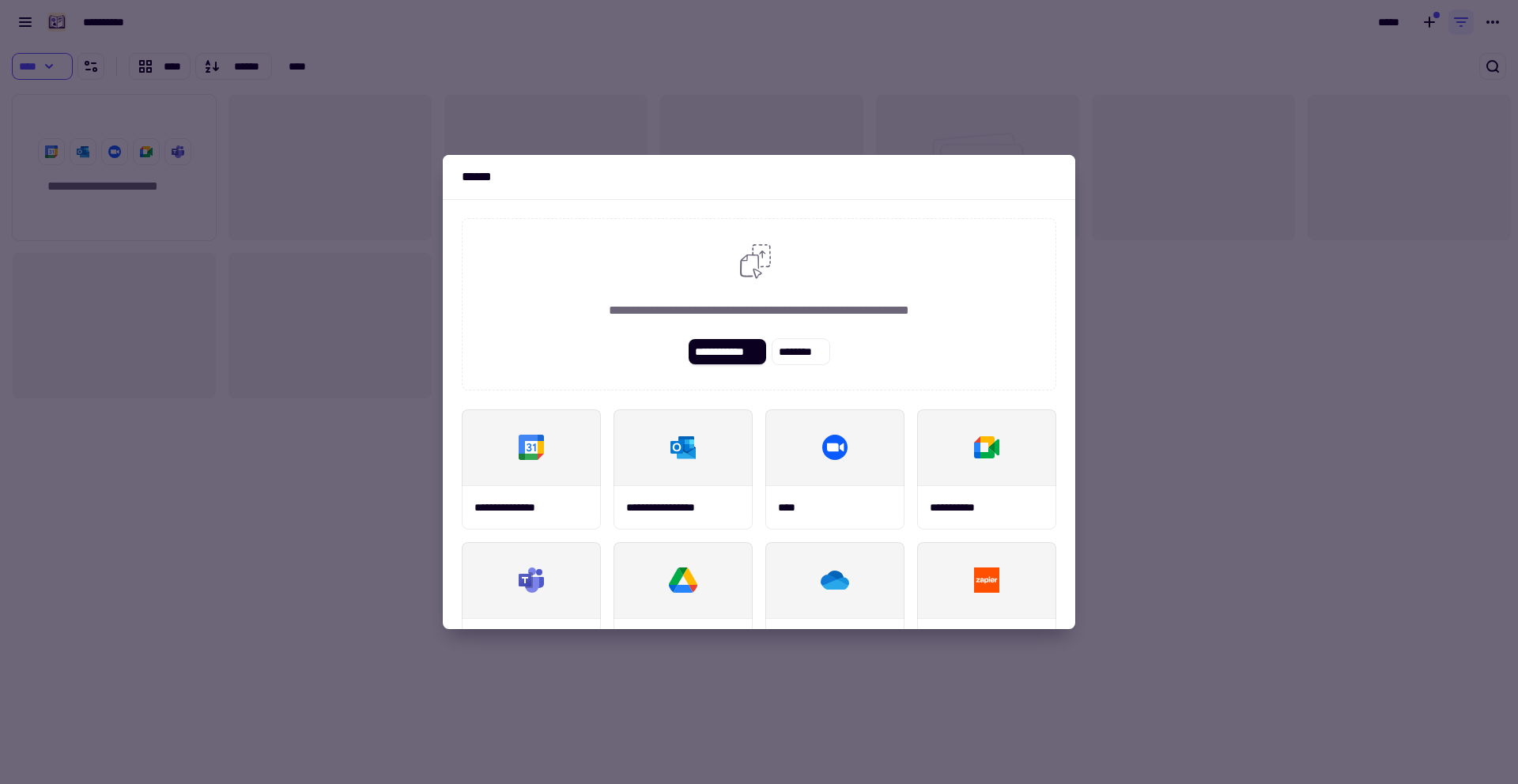 click at bounding box center [759, 392] 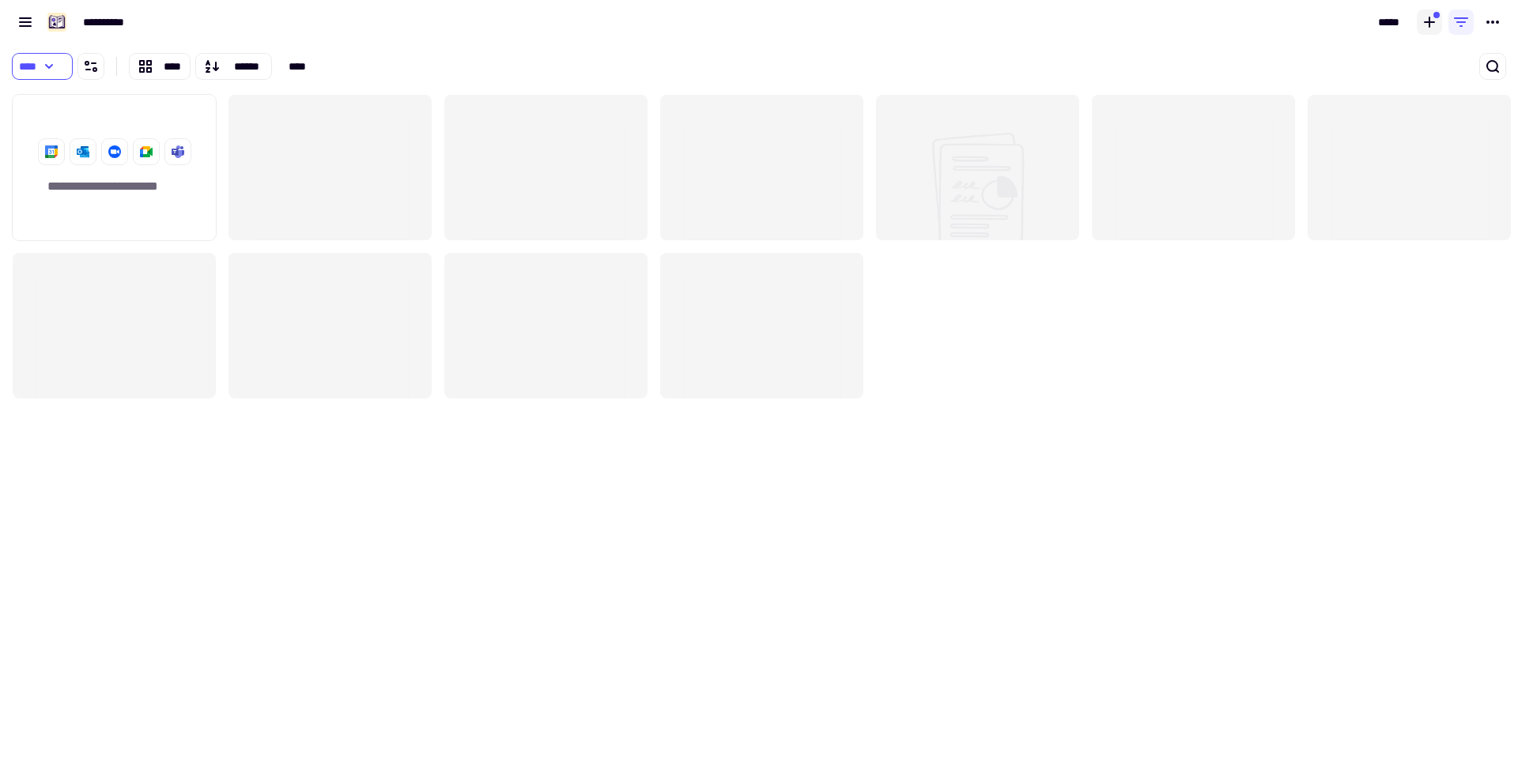 click 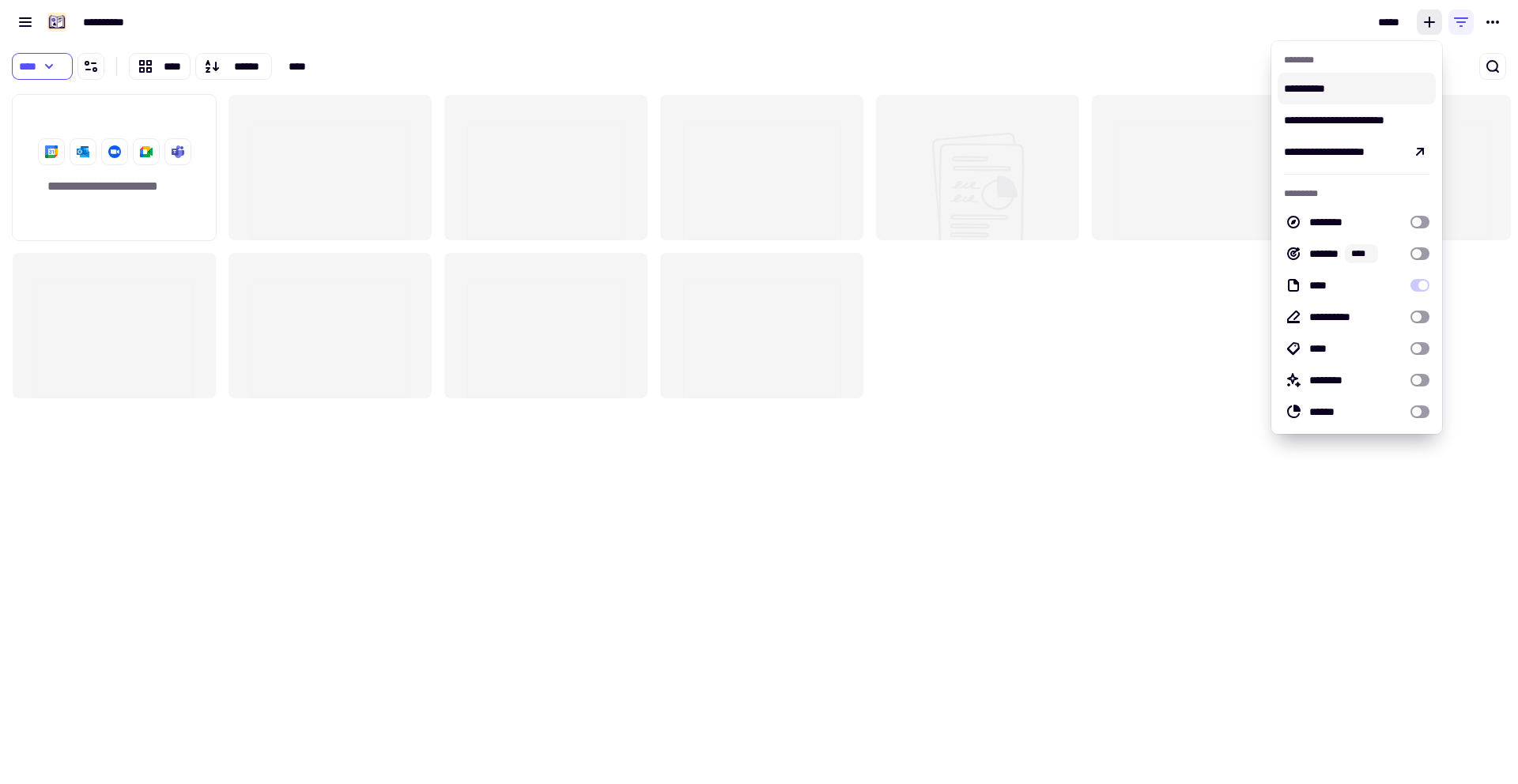 click on "**********" at bounding box center (1357, 89) 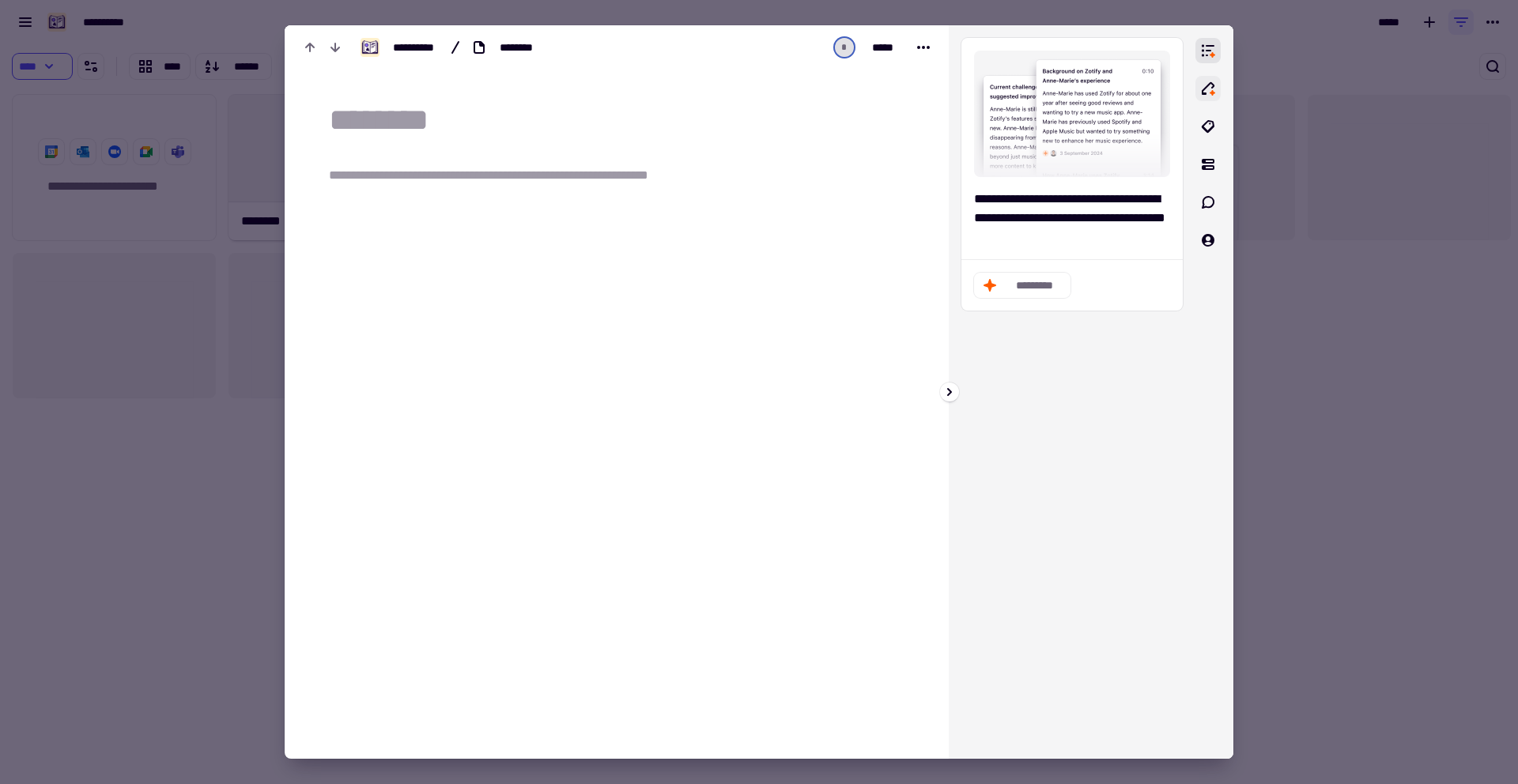 click 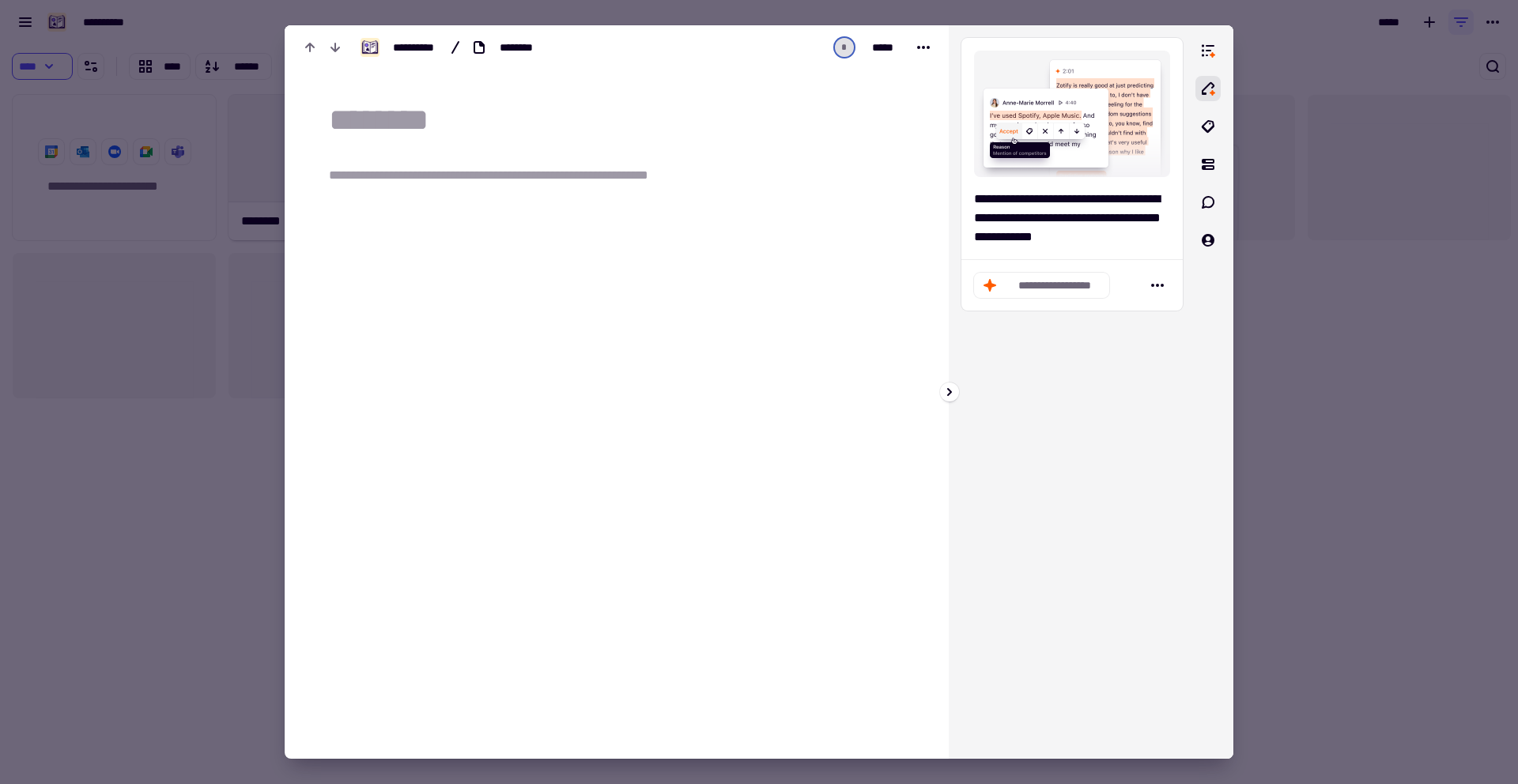 click at bounding box center [1214, 392] 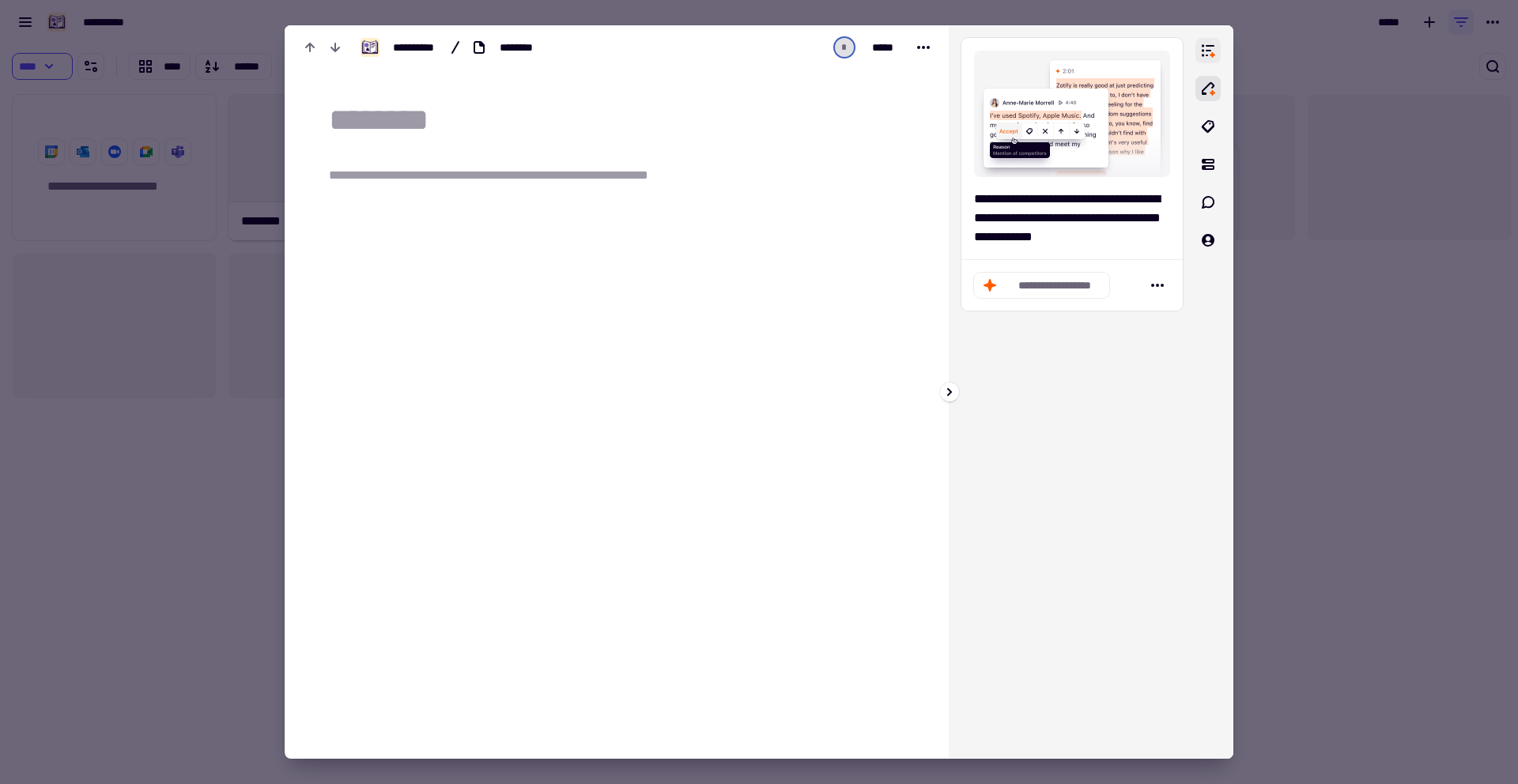 click 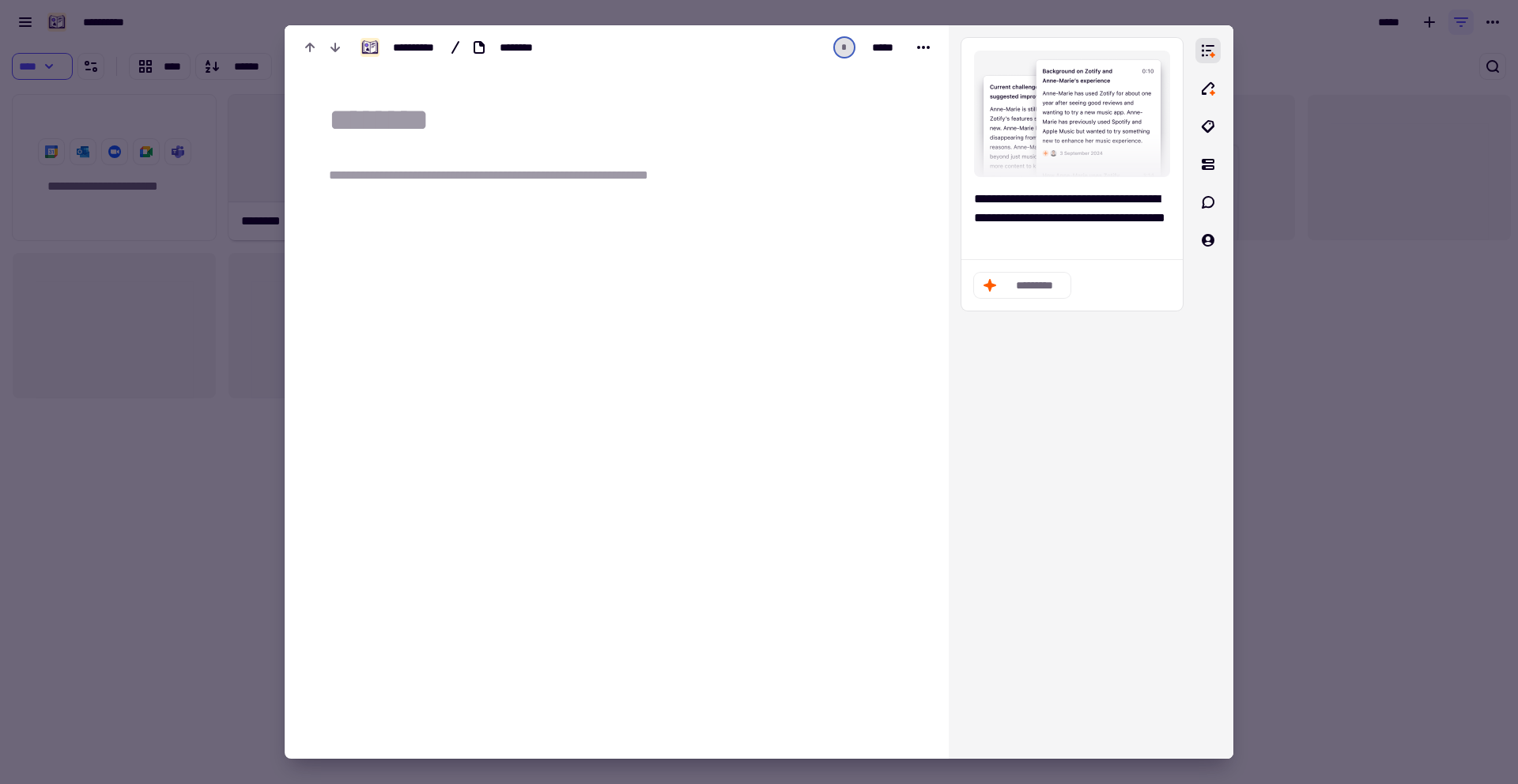 click at bounding box center (759, 392) 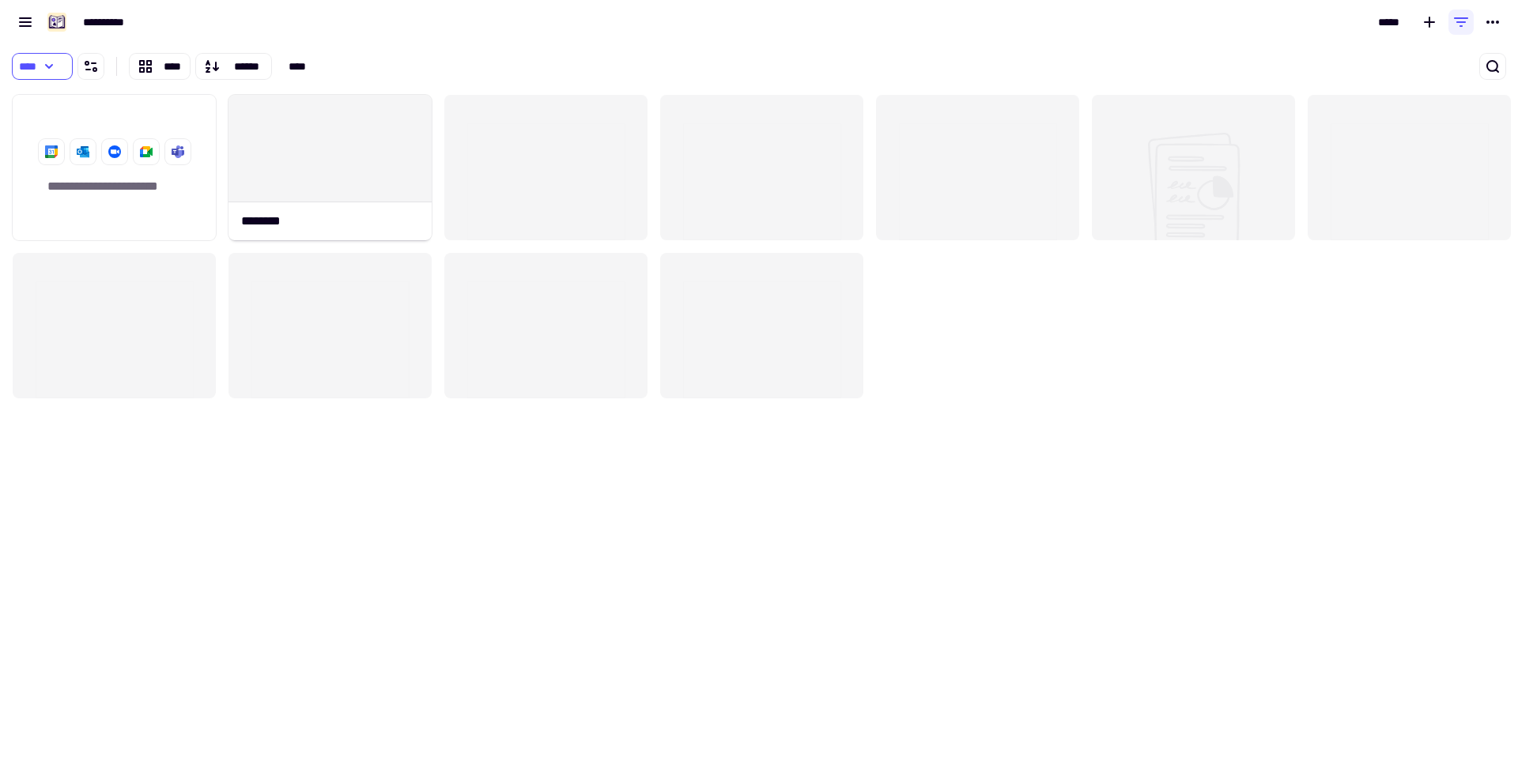 click on "[FIRST] [LAST] [STREET] [CITY], [STATE] [ZIP]" at bounding box center (759, 22) 